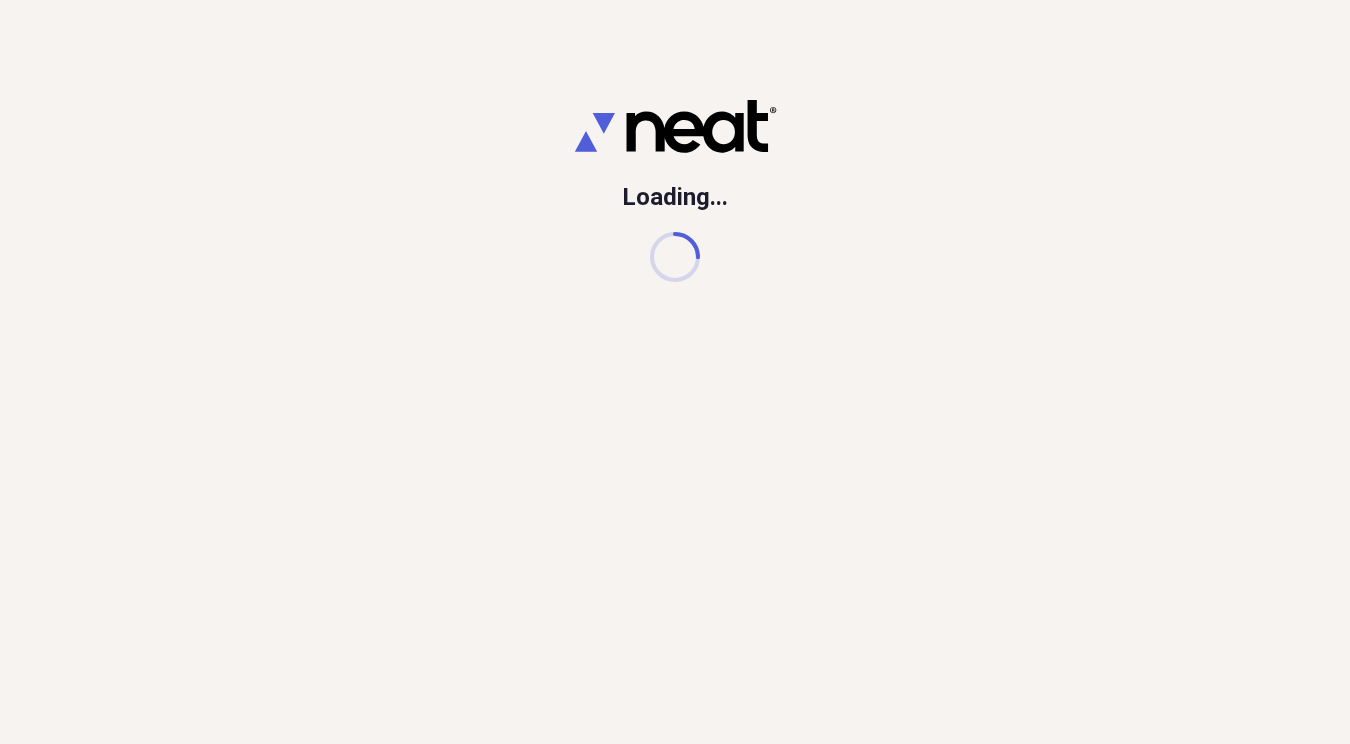 scroll, scrollTop: 0, scrollLeft: 0, axis: both 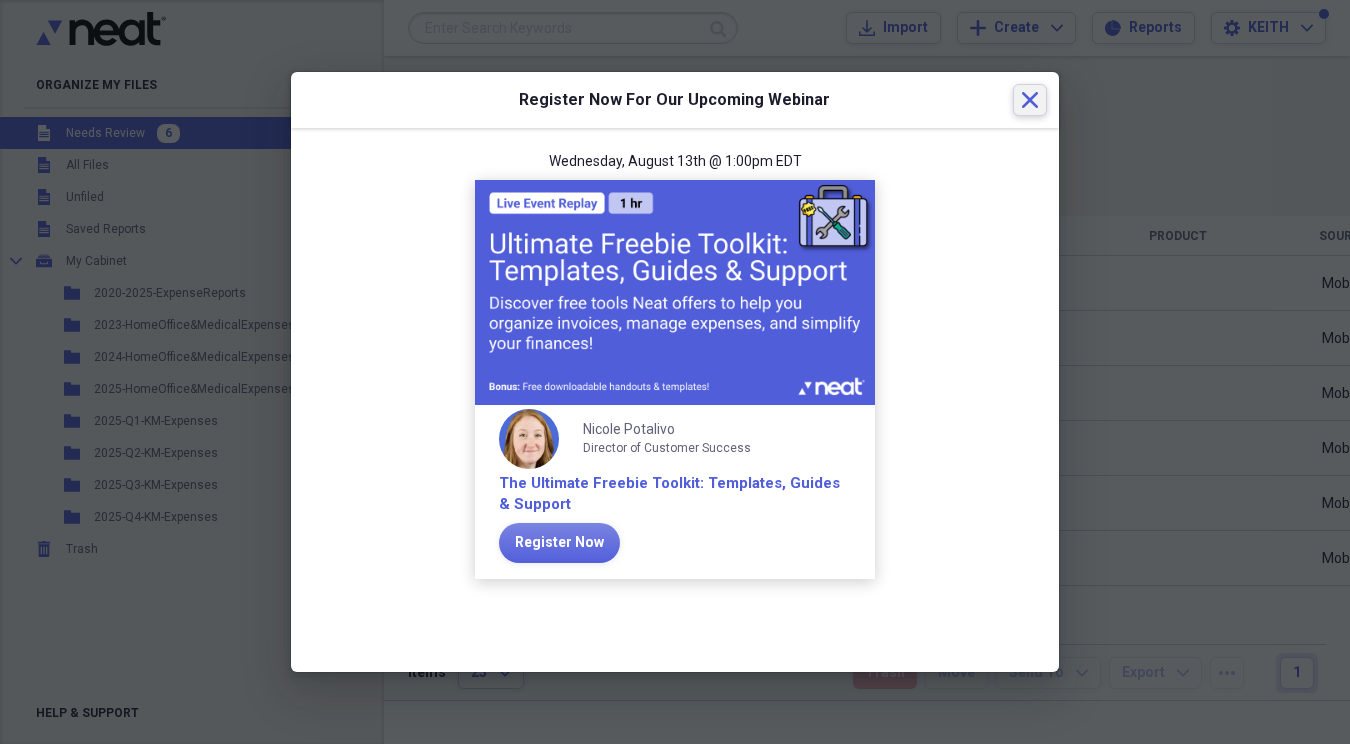 click 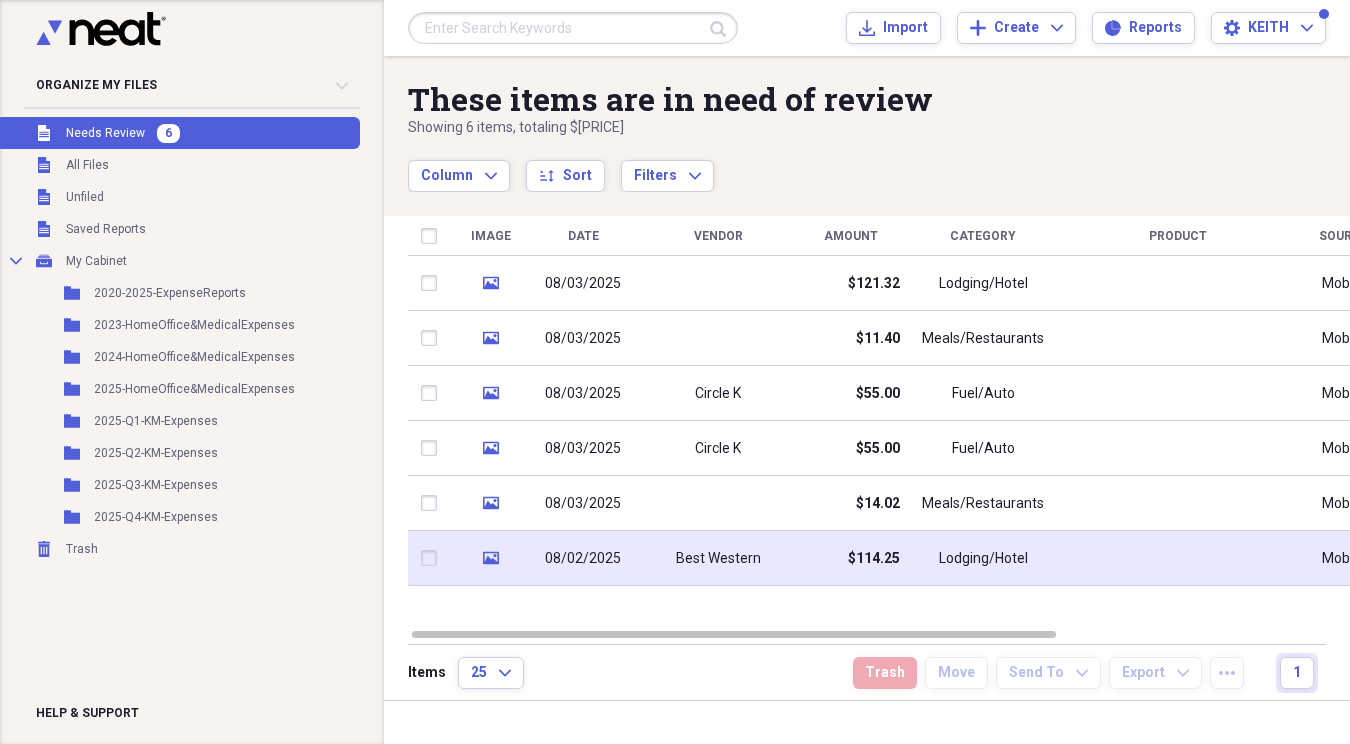 click 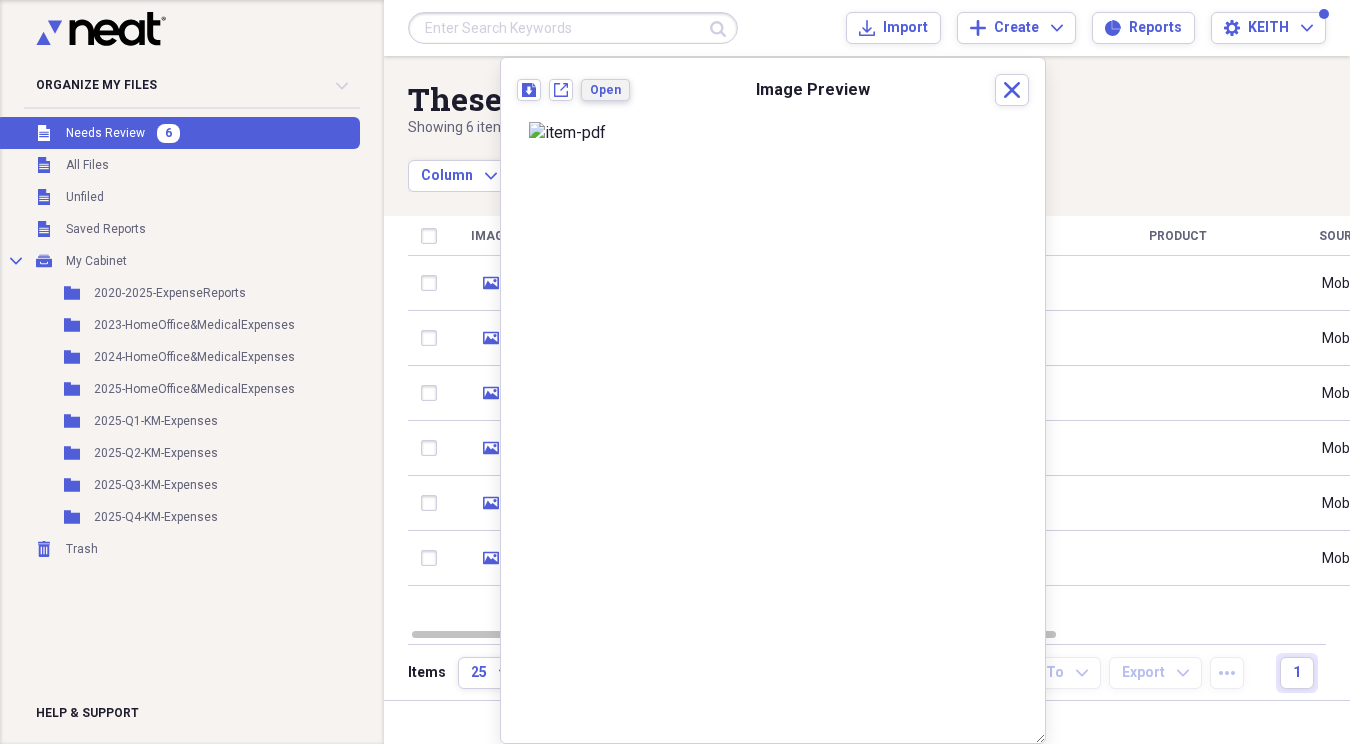 click on "Open" at bounding box center (605, 90) 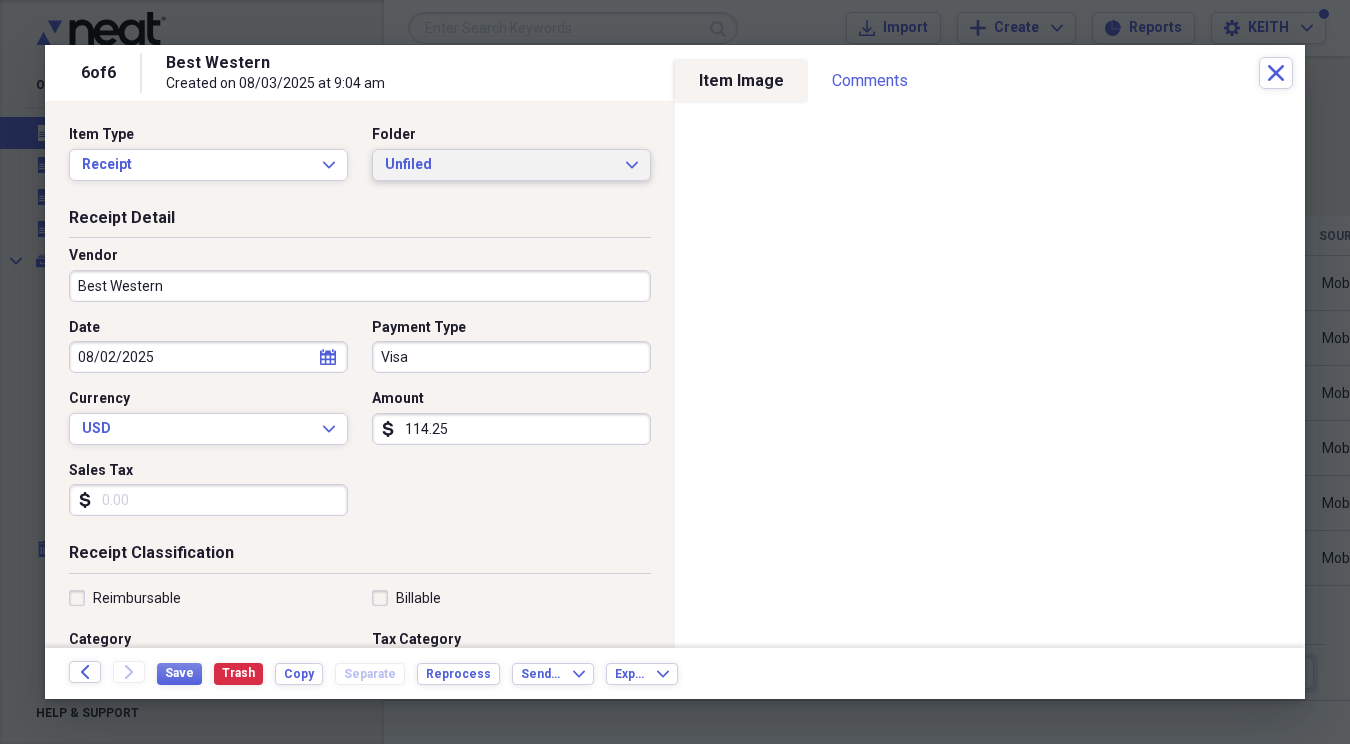 click on "Unfiled" at bounding box center (499, 165) 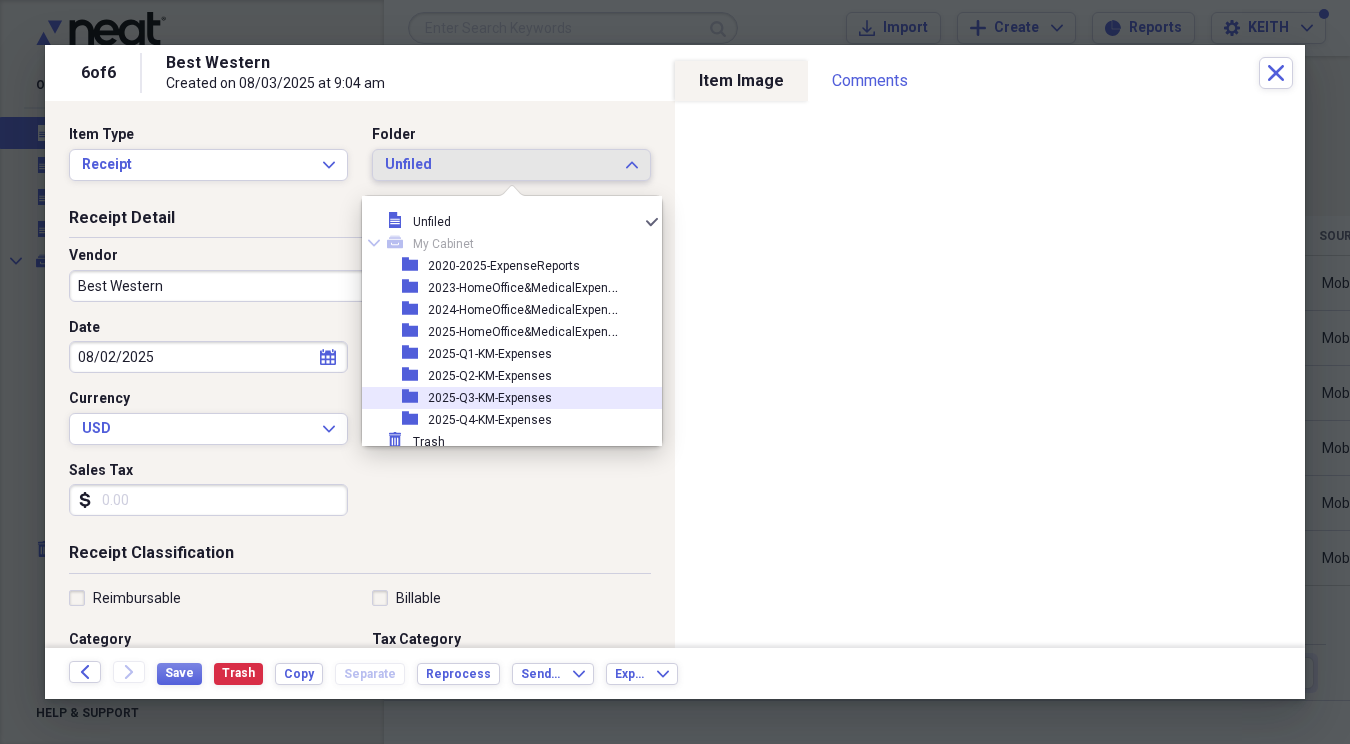 click on "2025-Q3-KM-Expenses" at bounding box center [490, 398] 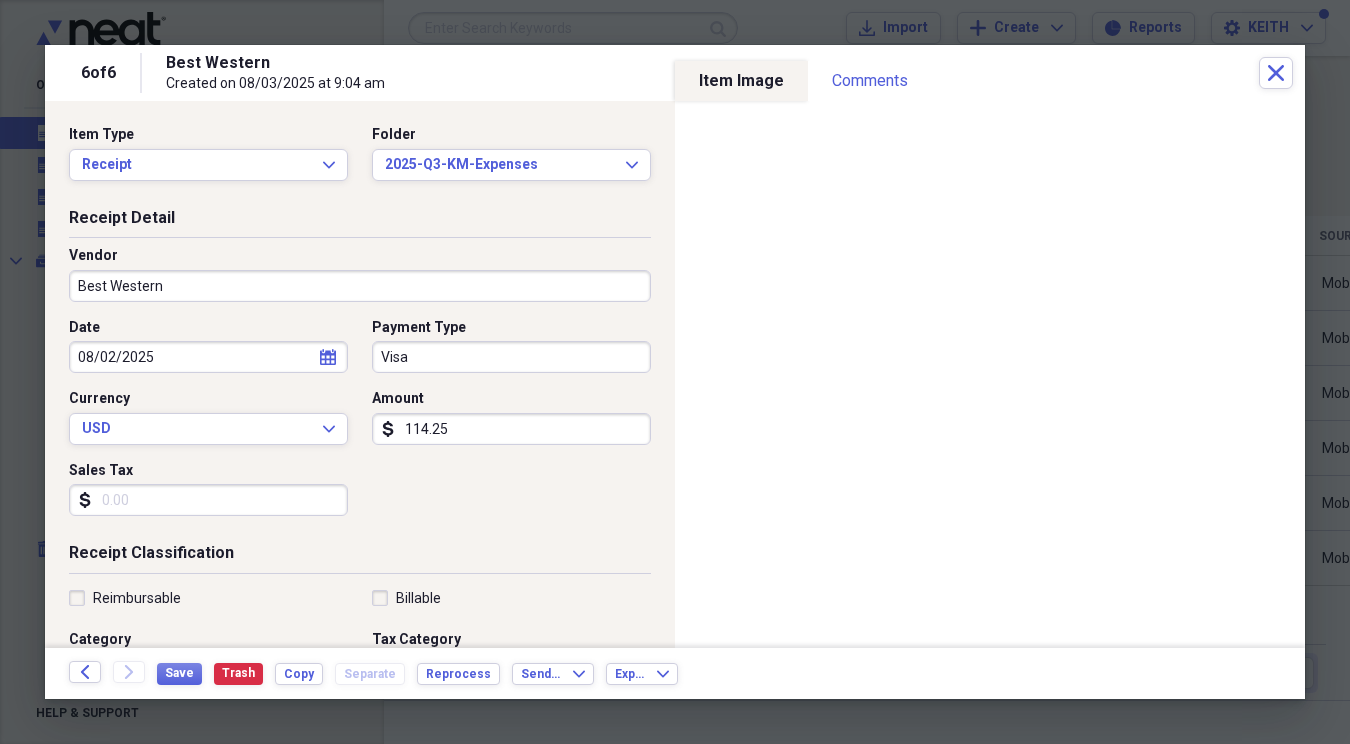 click on "Best Western" at bounding box center [360, 286] 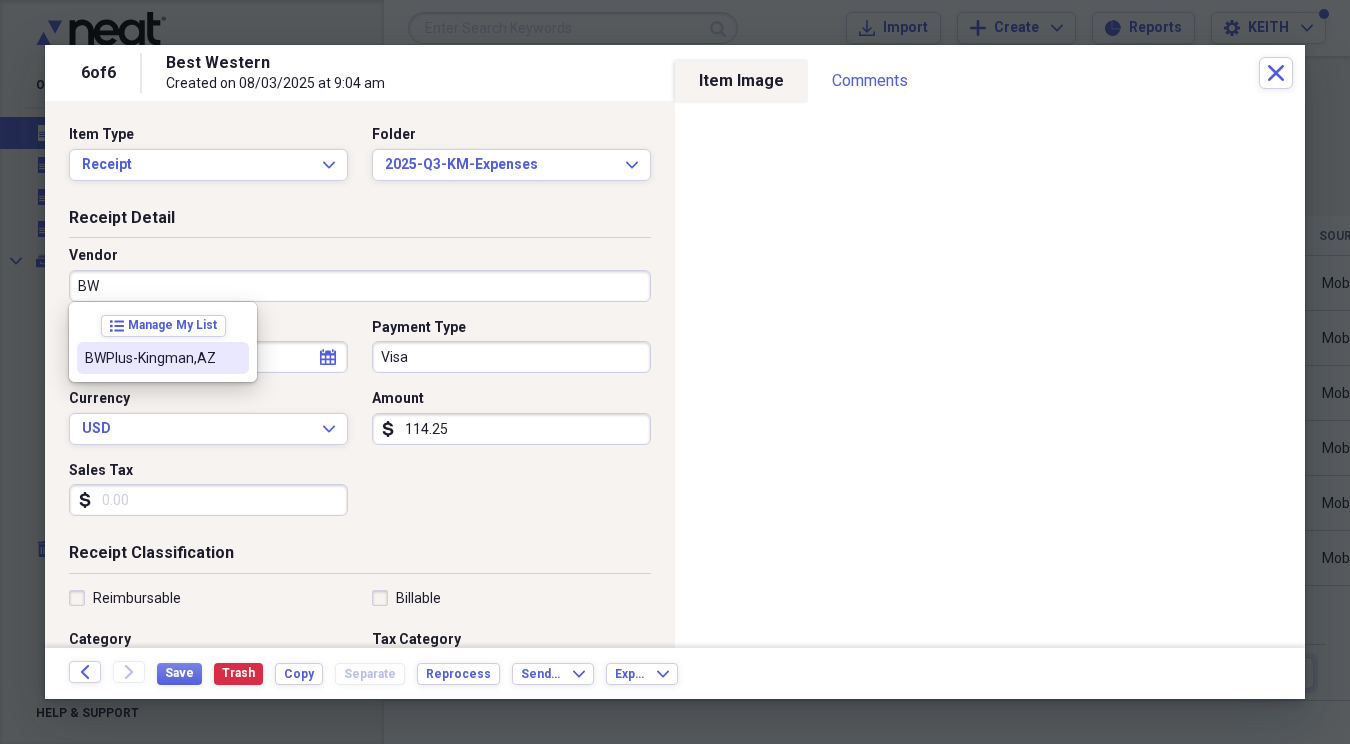 click on "BWPlus-Kingman,AZ" at bounding box center [151, 358] 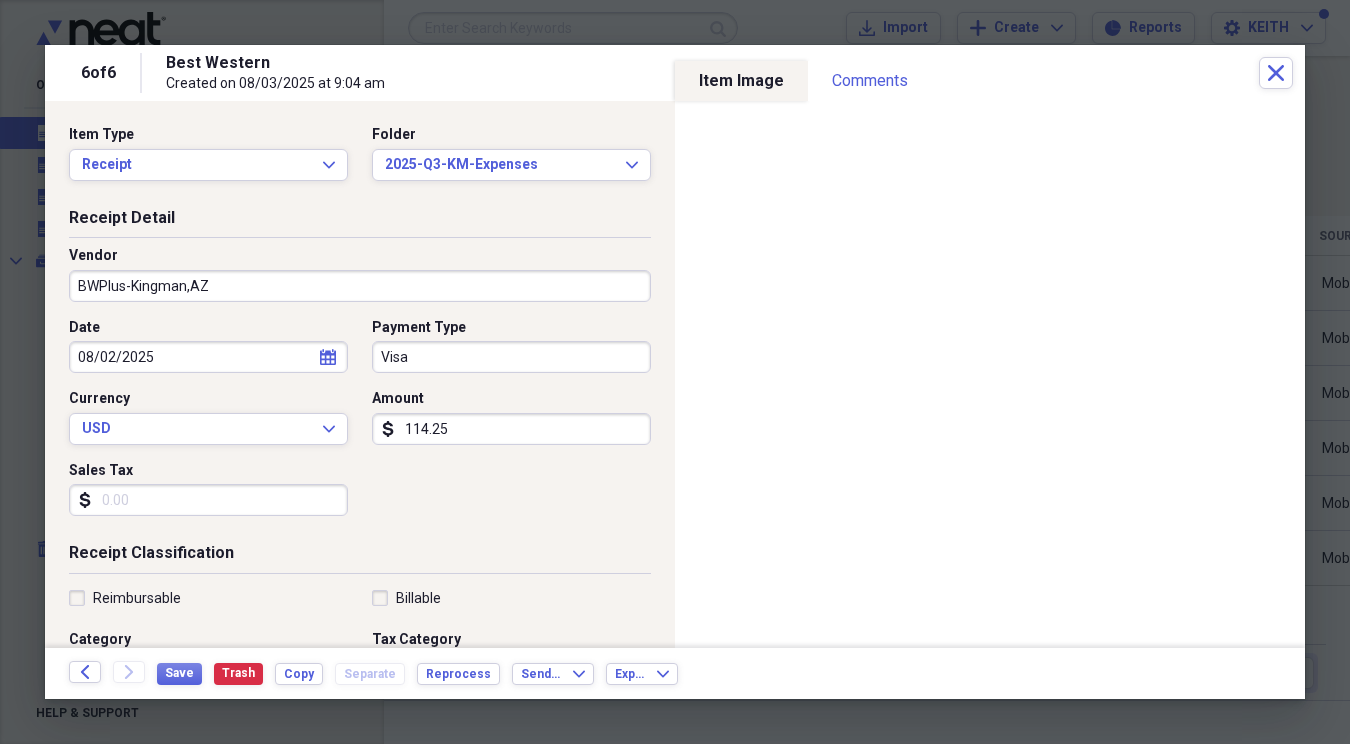 type on "2025-LODGING" 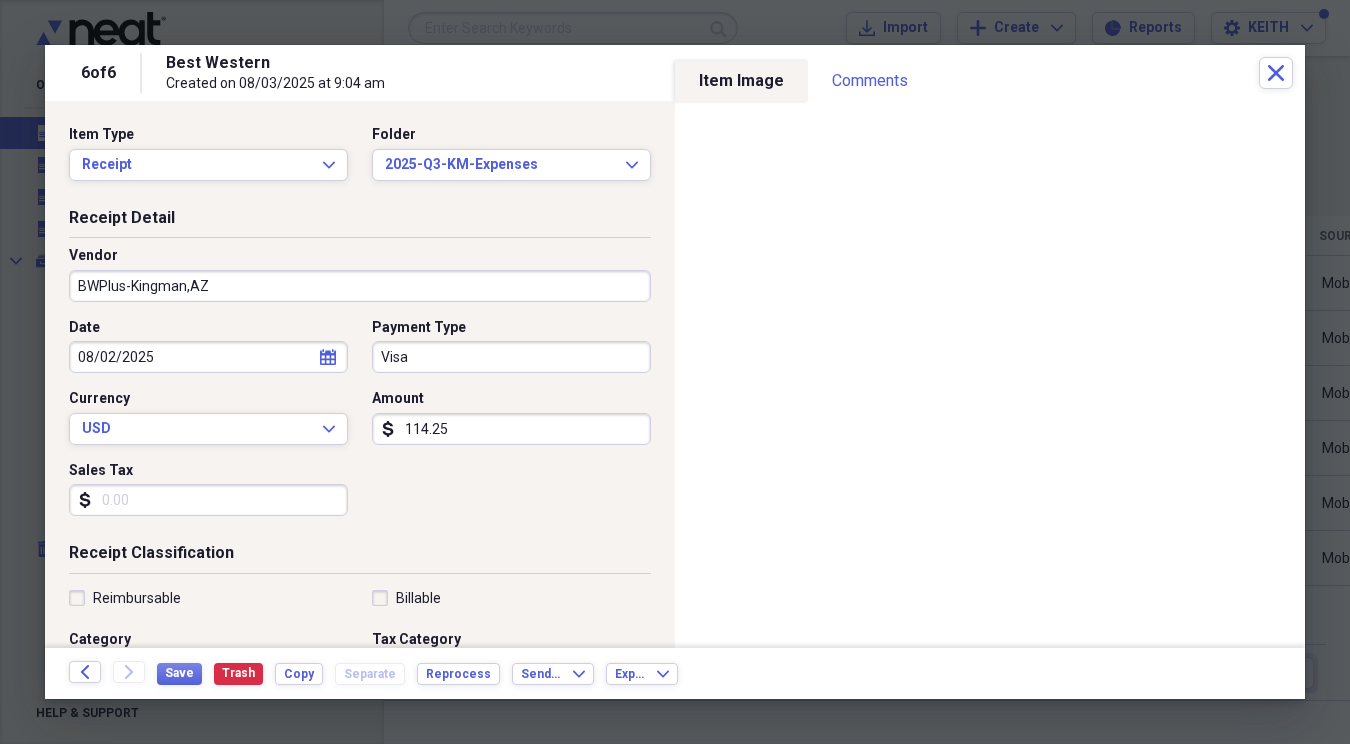 click on "calendar" 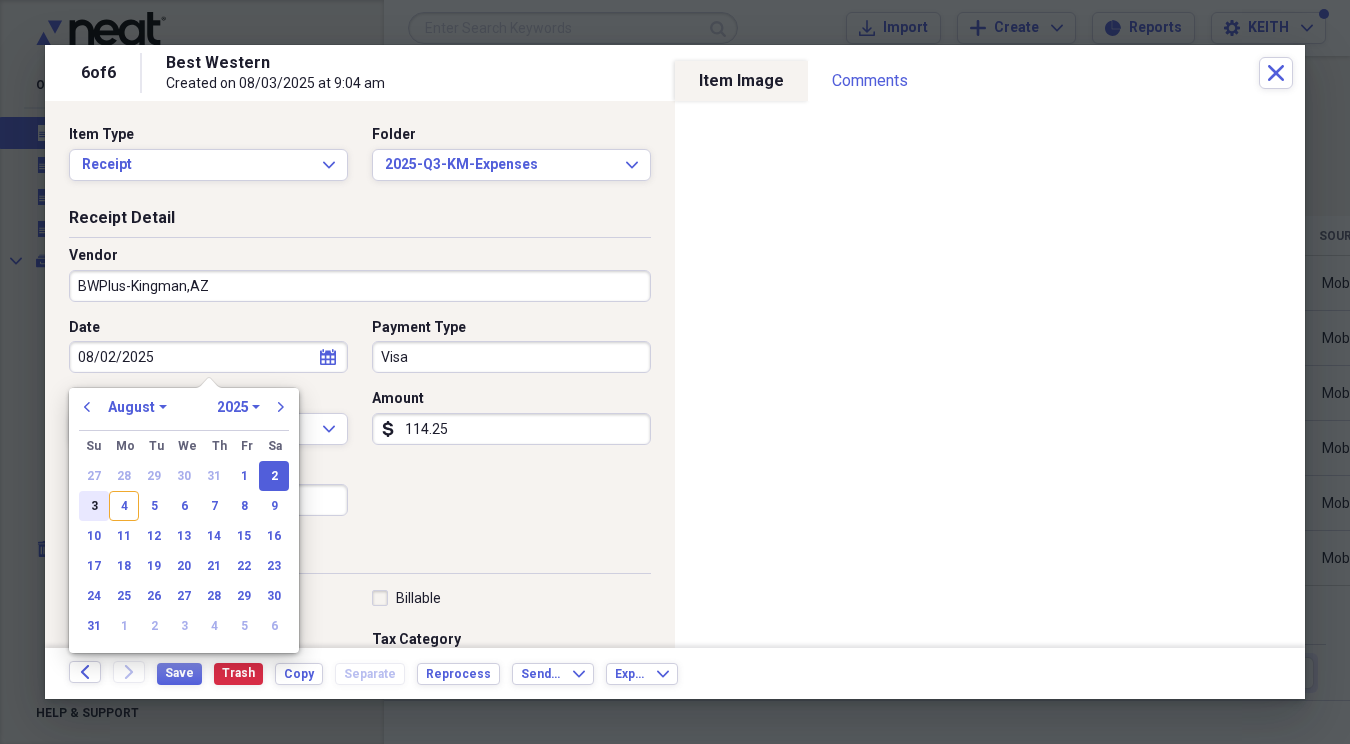 click on "3" at bounding box center (94, 506) 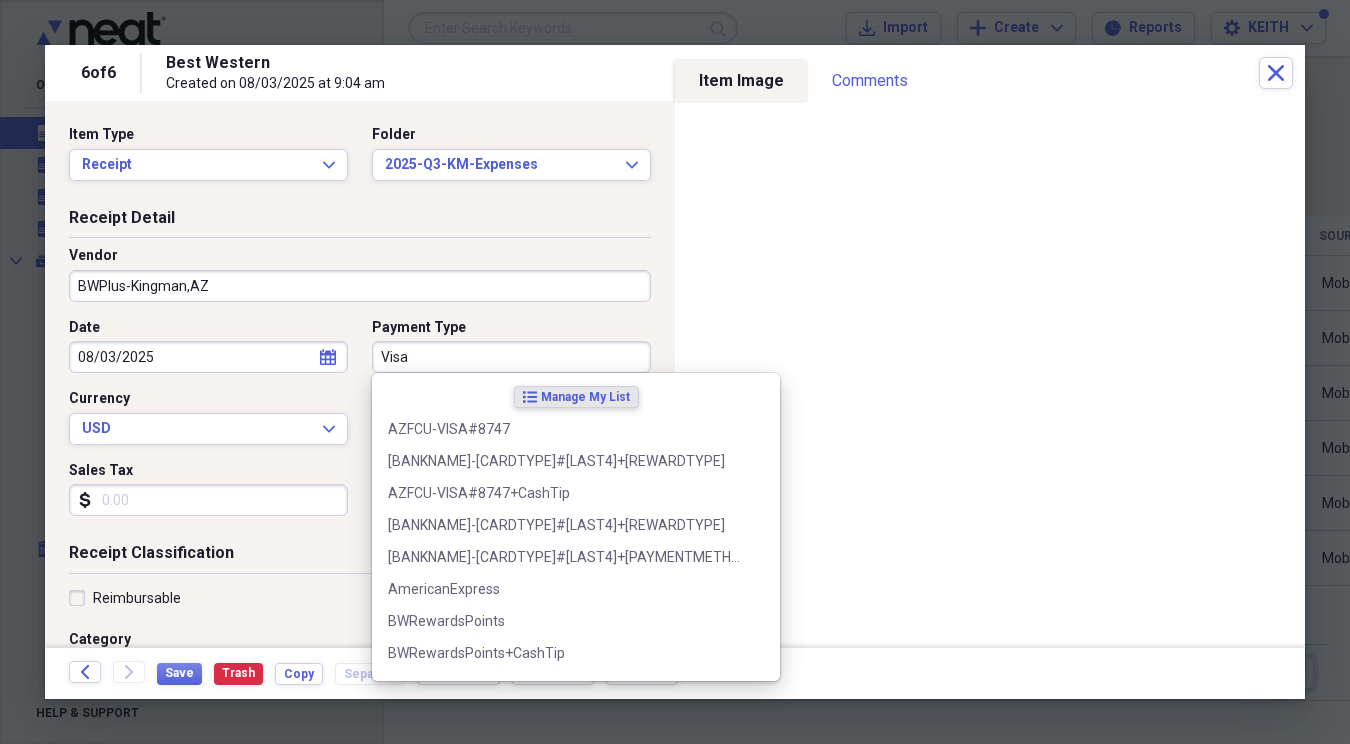 click on "Visa" at bounding box center [511, 357] 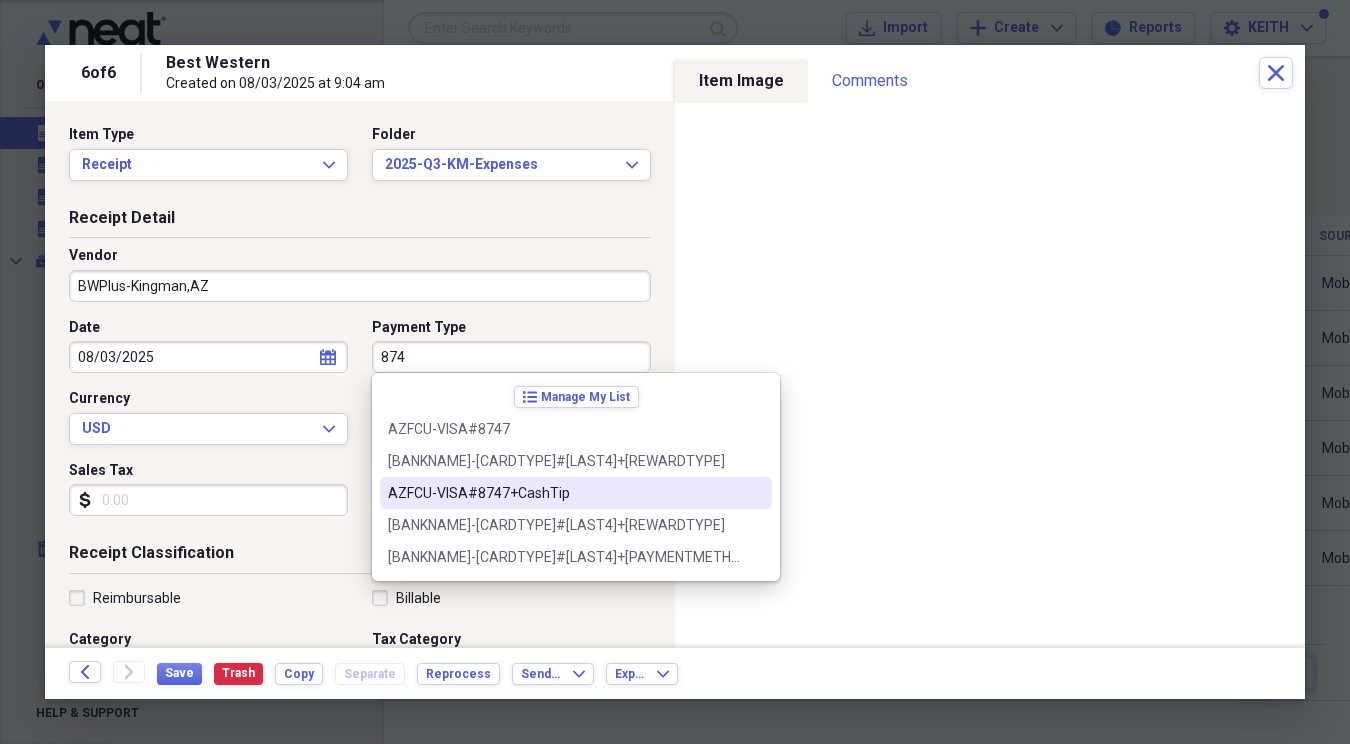 click on "AZFCU-VISA#8747+CashTip" at bounding box center (564, 493) 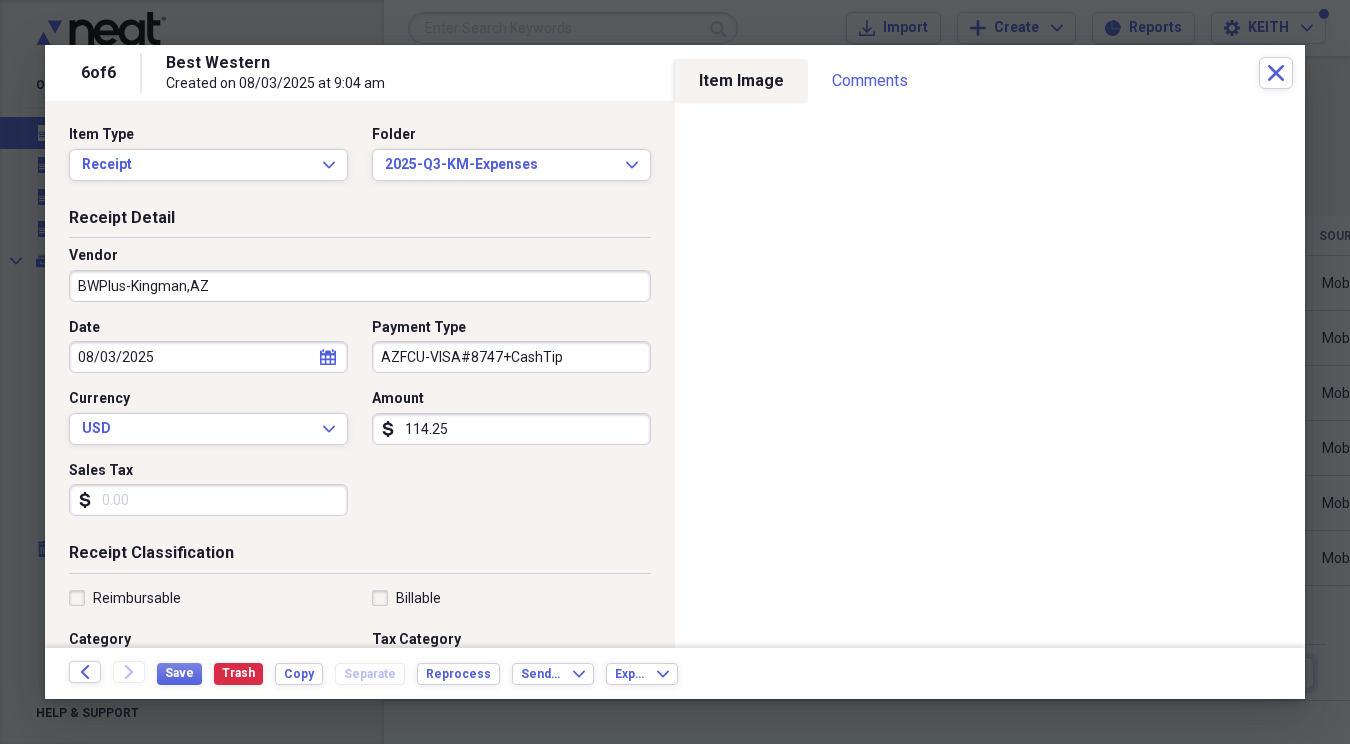 click on "114.25" at bounding box center [511, 429] 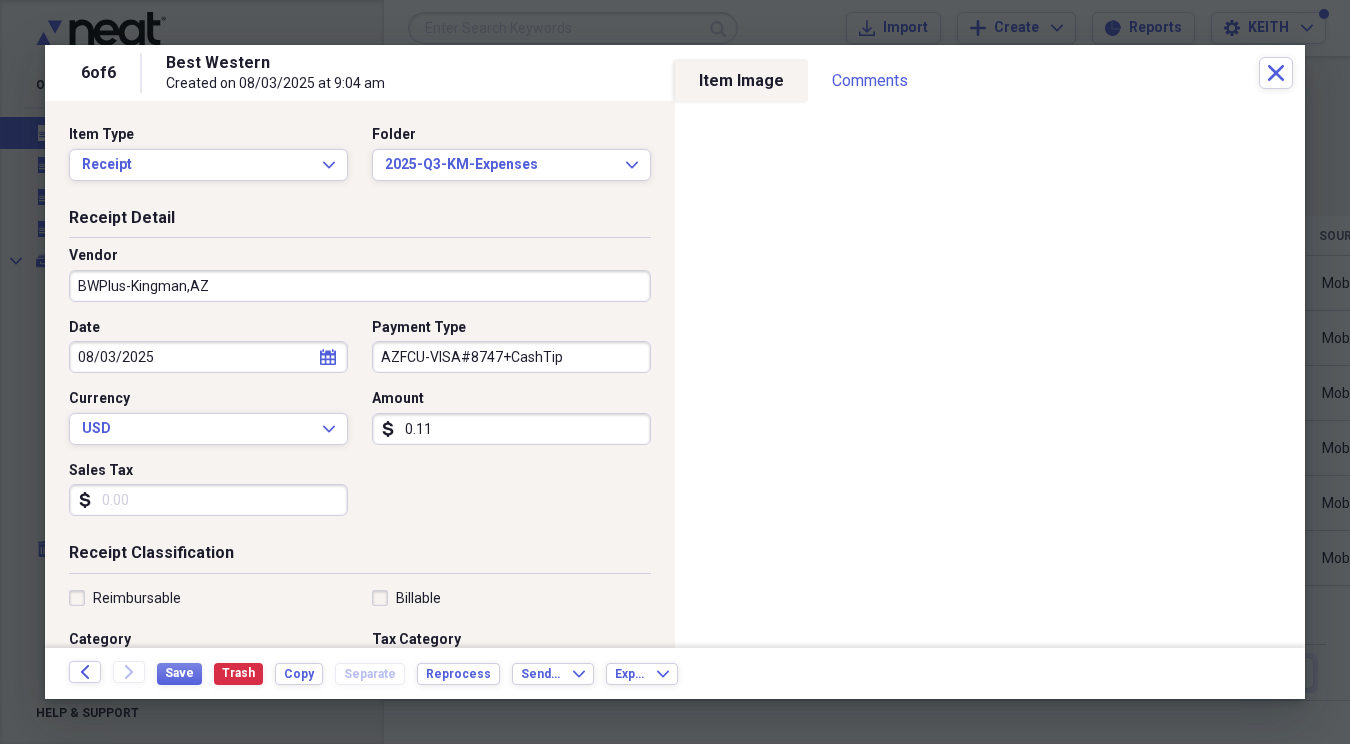 type on "0.01" 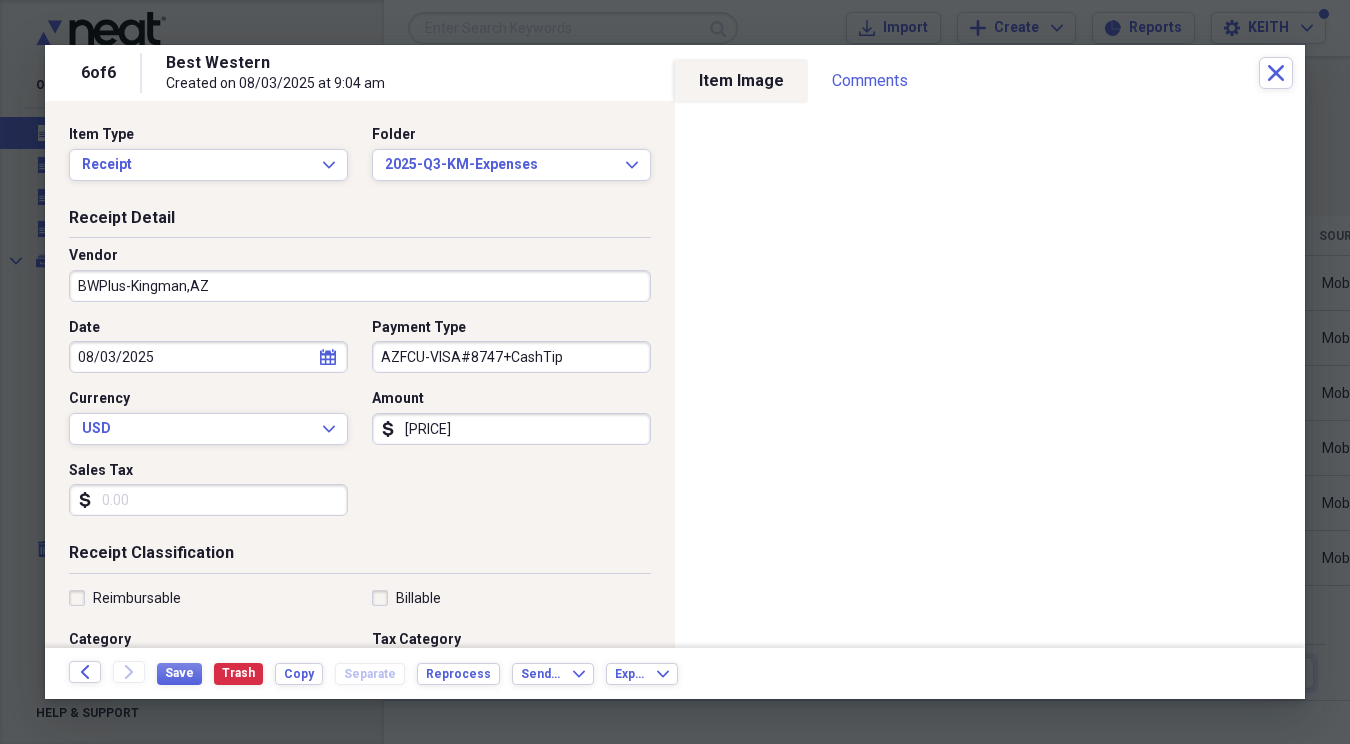 type on "[PRICE]" 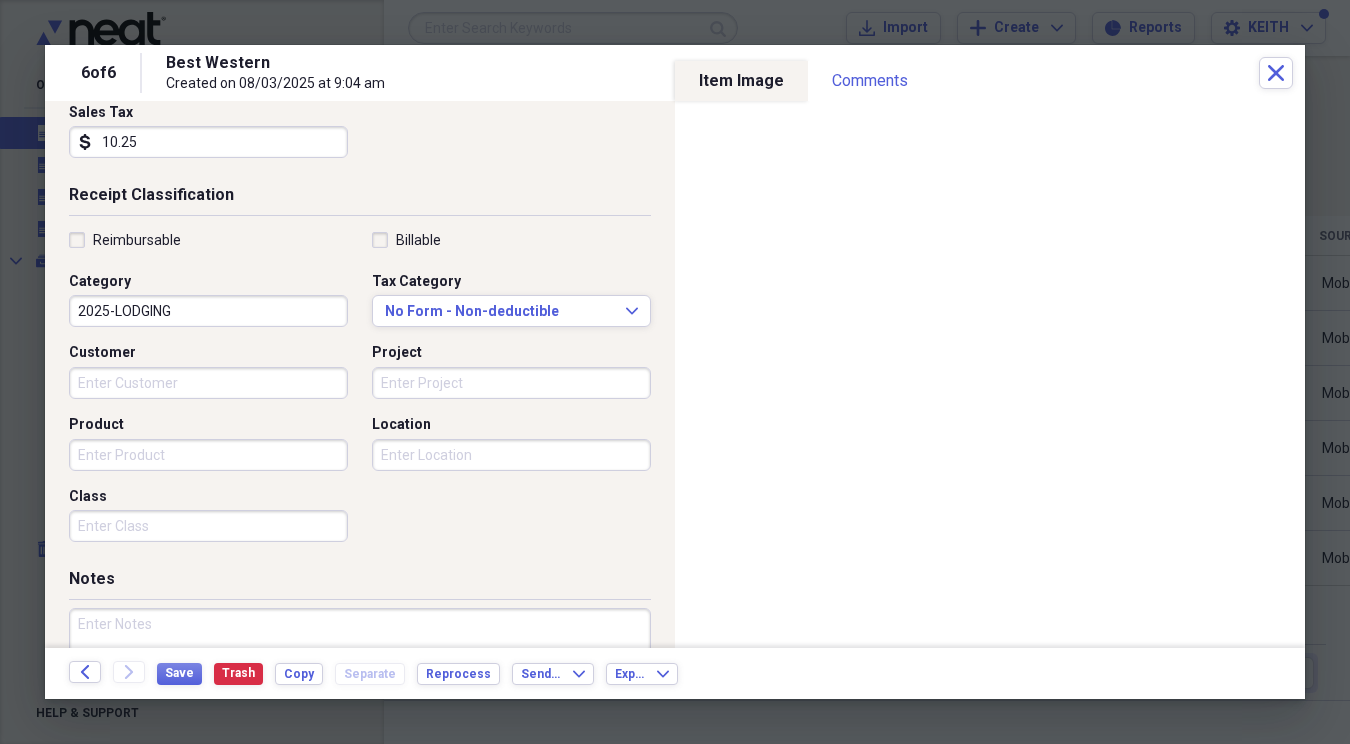 scroll, scrollTop: 473, scrollLeft: 0, axis: vertical 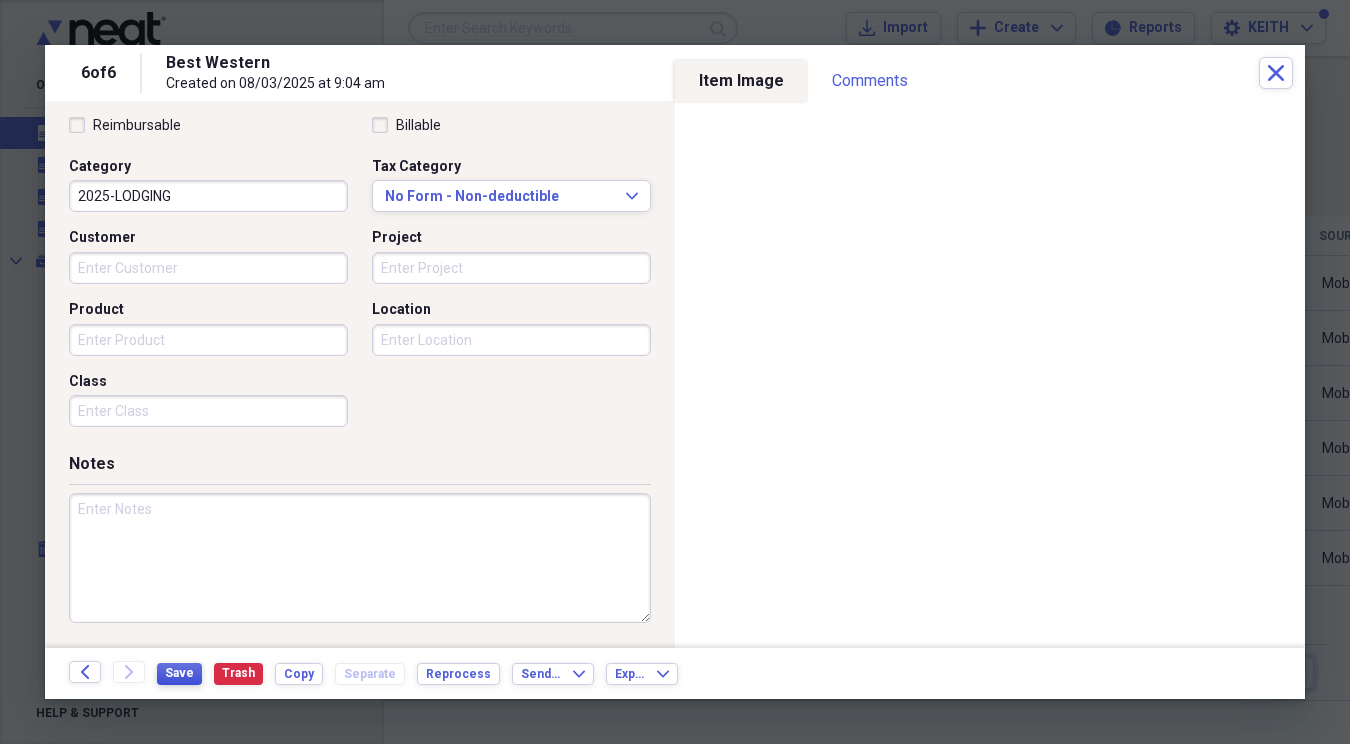 type on "10.25" 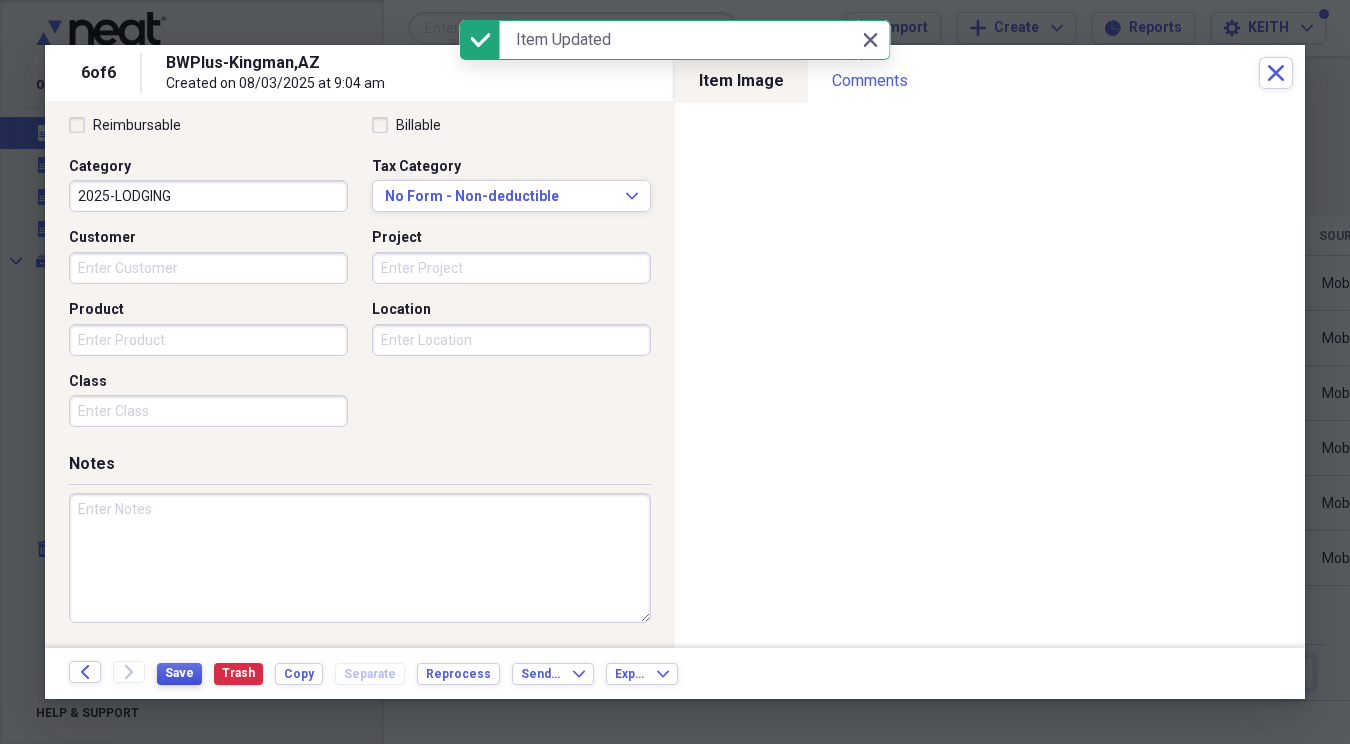 scroll, scrollTop: 0, scrollLeft: 0, axis: both 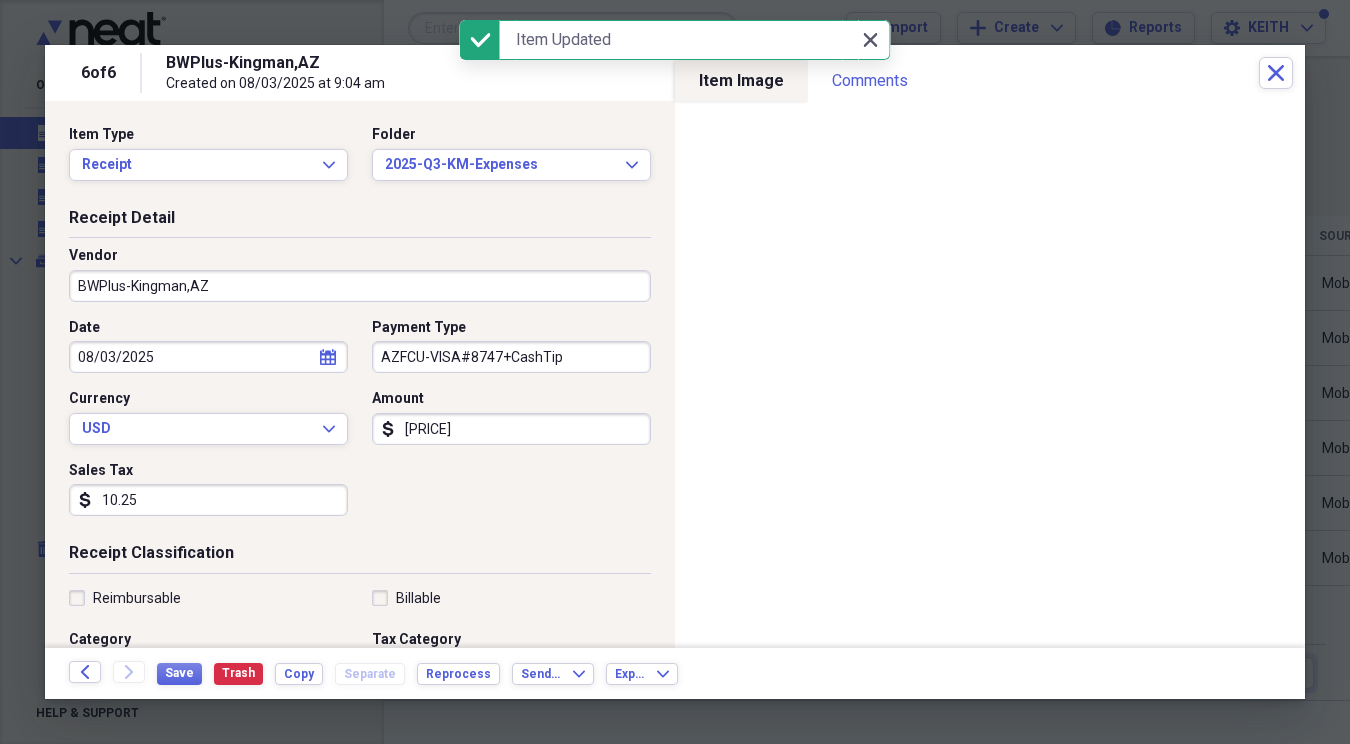 click on "Close" 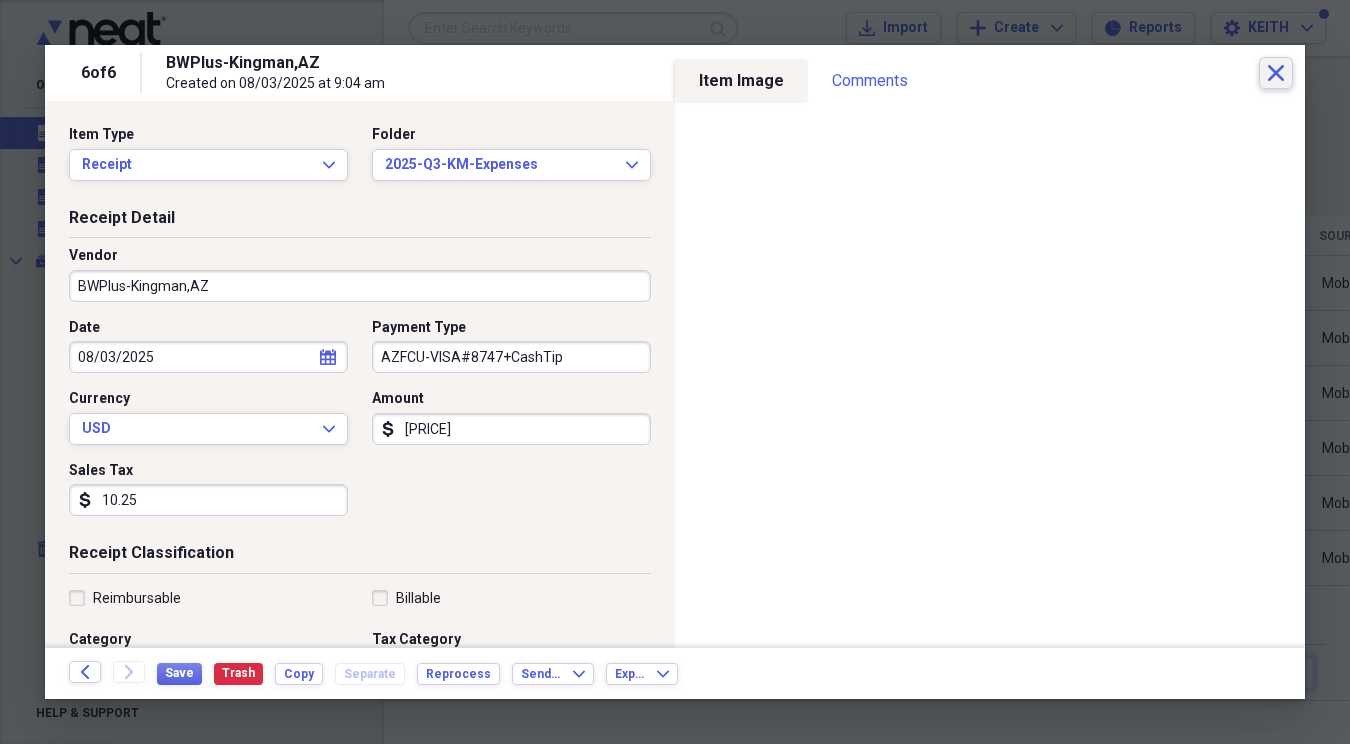 click on "Close" at bounding box center [1276, 73] 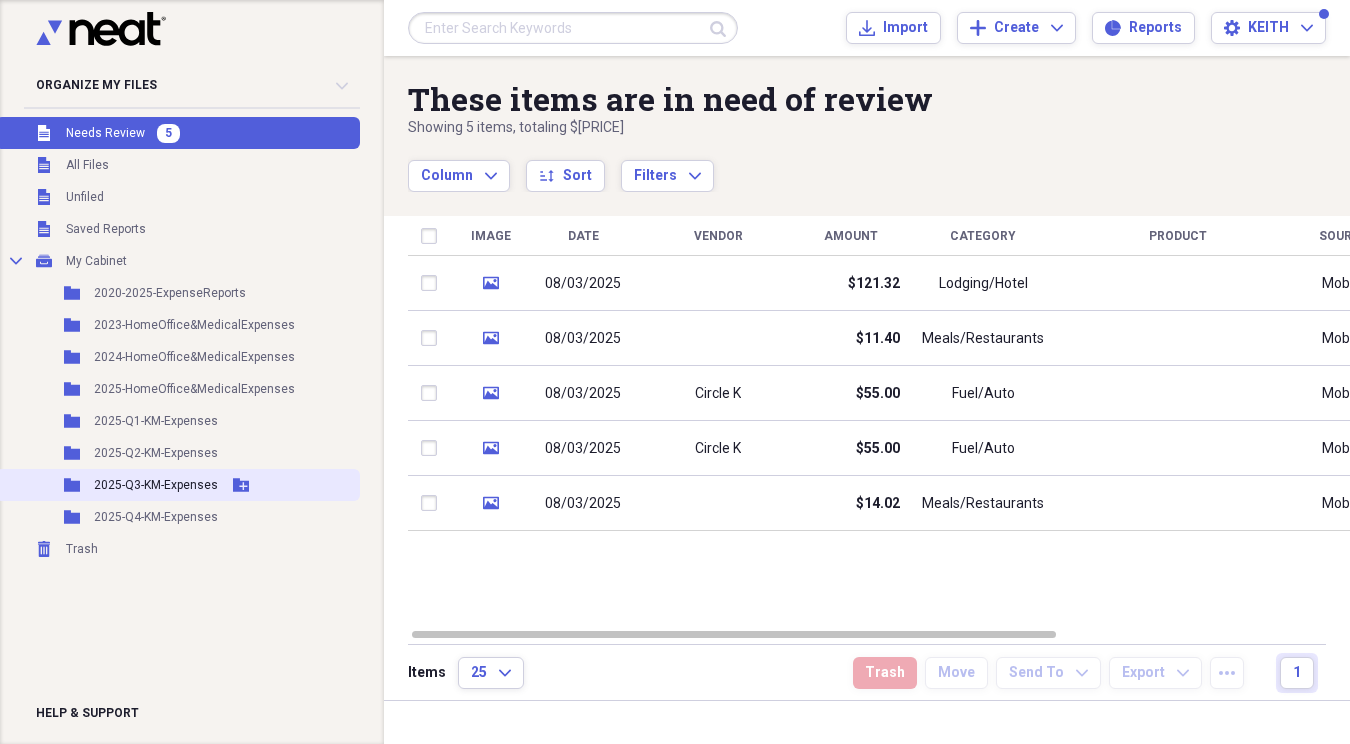 click on "2025-Q3-KM-Expenses" at bounding box center (156, 485) 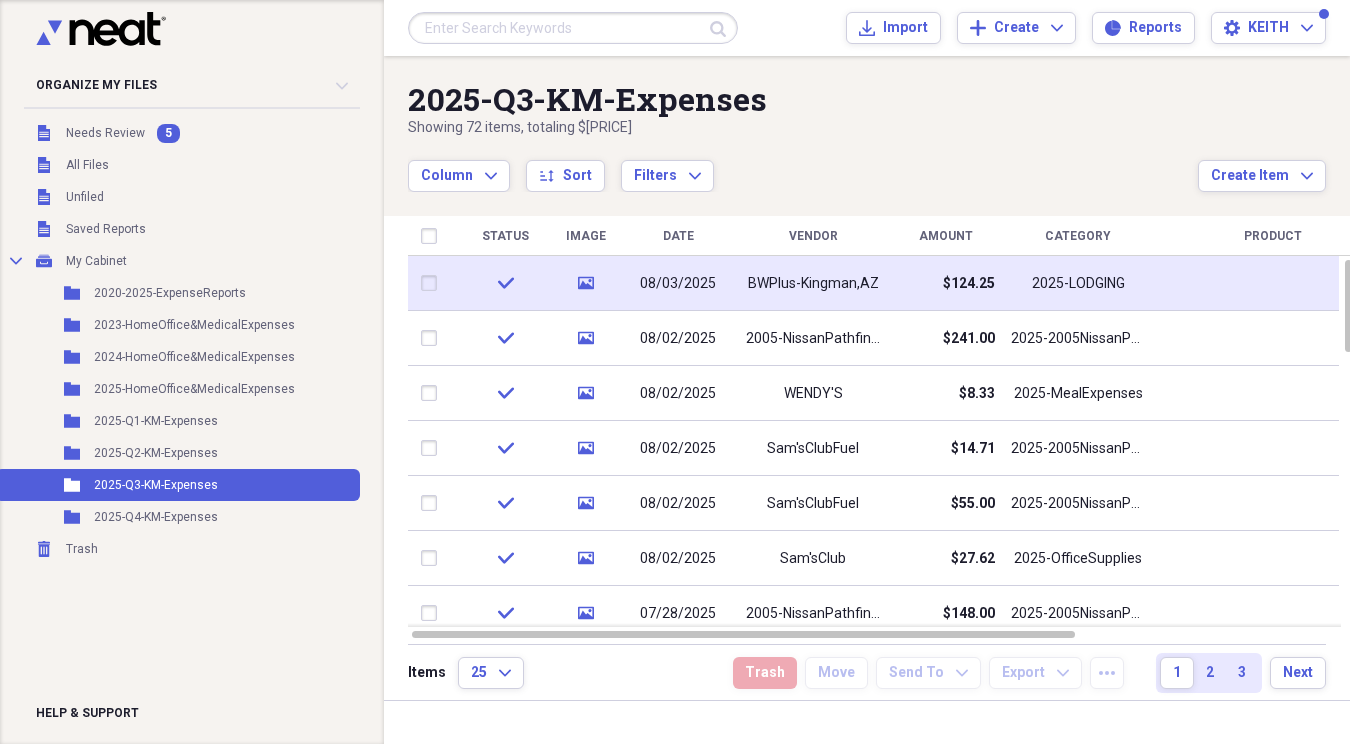 click on "media" 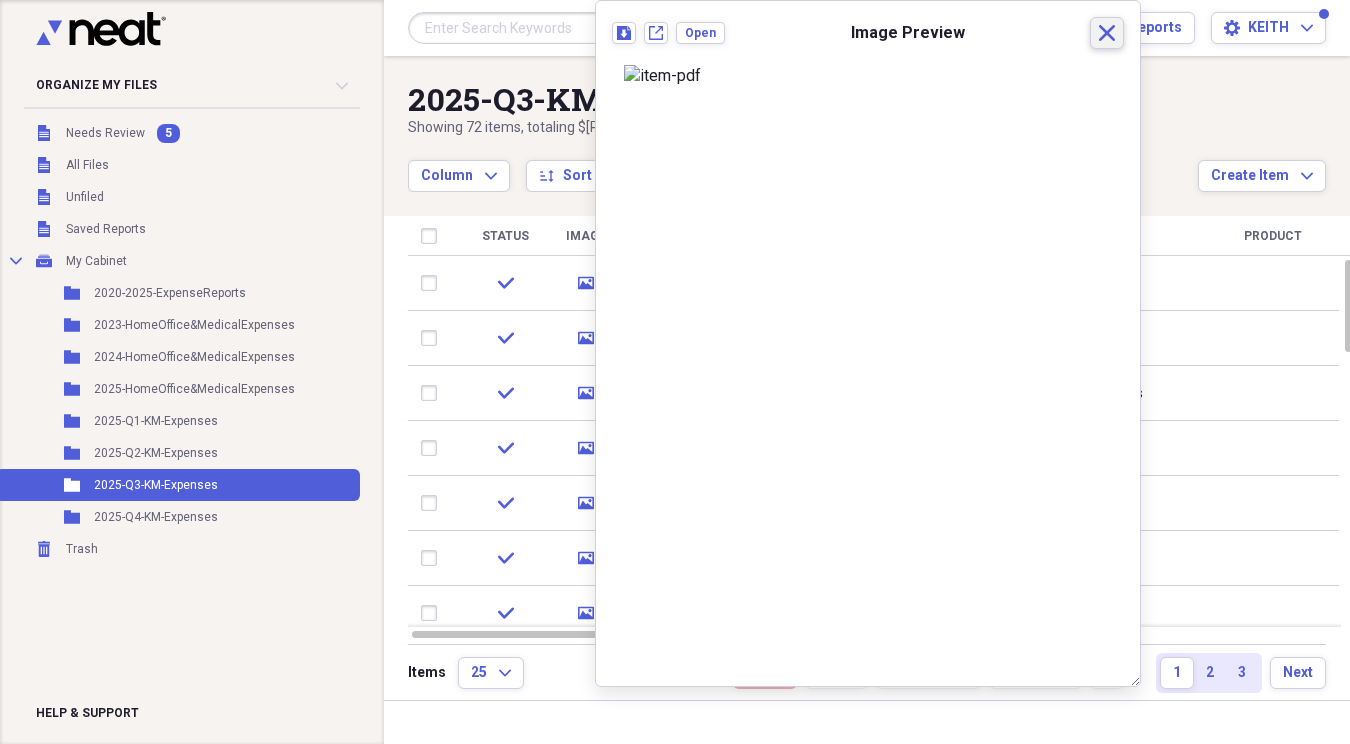 click on "Close" 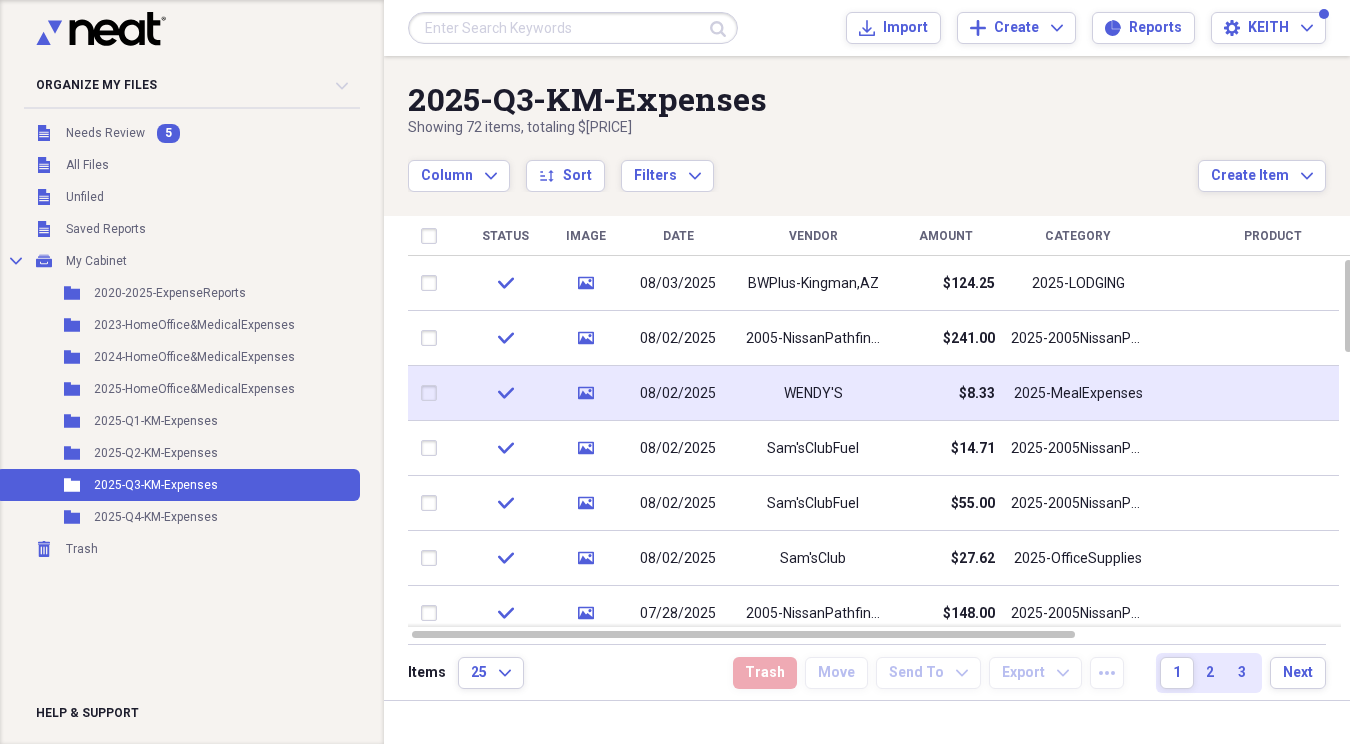 click on "media" 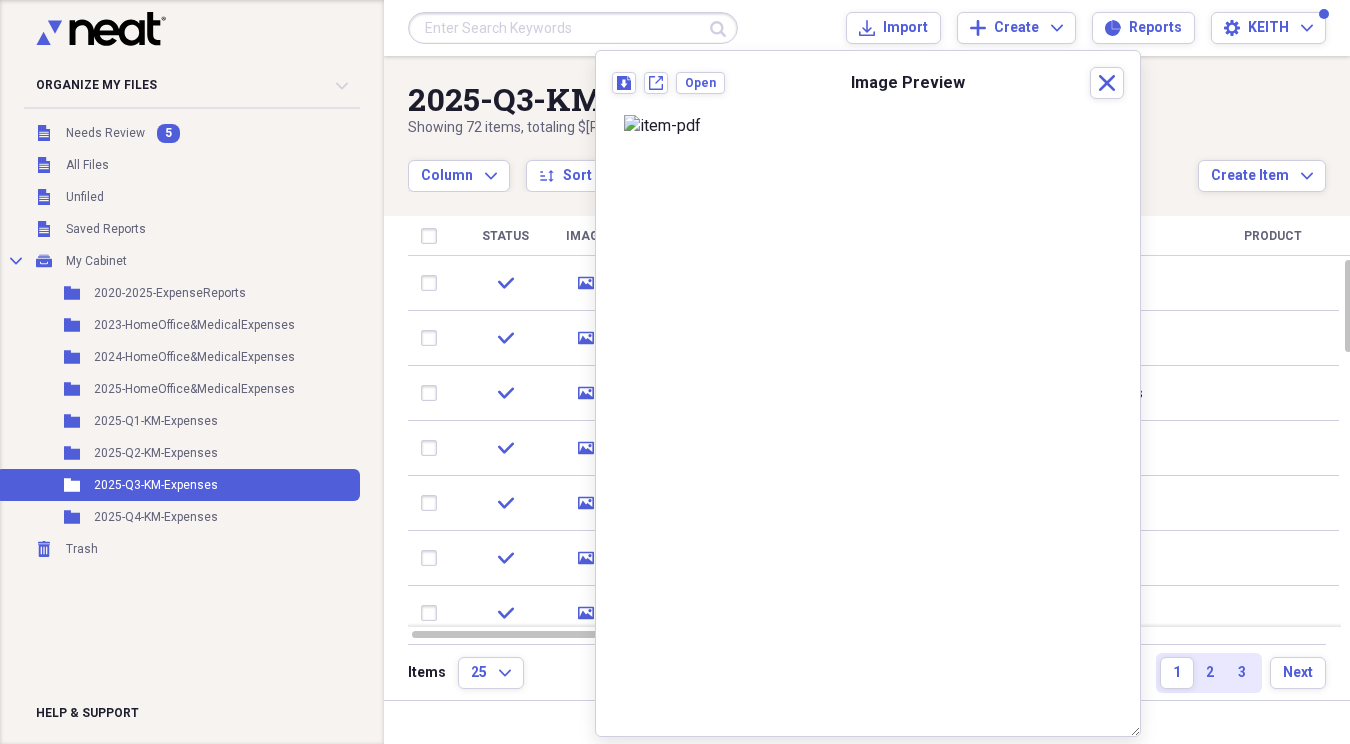 click on "Download New tab Open Image Preview Close" at bounding box center (868, 89) 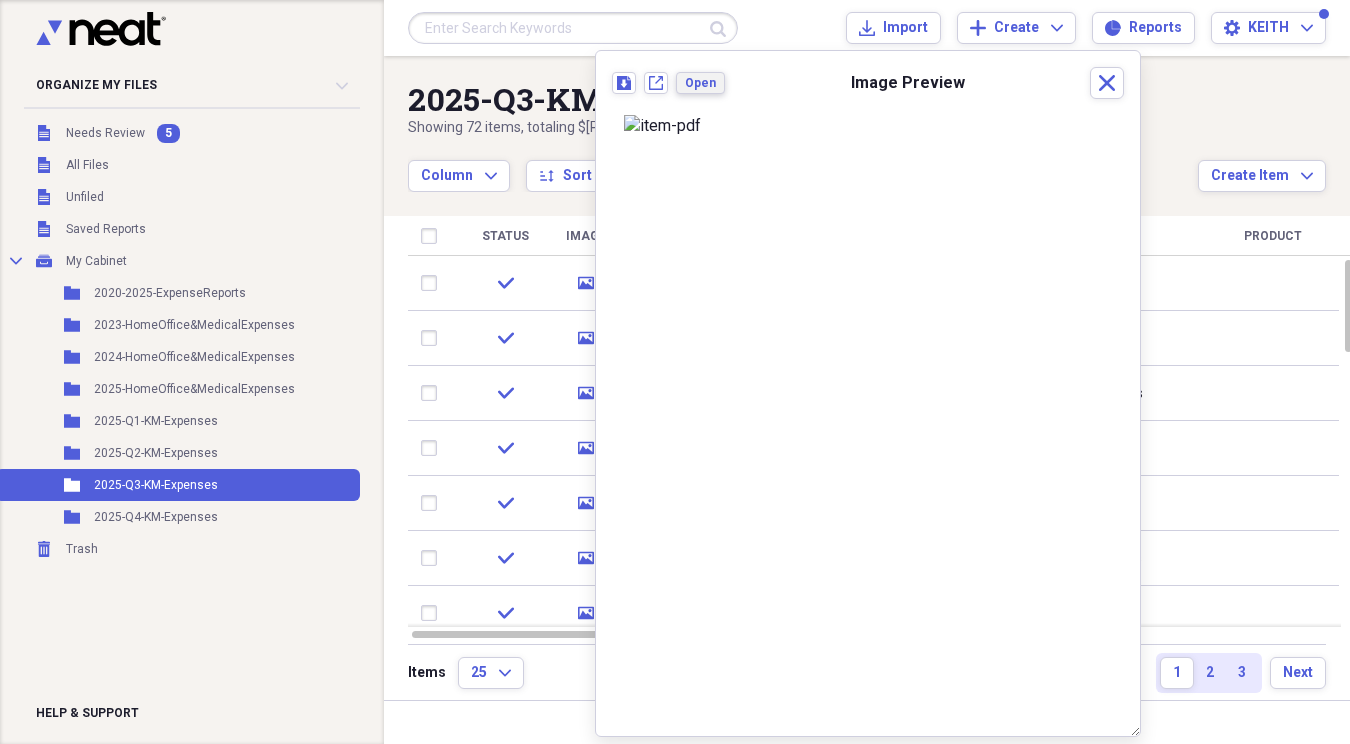 click on "Open" at bounding box center [700, 83] 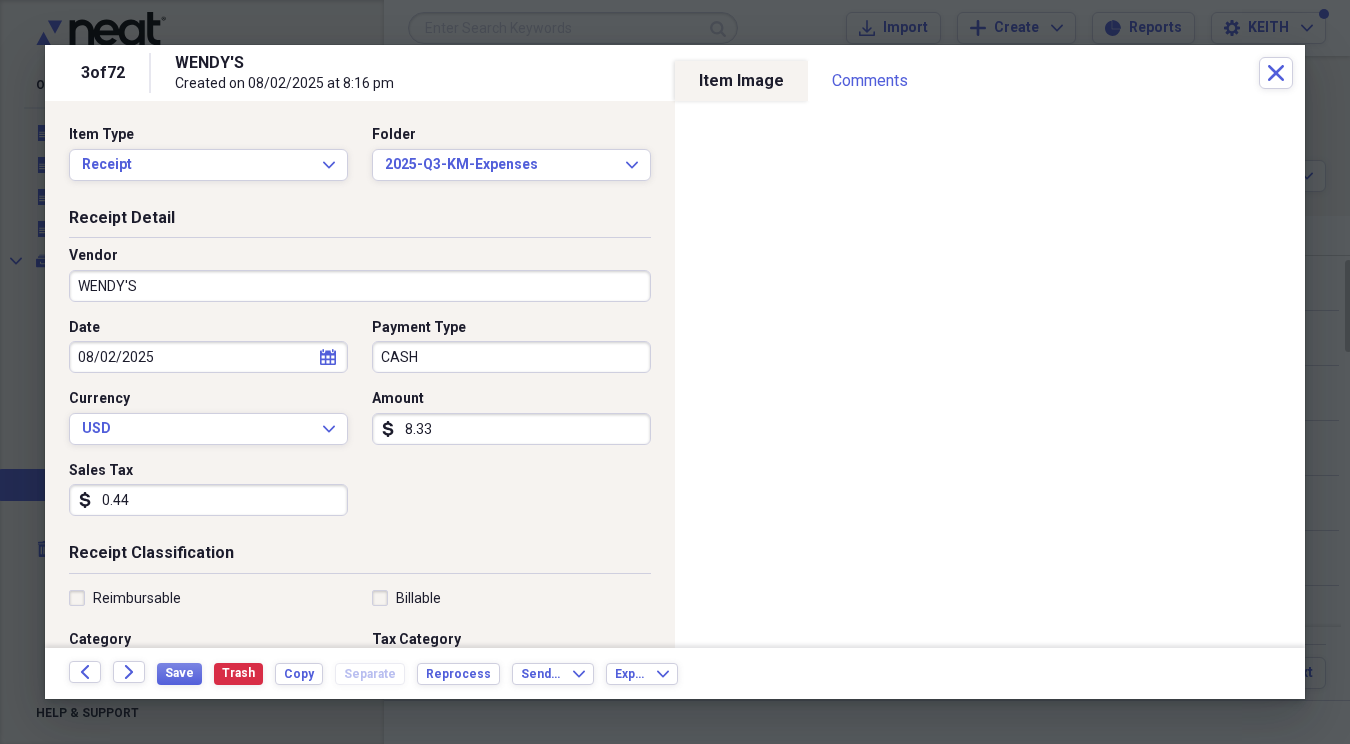 scroll, scrollTop: 473, scrollLeft: 0, axis: vertical 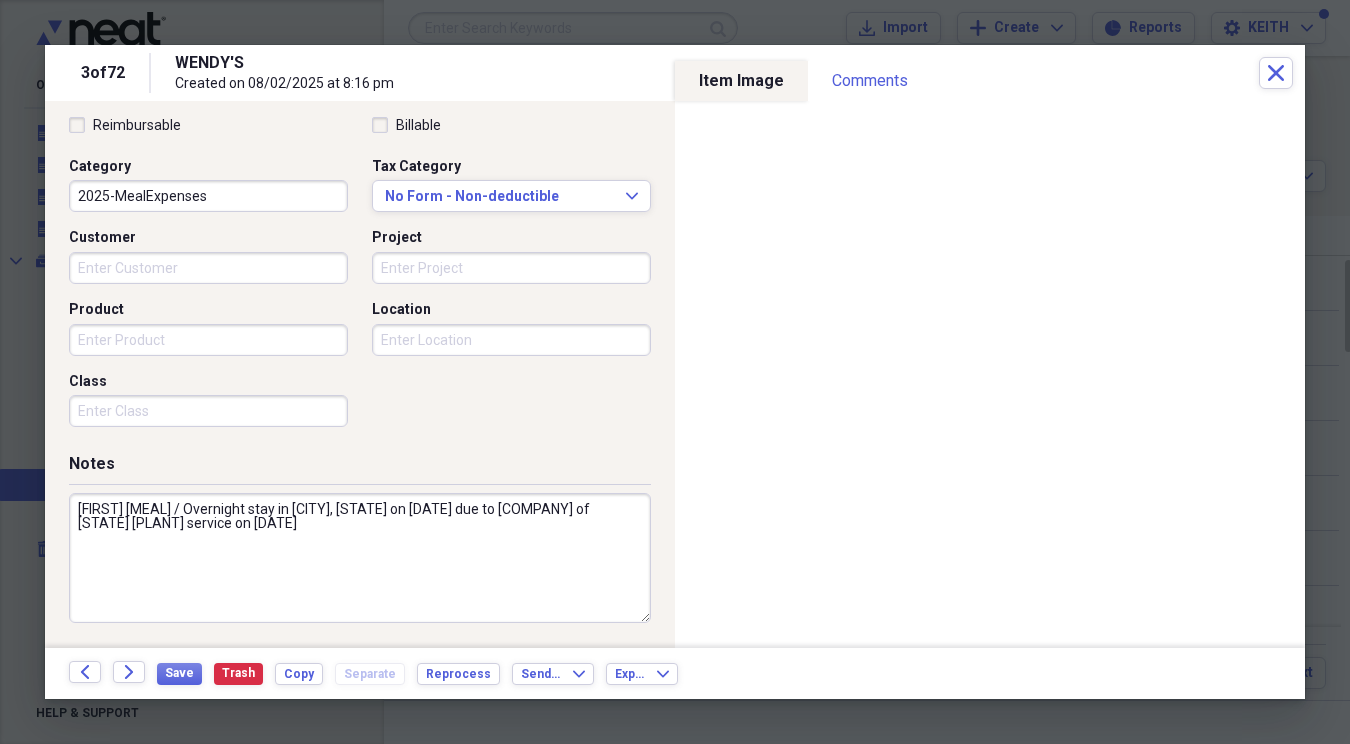 drag, startPoint x: 616, startPoint y: 519, endPoint x: 403, endPoint y: 448, distance: 224.52171 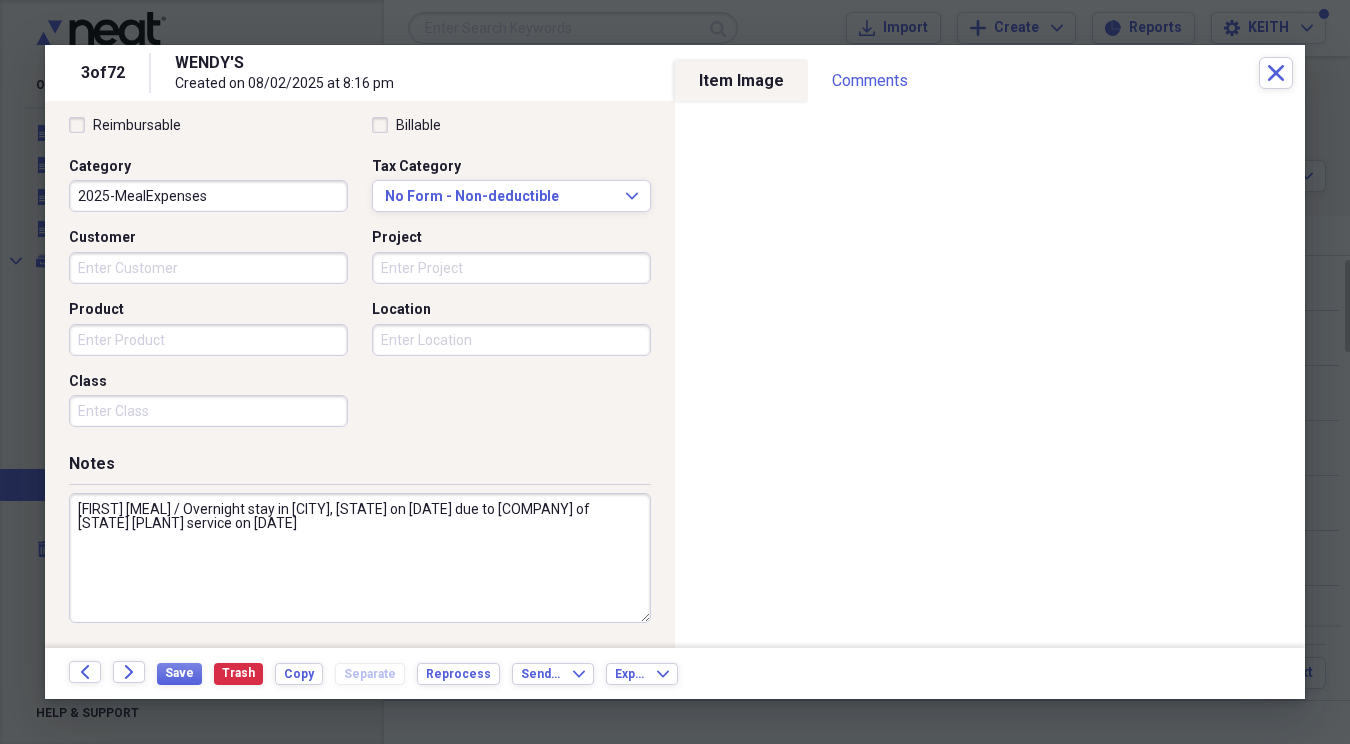 click on "Reimbursable Billable Category [CATEGORY] Tax Category No Form - Non-deductible Expand Customer Project Product Location Class" at bounding box center (360, 276) 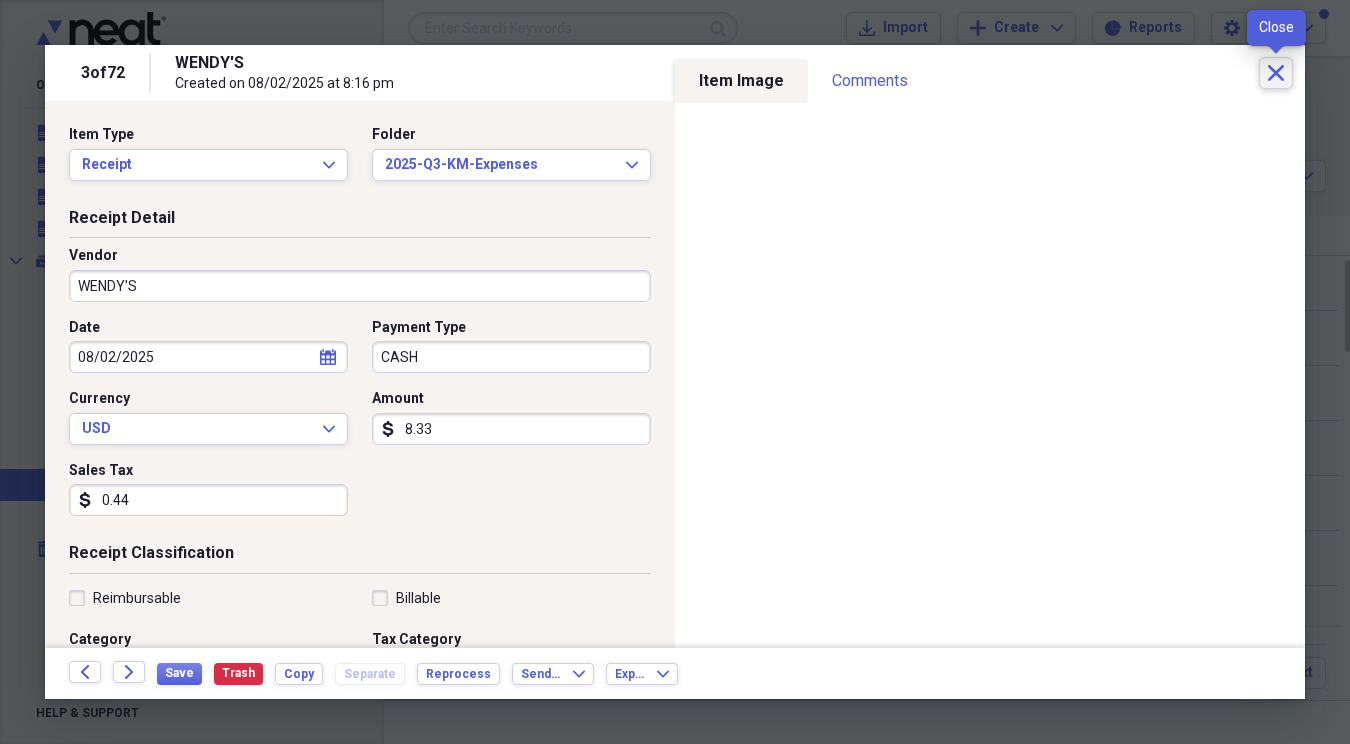click on "Close" 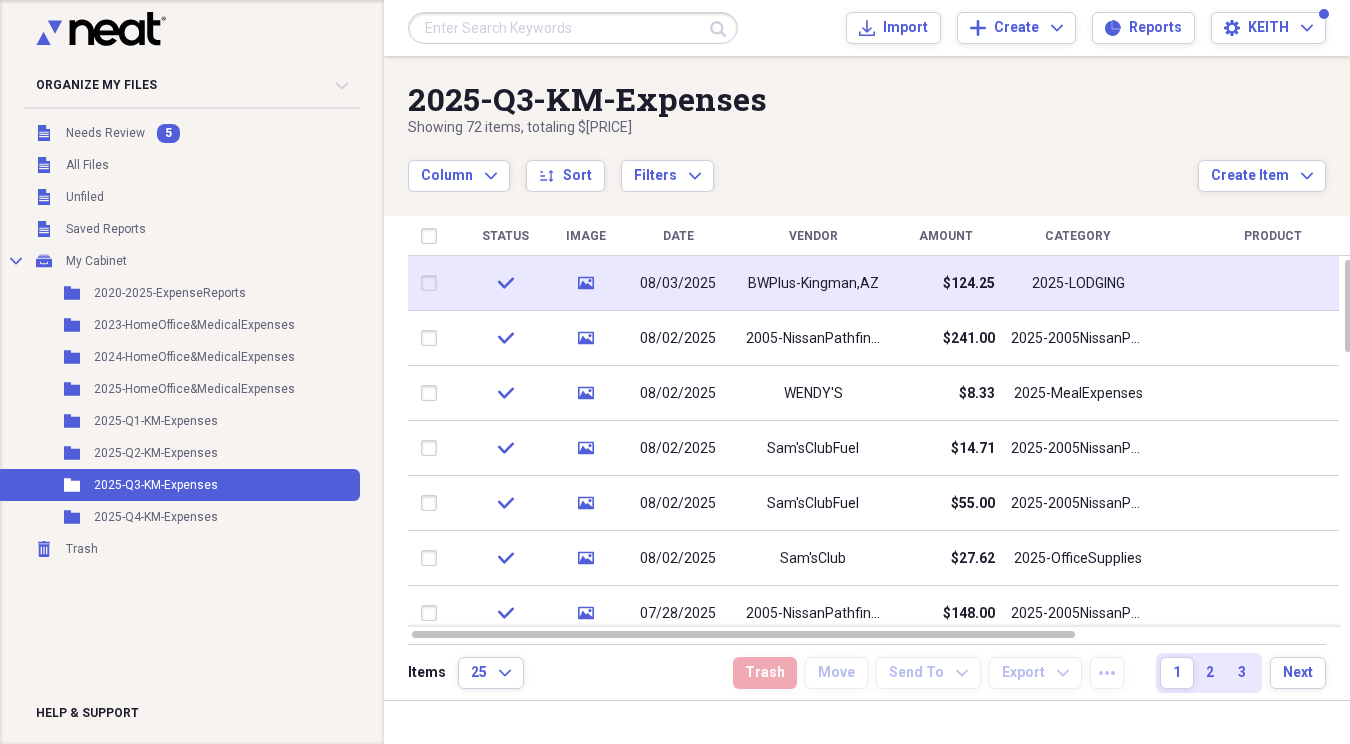 click on "media" 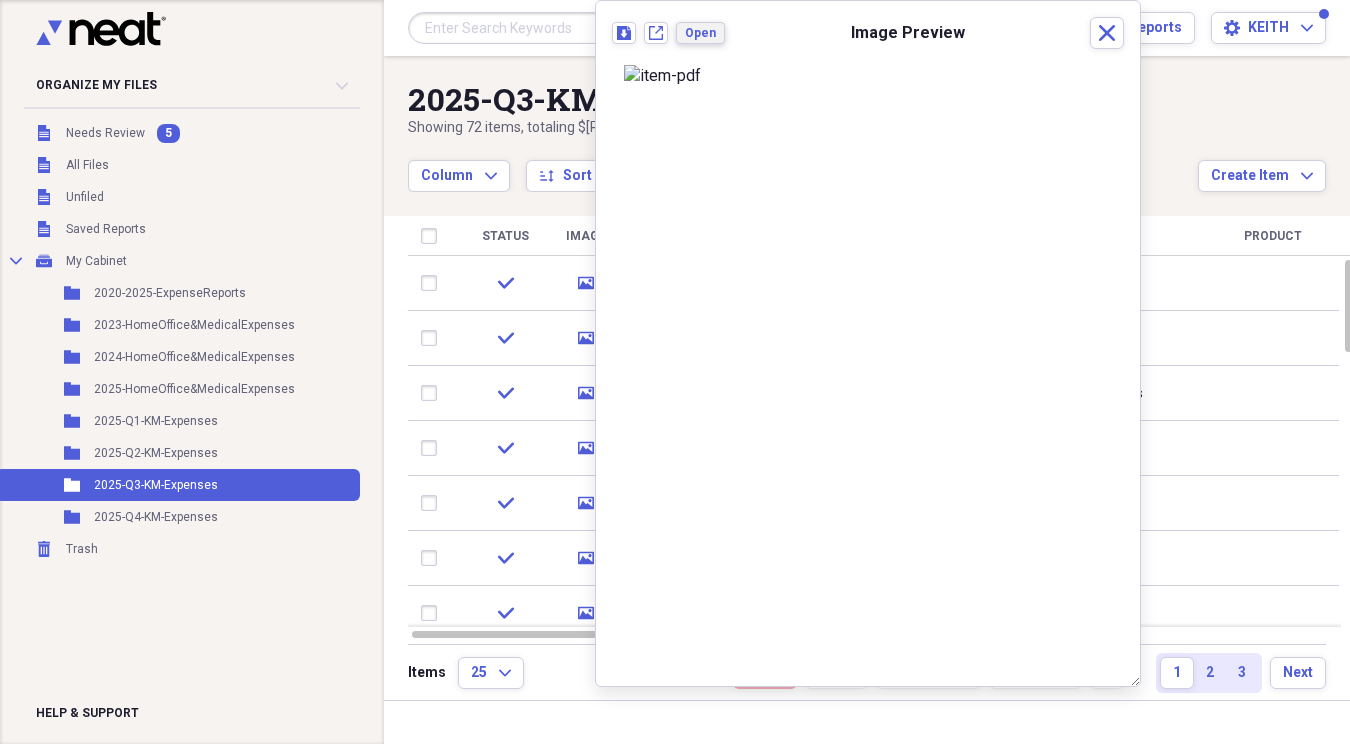 click on "Open" at bounding box center [700, 33] 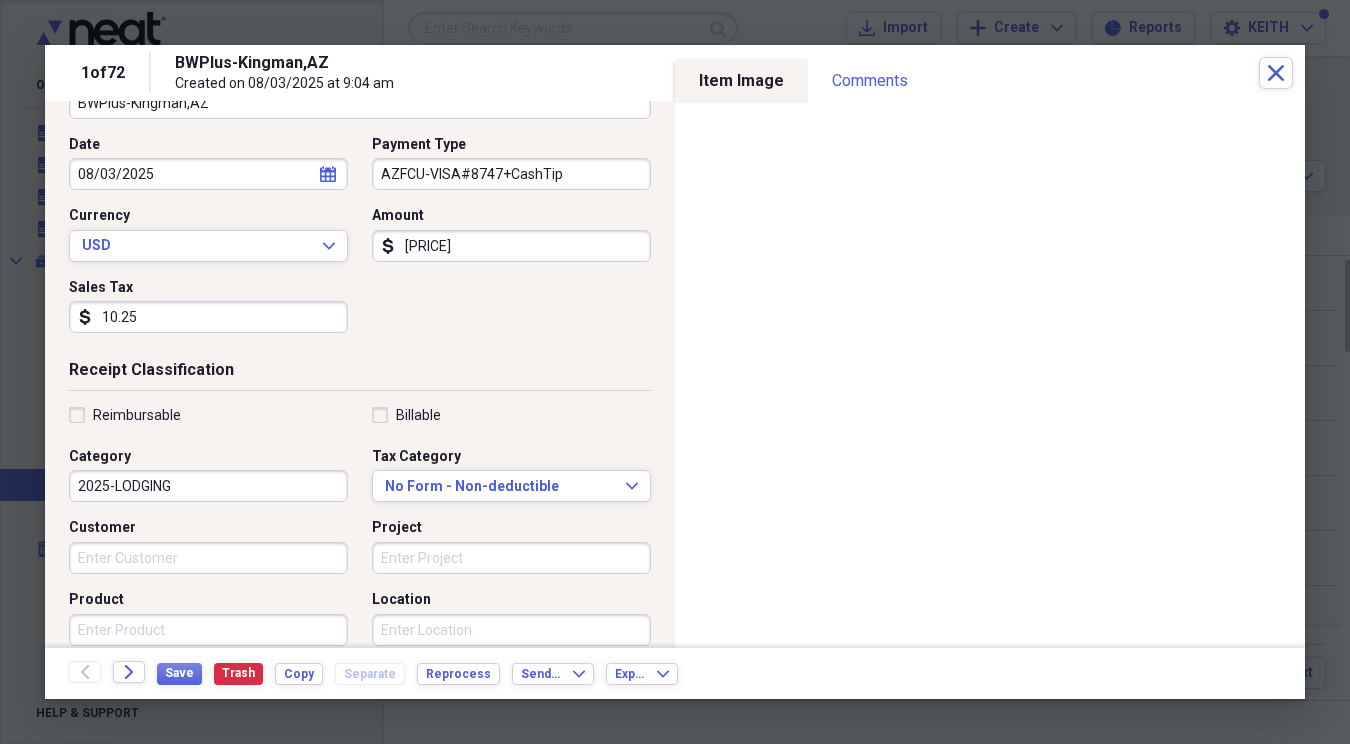 scroll, scrollTop: 473, scrollLeft: 0, axis: vertical 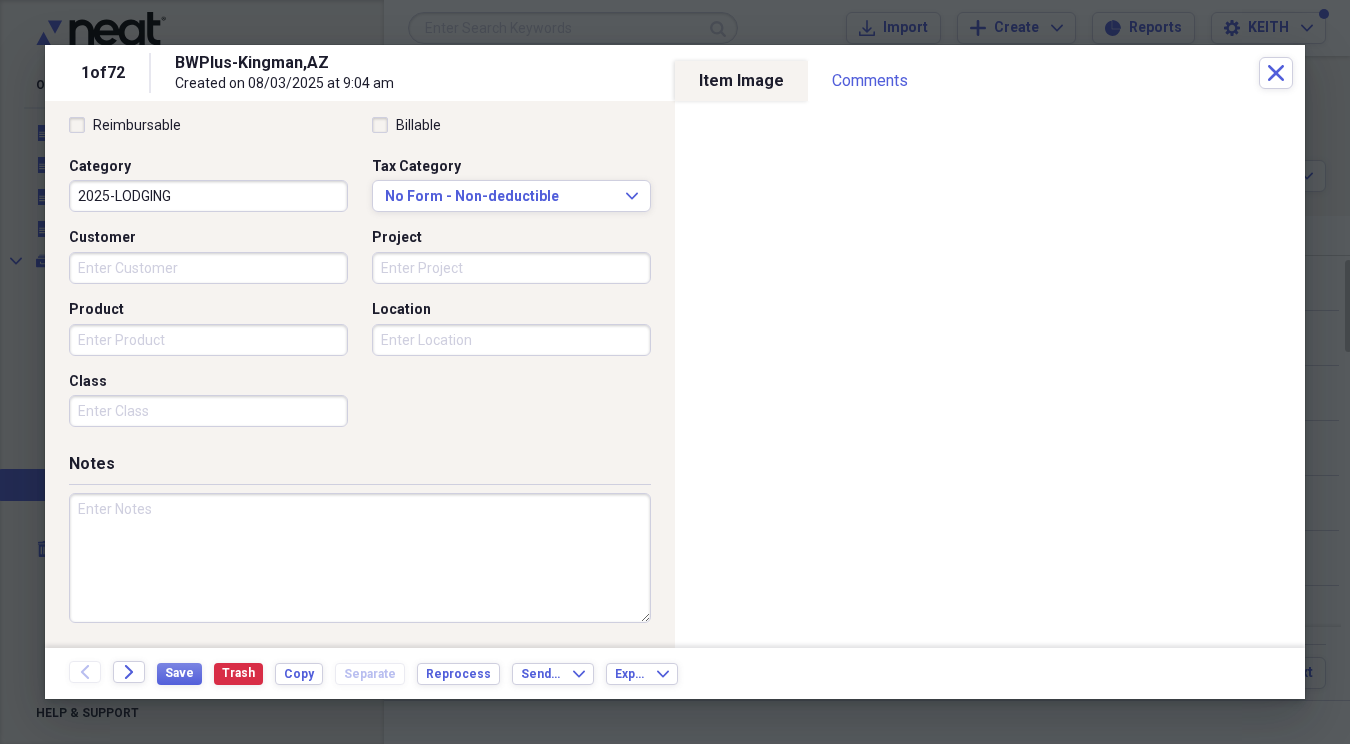 paste on "[FIRST] [MEAL] / Overnight stay in [CITY], [STATE] on [DATE] due to [COMPANY] of [STATE] [PLANT] service on [DATE]" 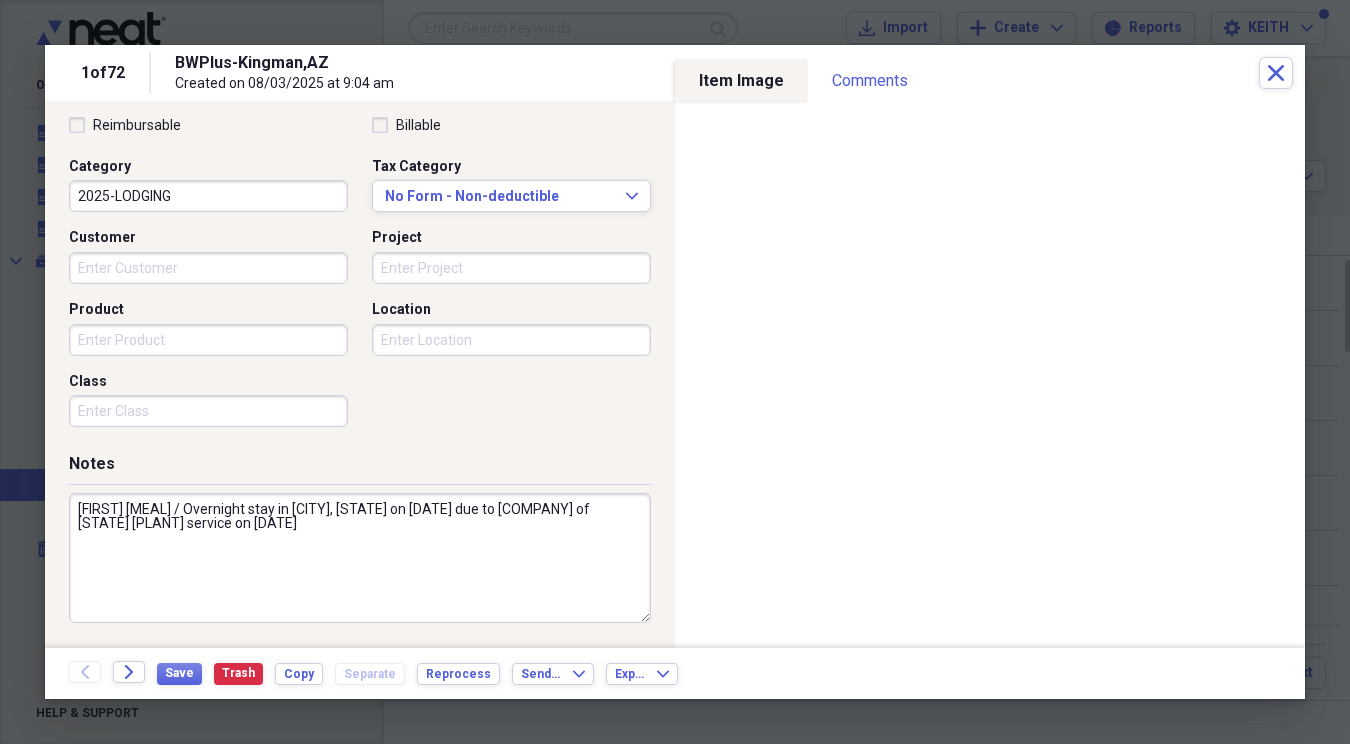 click on "[FIRST] [MEAL] / Overnight stay in [CITY], [STATE] on [DATE] due to [COMPANY] of [STATE] [PLANT] service on [DATE]" at bounding box center (360, 558) 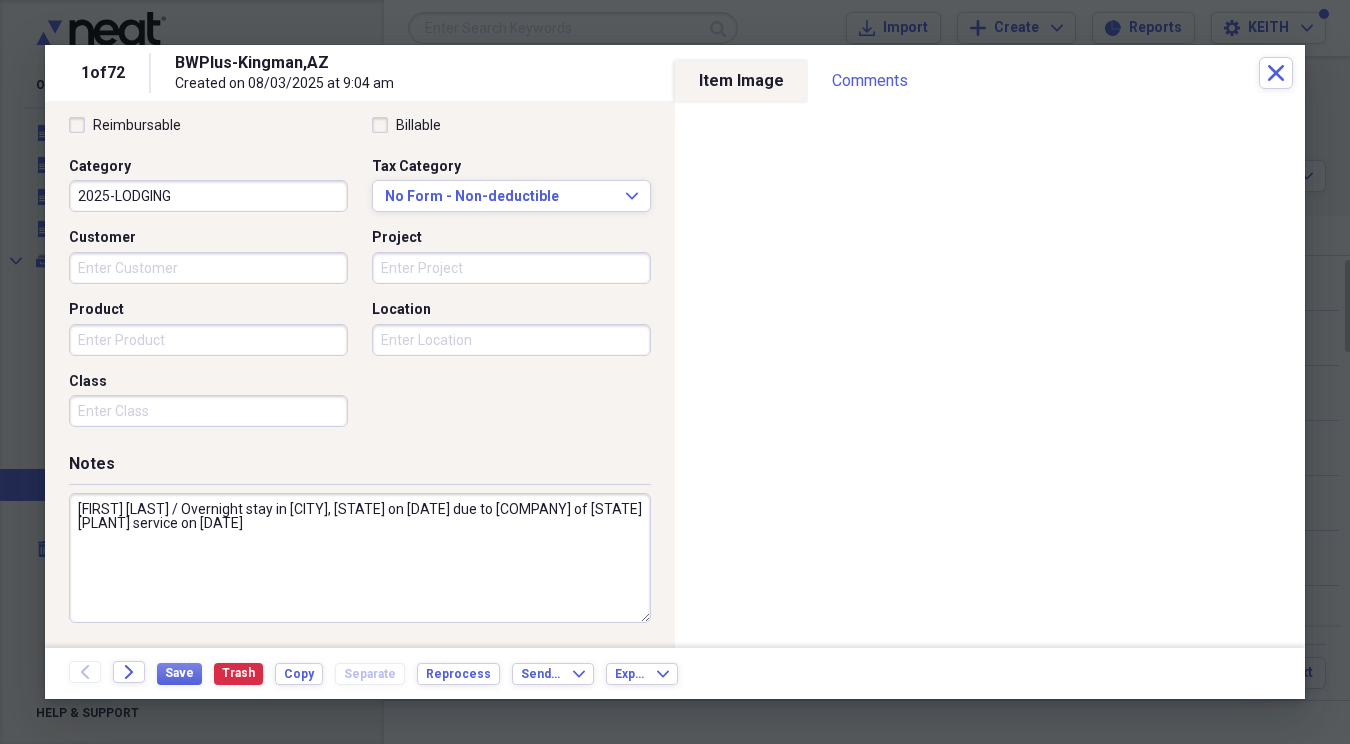 click on "[FIRST] [LAST] / Overnight stay in [CITY], [STATE] on [DATE] due to [COMPANY] of [STATE] [PLANT] service on [DATE]" at bounding box center [360, 558] 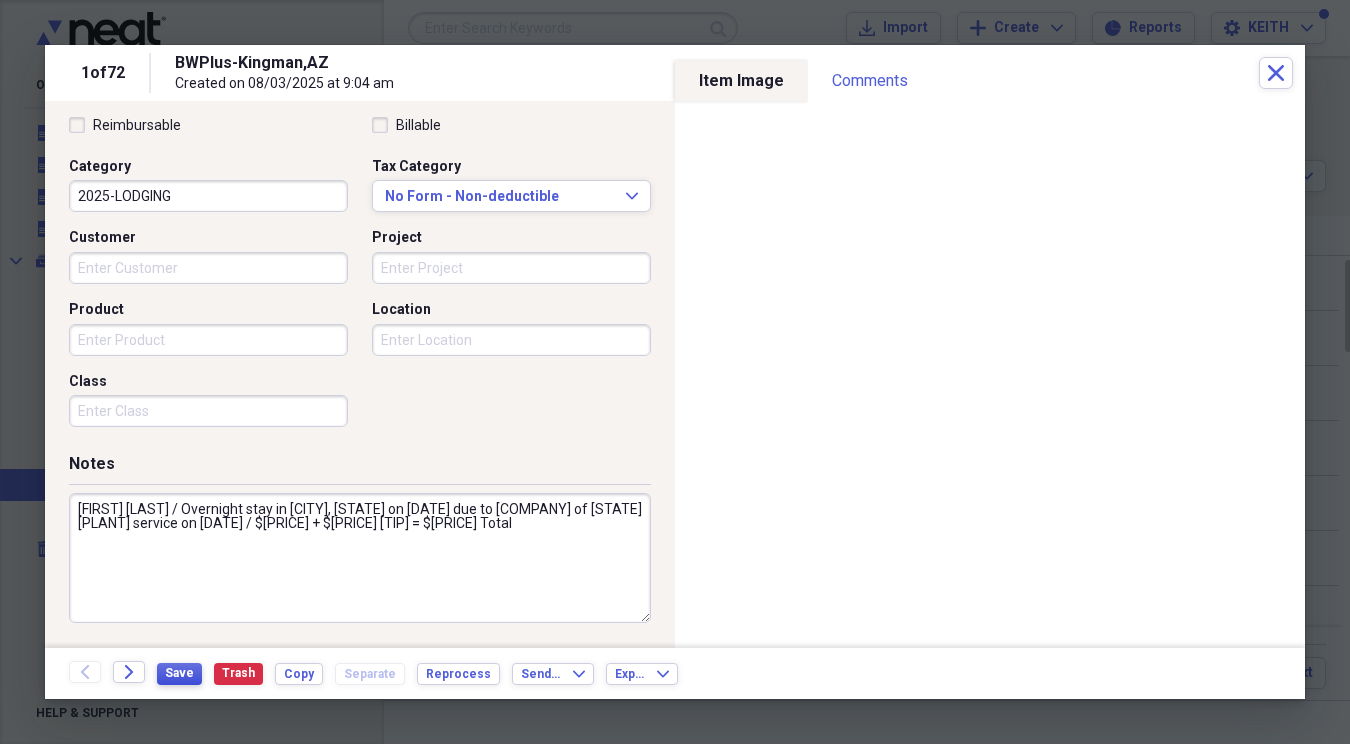type on "[FIRST] [LAST] / Overnight stay in [CITY], [STATE] on [DATE] due to [COMPANY] of [STATE] [PLANT] service on [DATE] / $[PRICE] + $[PRICE] [TIP] = $[PRICE] Total" 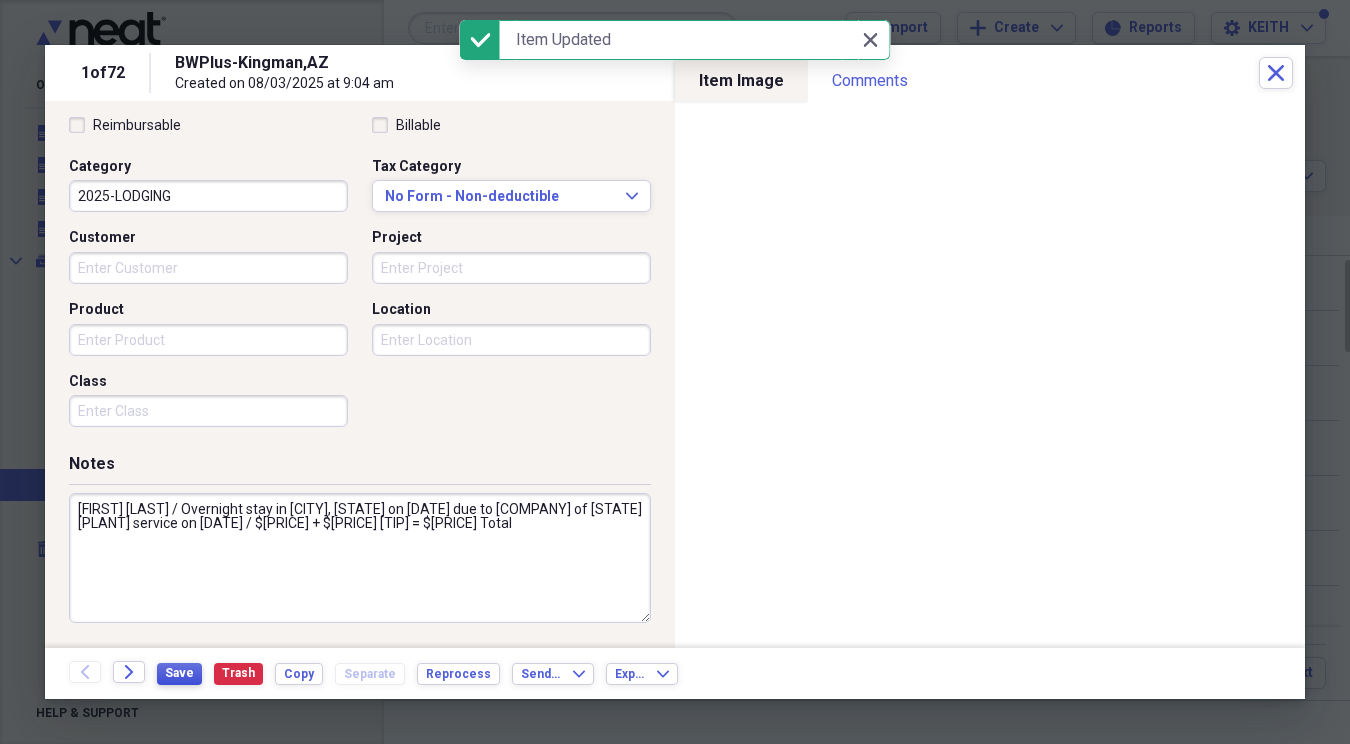 scroll, scrollTop: 0, scrollLeft: 0, axis: both 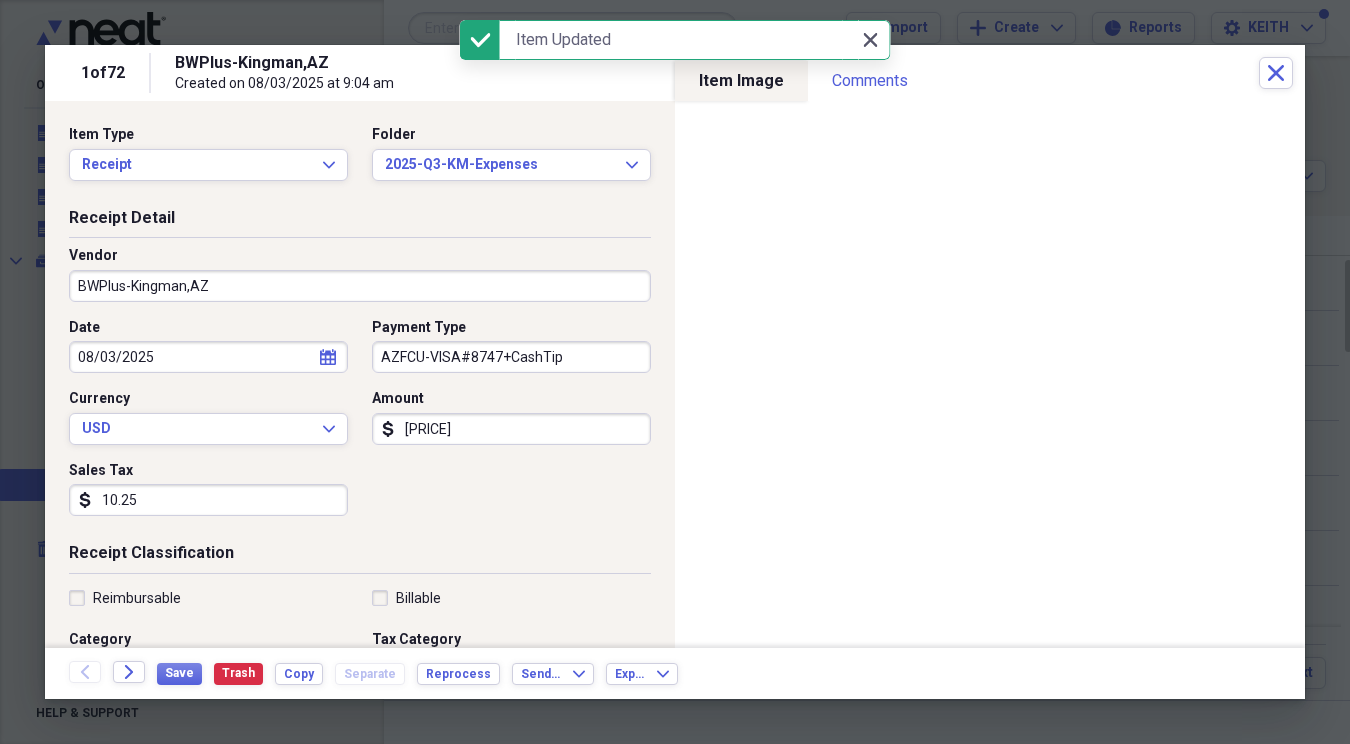 click 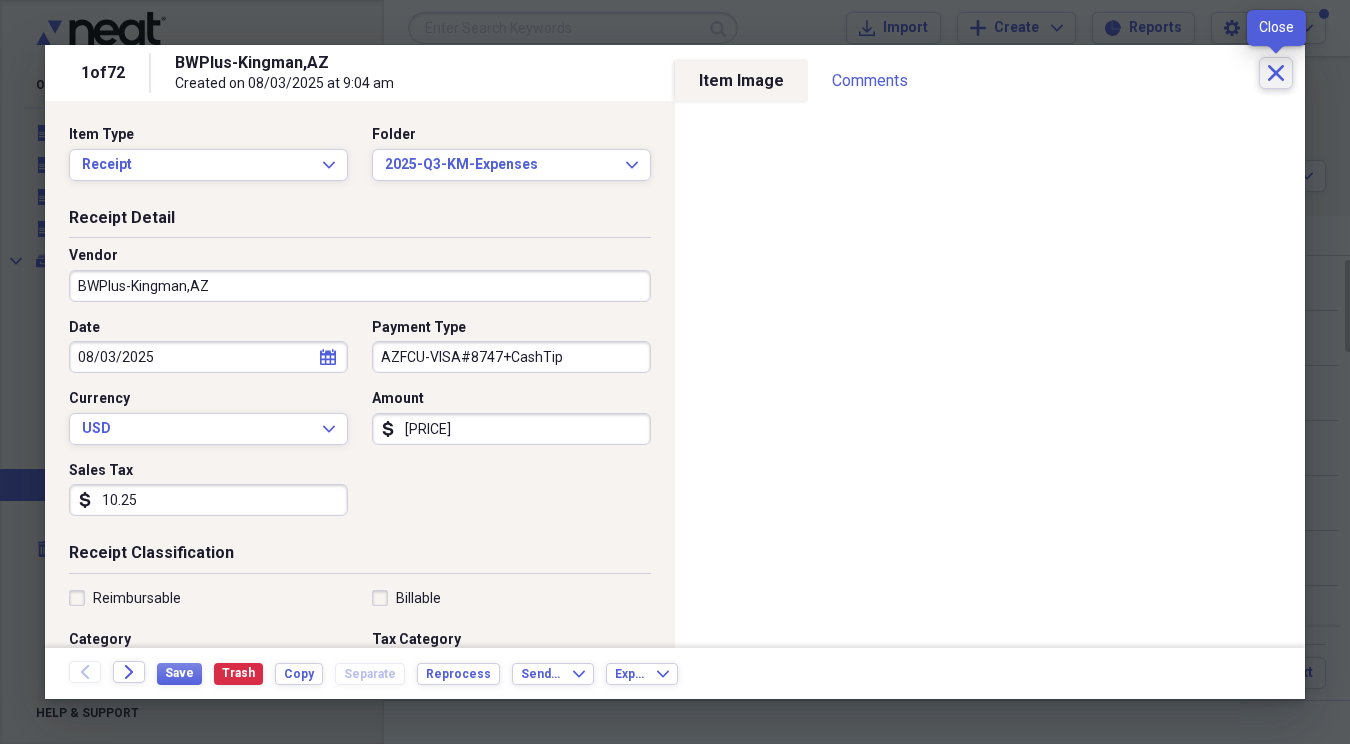 click 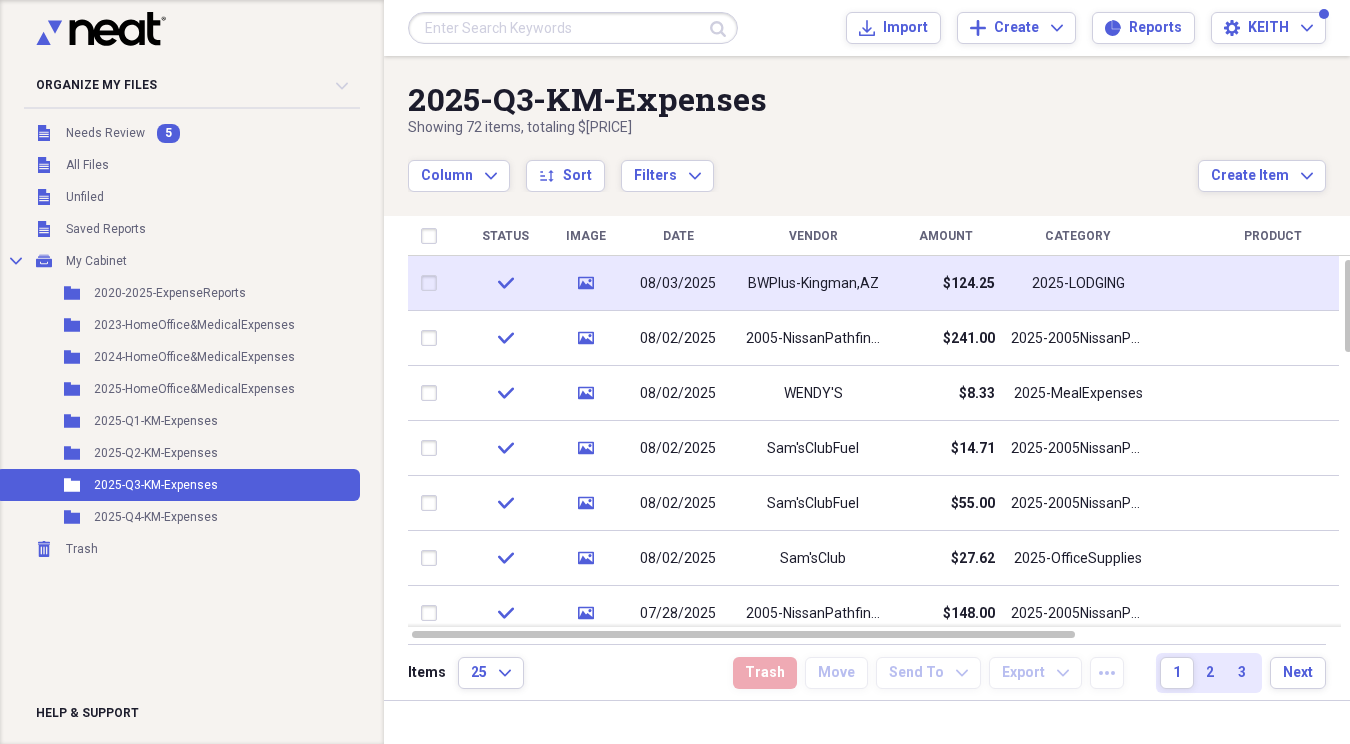 click 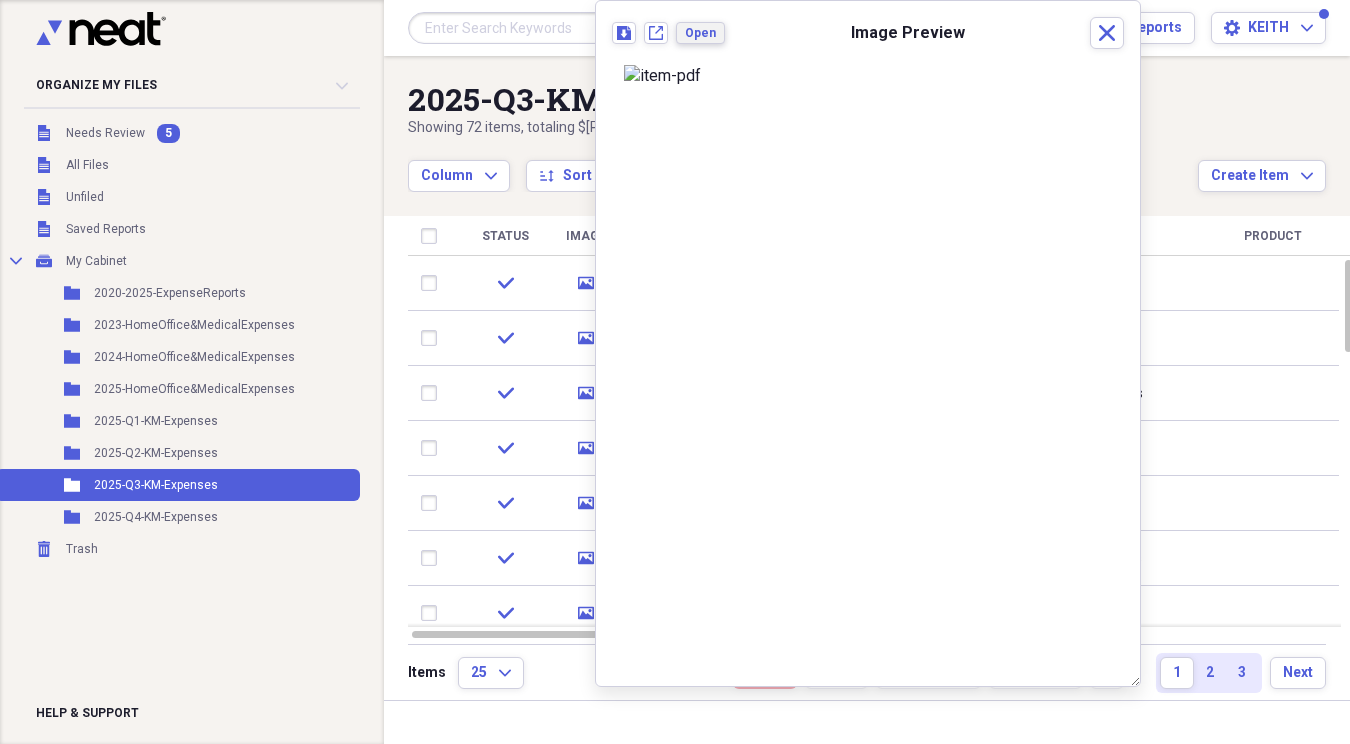 click on "Open" at bounding box center (700, 33) 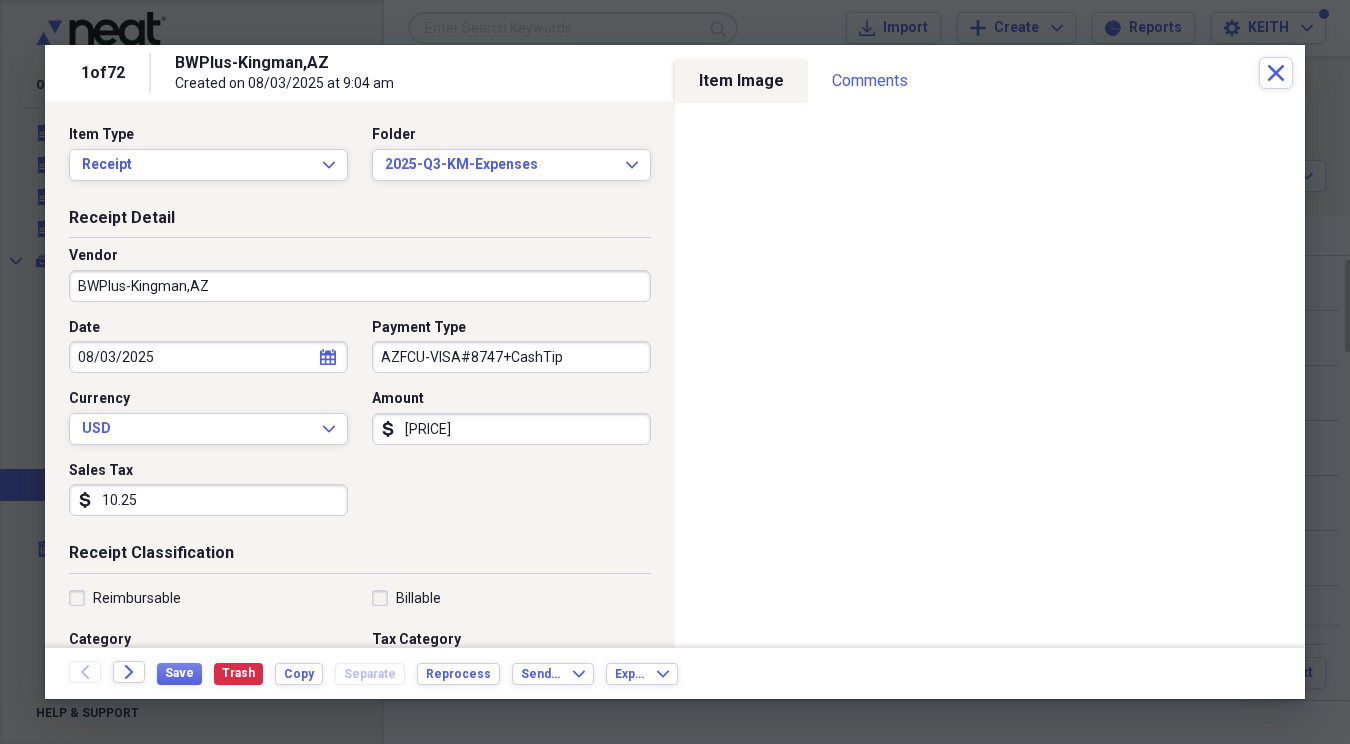 click on "10.25" at bounding box center [208, 500] 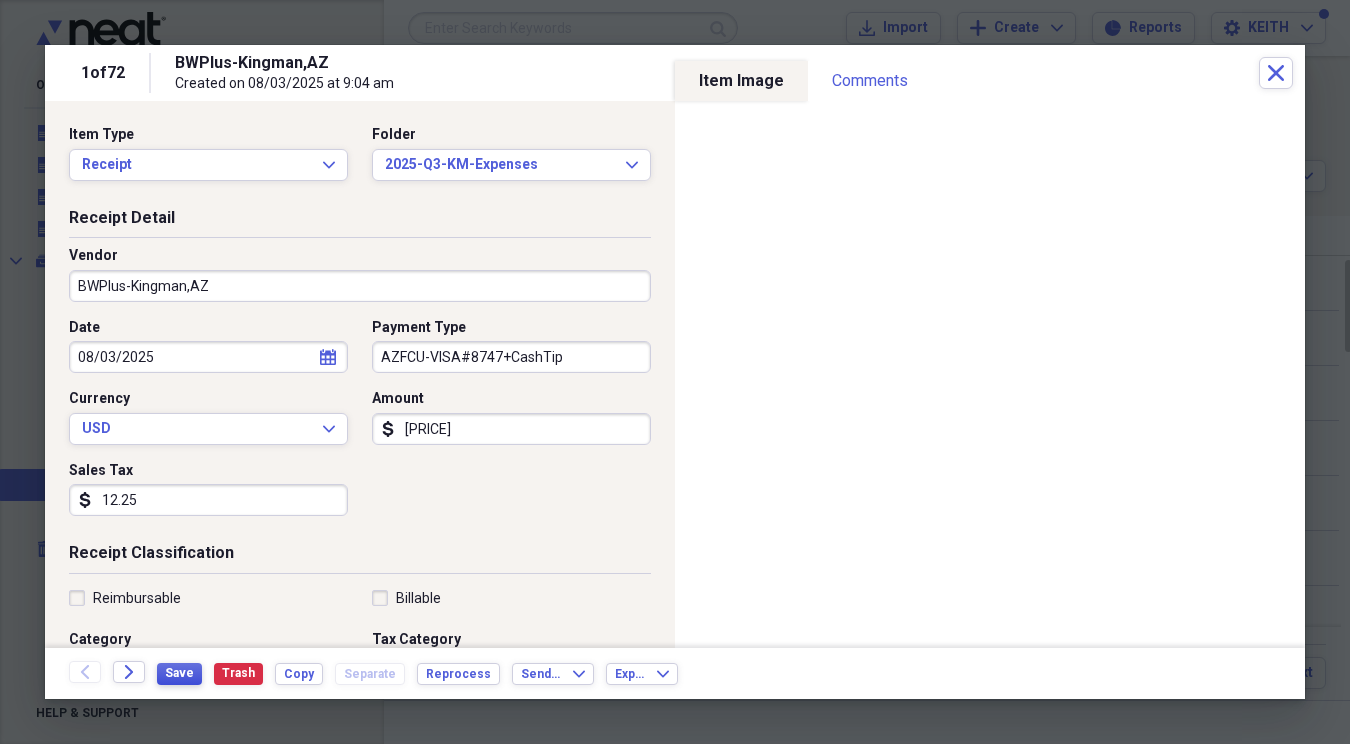 type on "12.25" 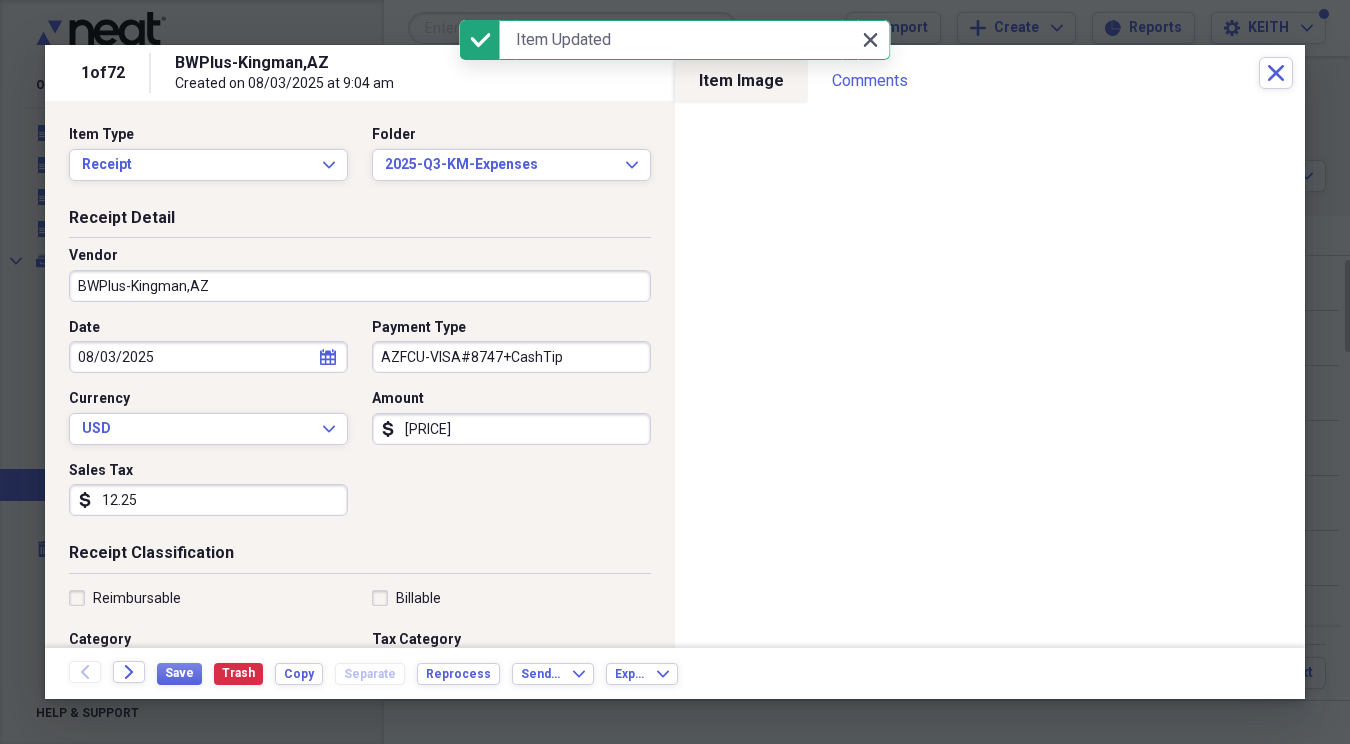 click on "Close" 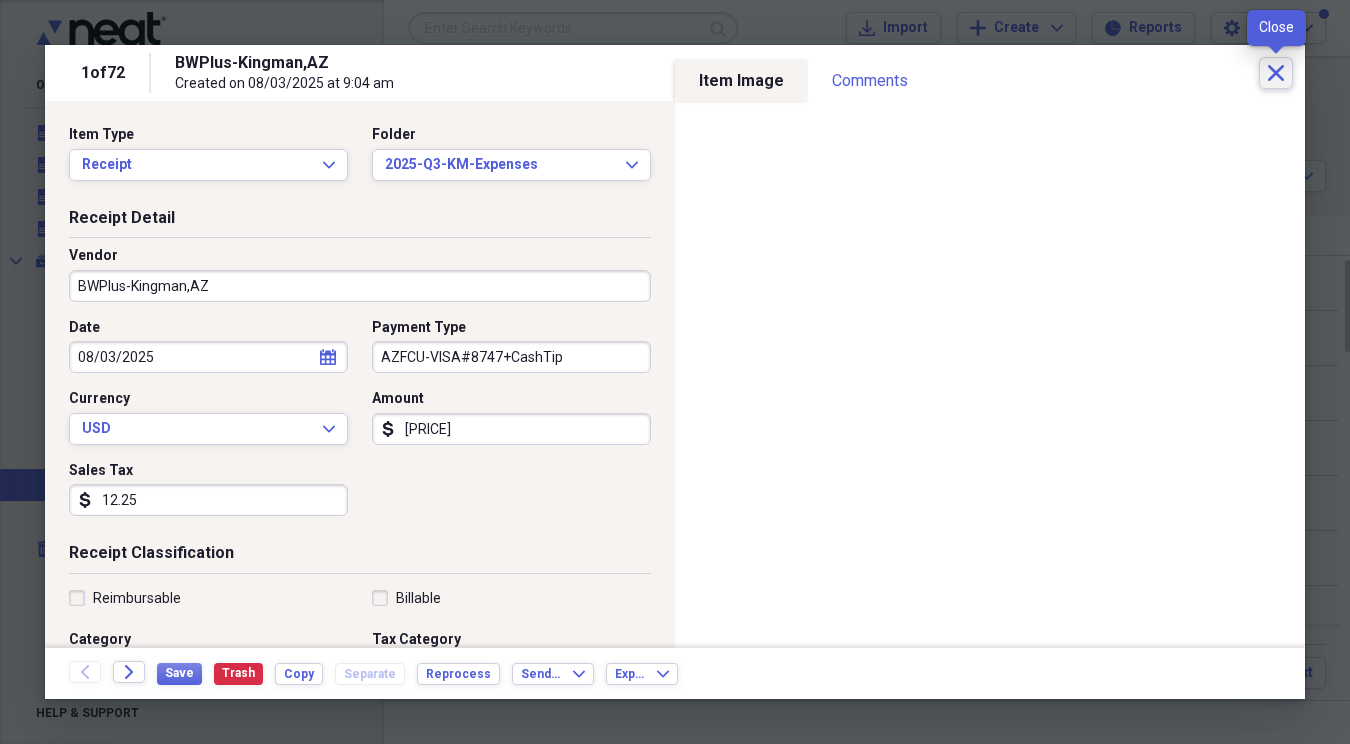 click on "Close" at bounding box center [1276, 73] 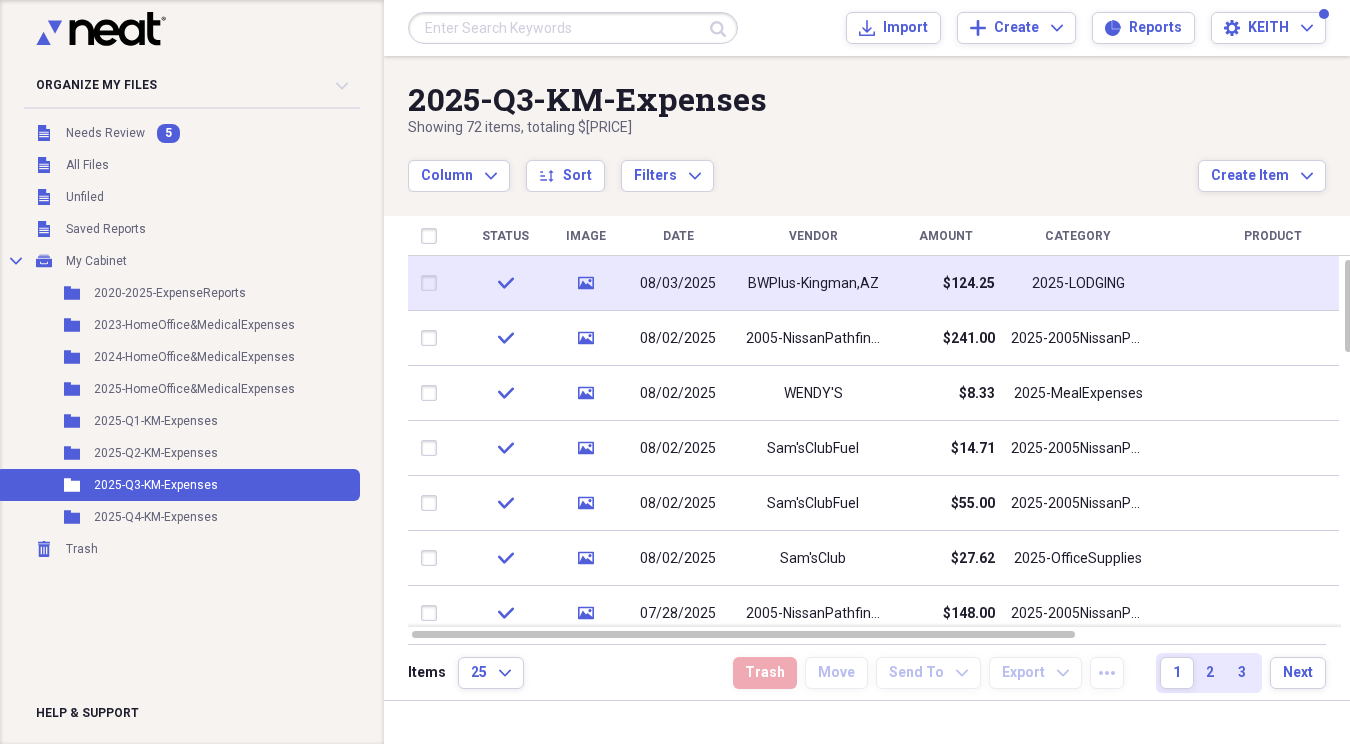 click on "media" 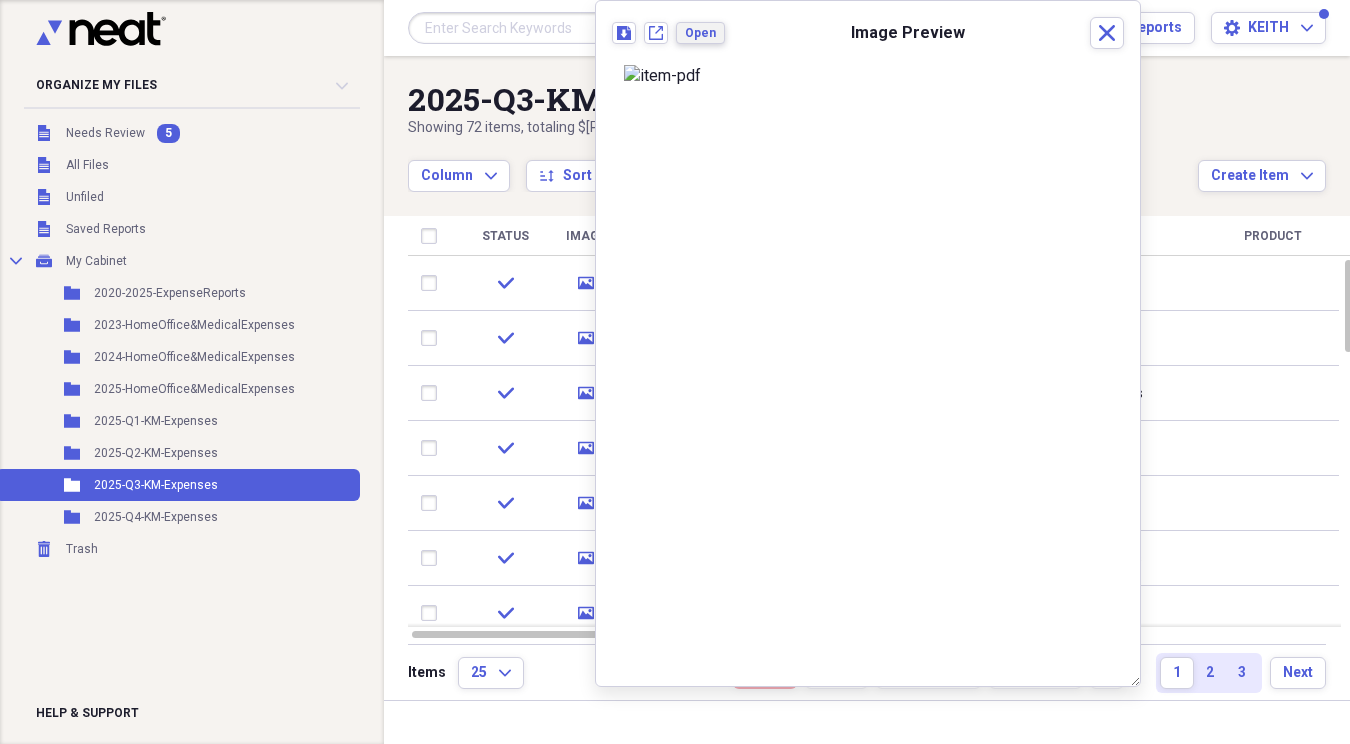 click on "Open" at bounding box center (700, 33) 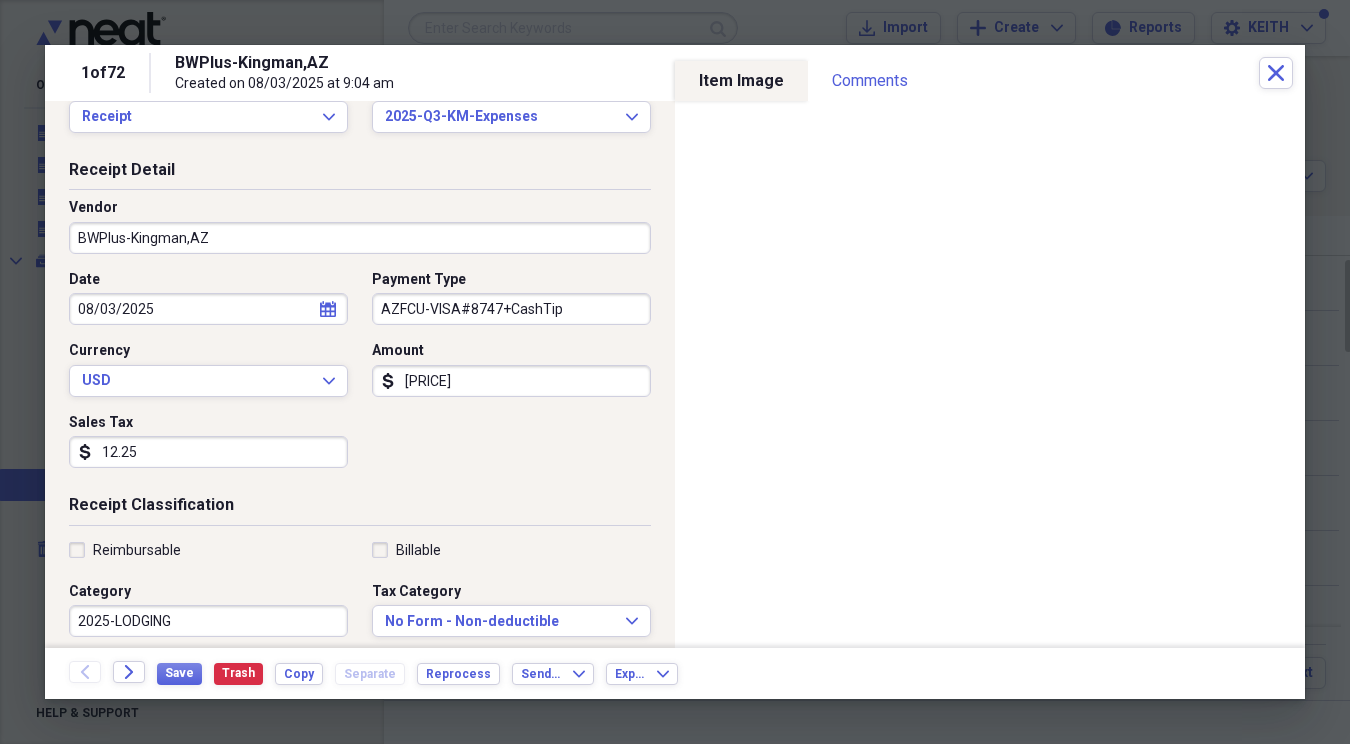 scroll, scrollTop: 0, scrollLeft: 0, axis: both 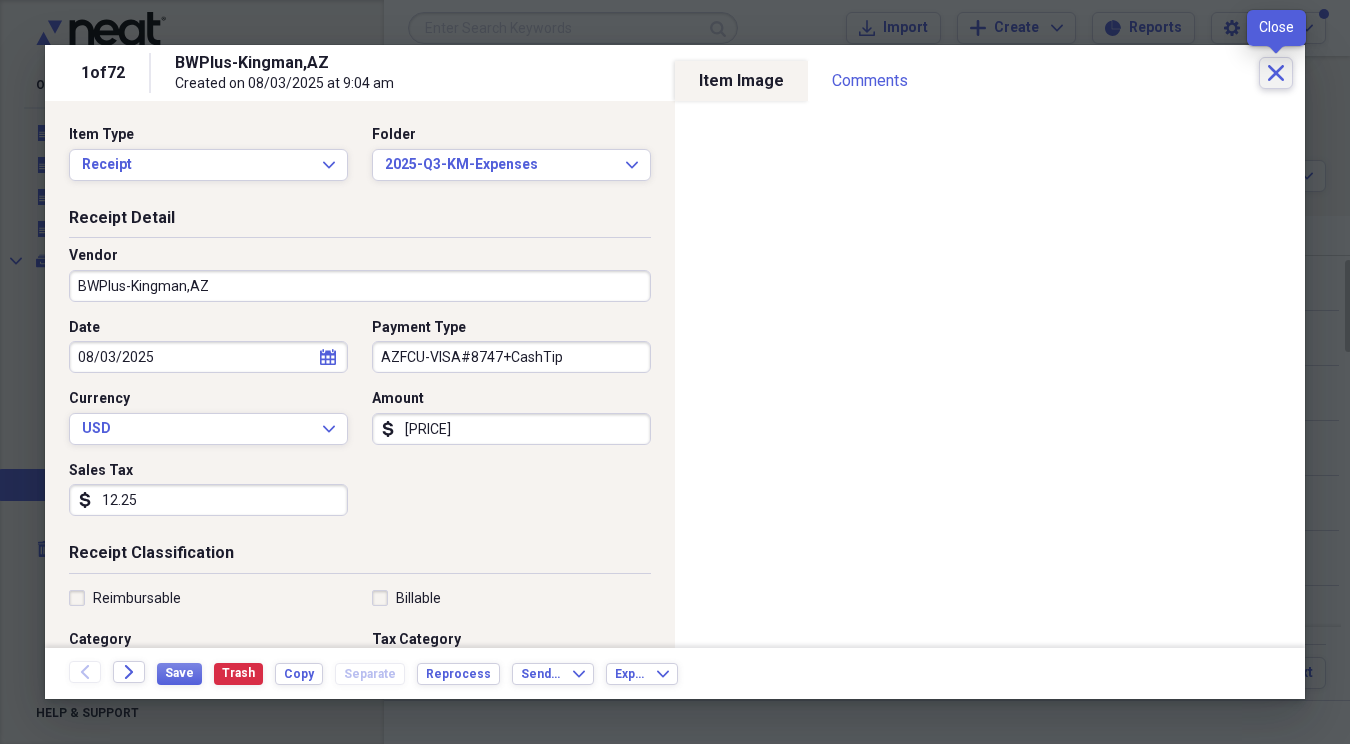click on "Close" at bounding box center [1276, 73] 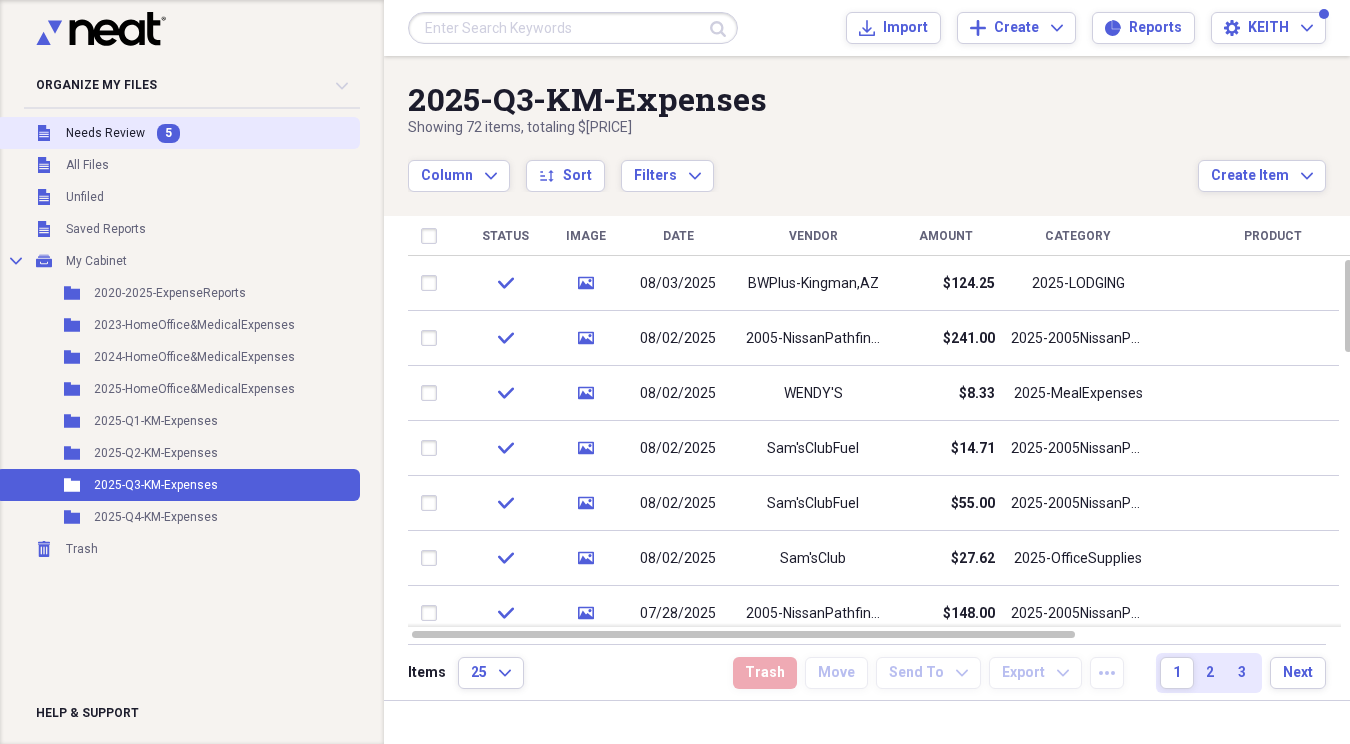 click on "Needs Review" at bounding box center [105, 133] 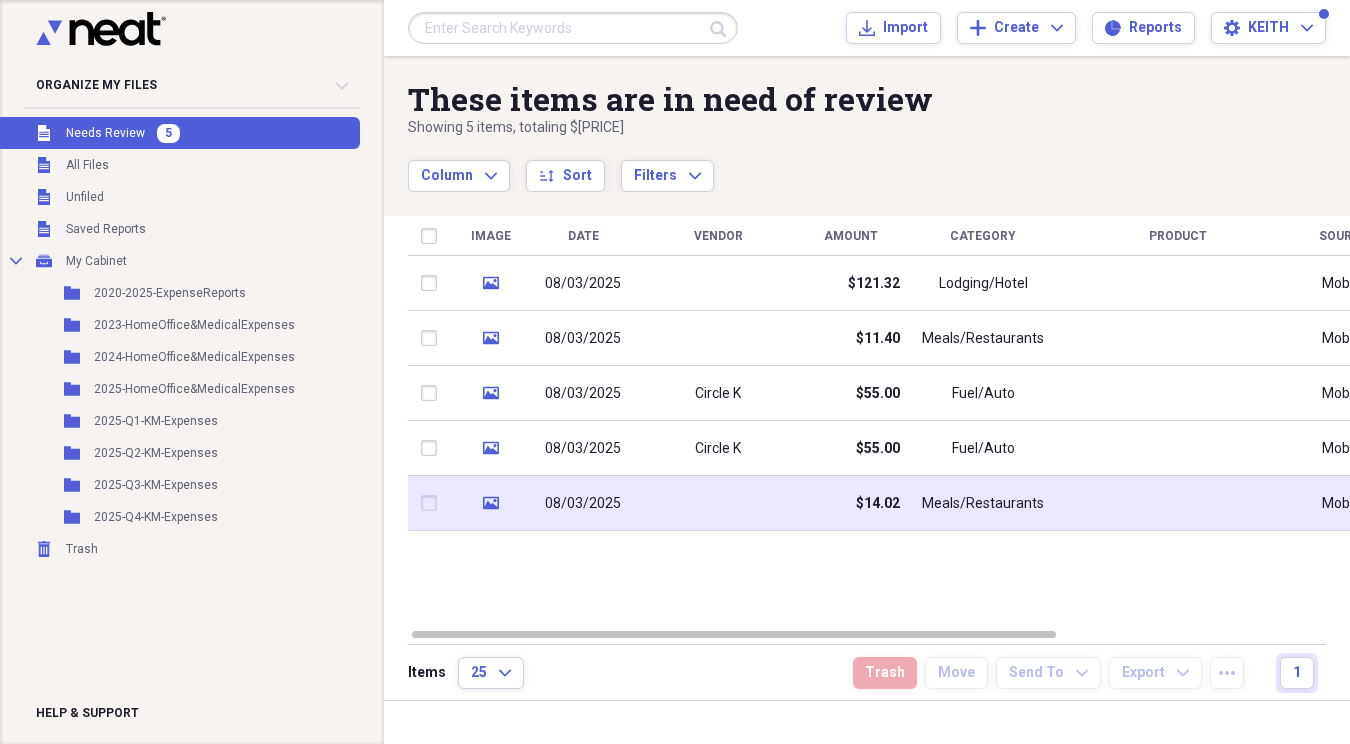 click 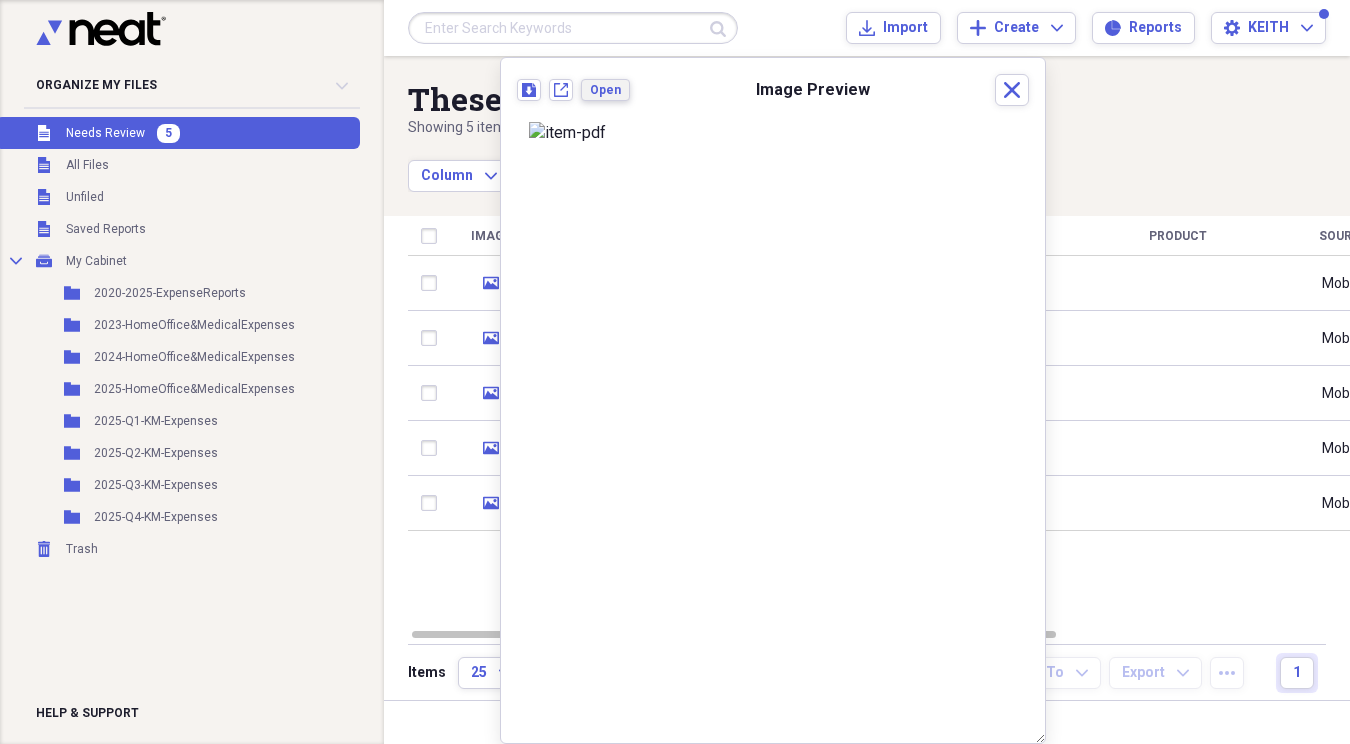 click on "Open" at bounding box center (605, 90) 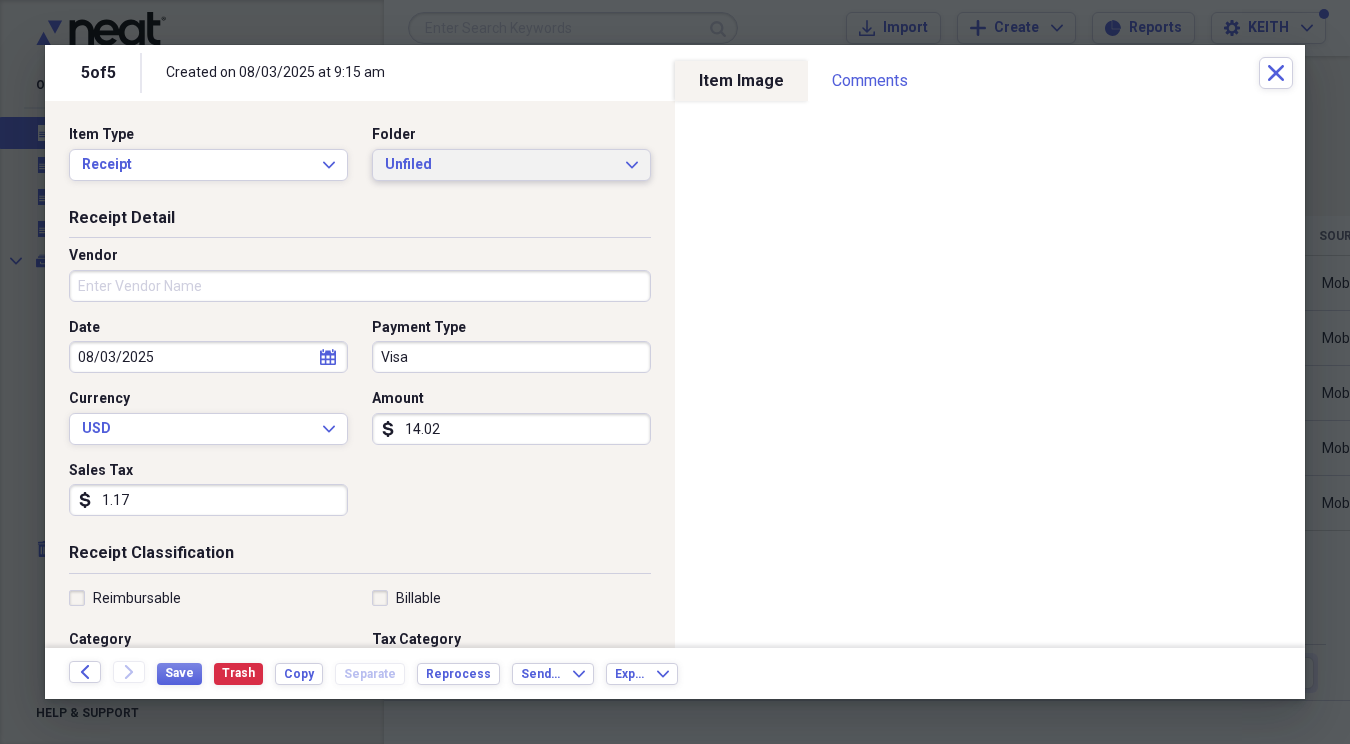 click on "Unfiled" at bounding box center (499, 165) 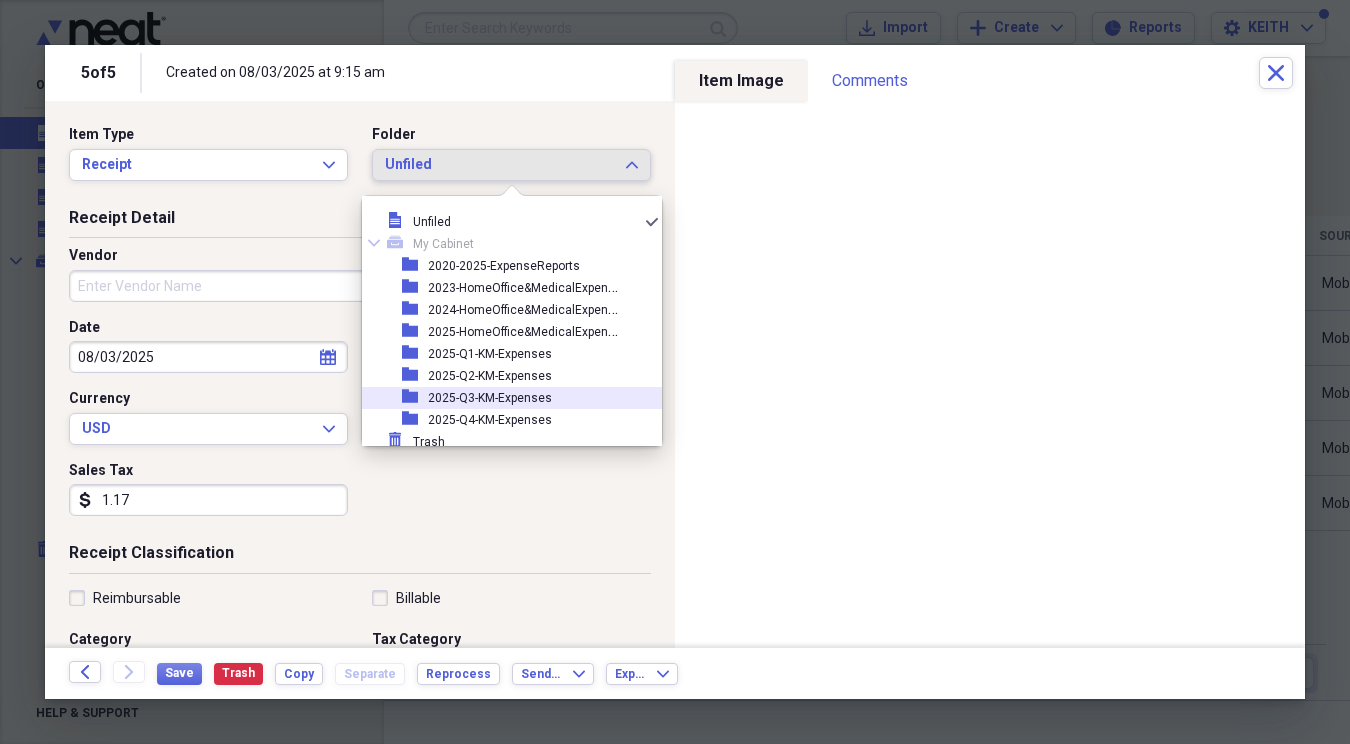 click on "2025-Q3-KM-Expenses" at bounding box center [490, 398] 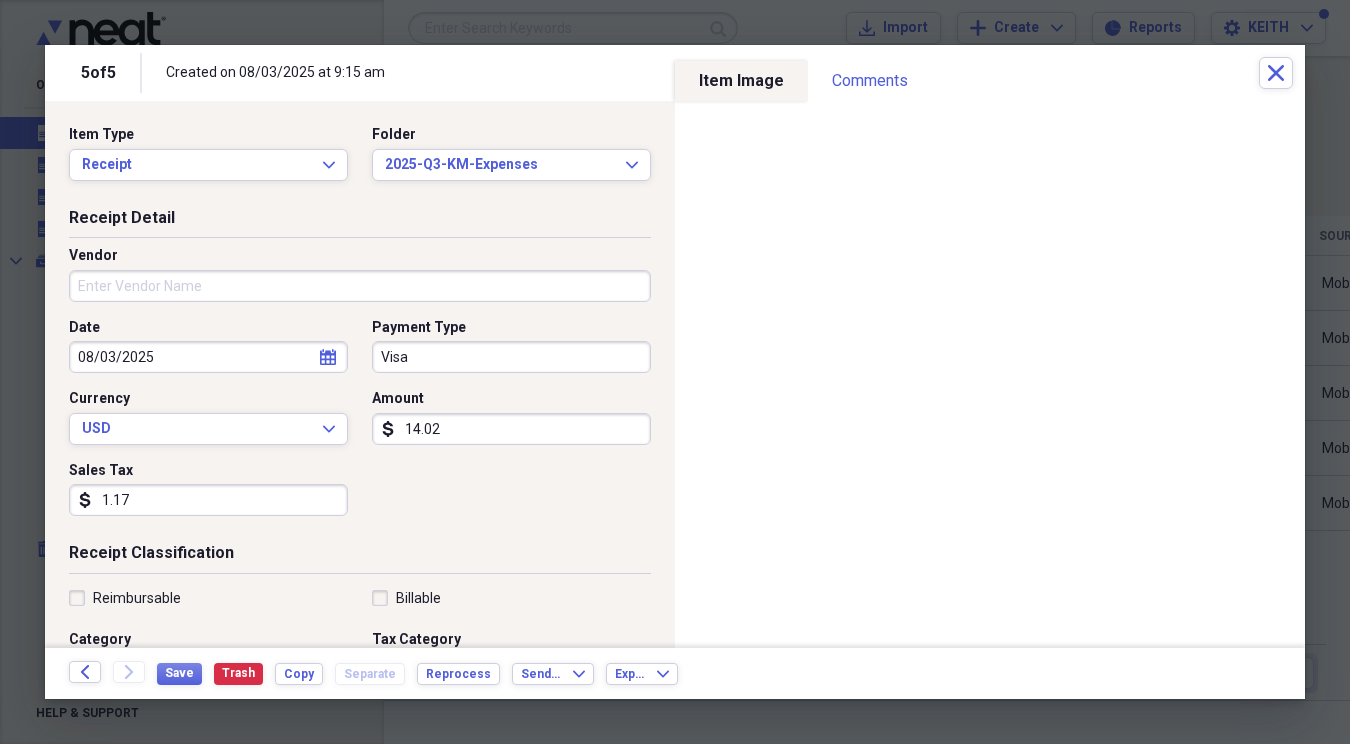 click on "Vendor" at bounding box center (360, 286) 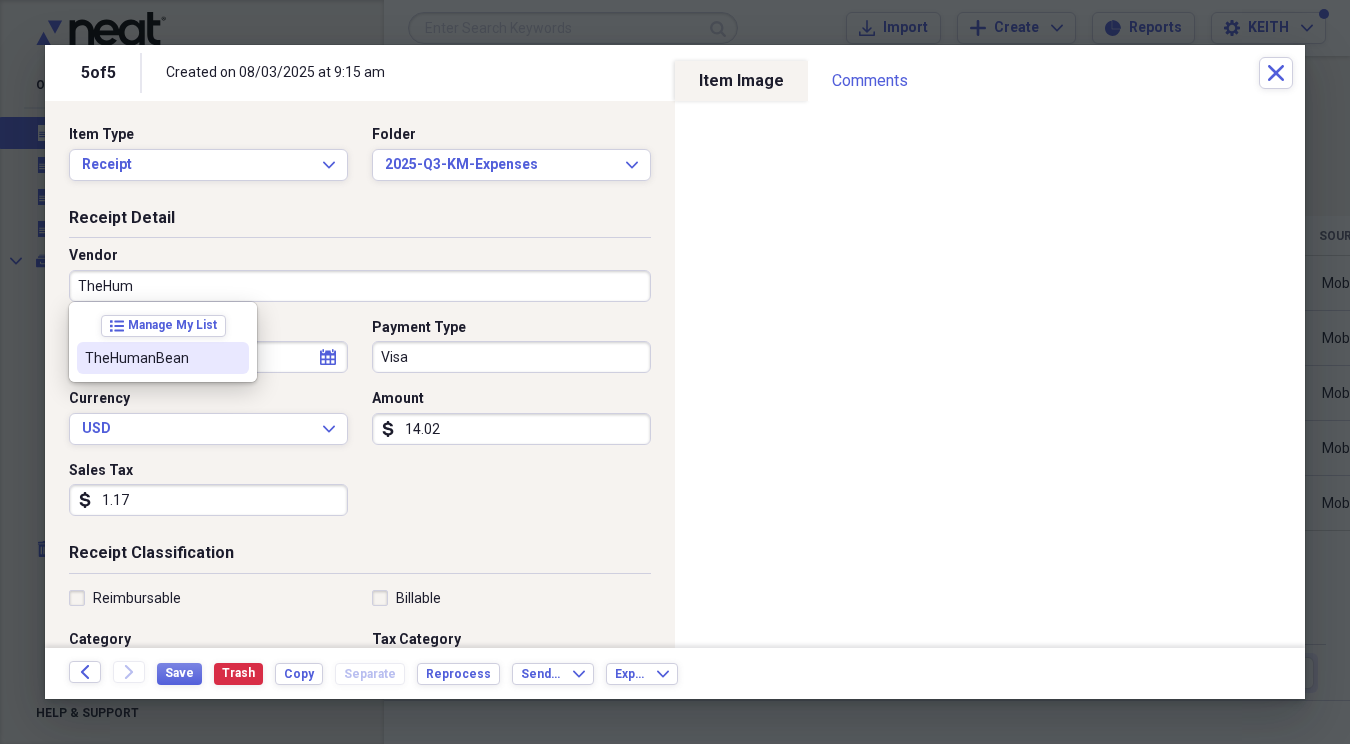 click on "TheHumanBean" at bounding box center (163, 358) 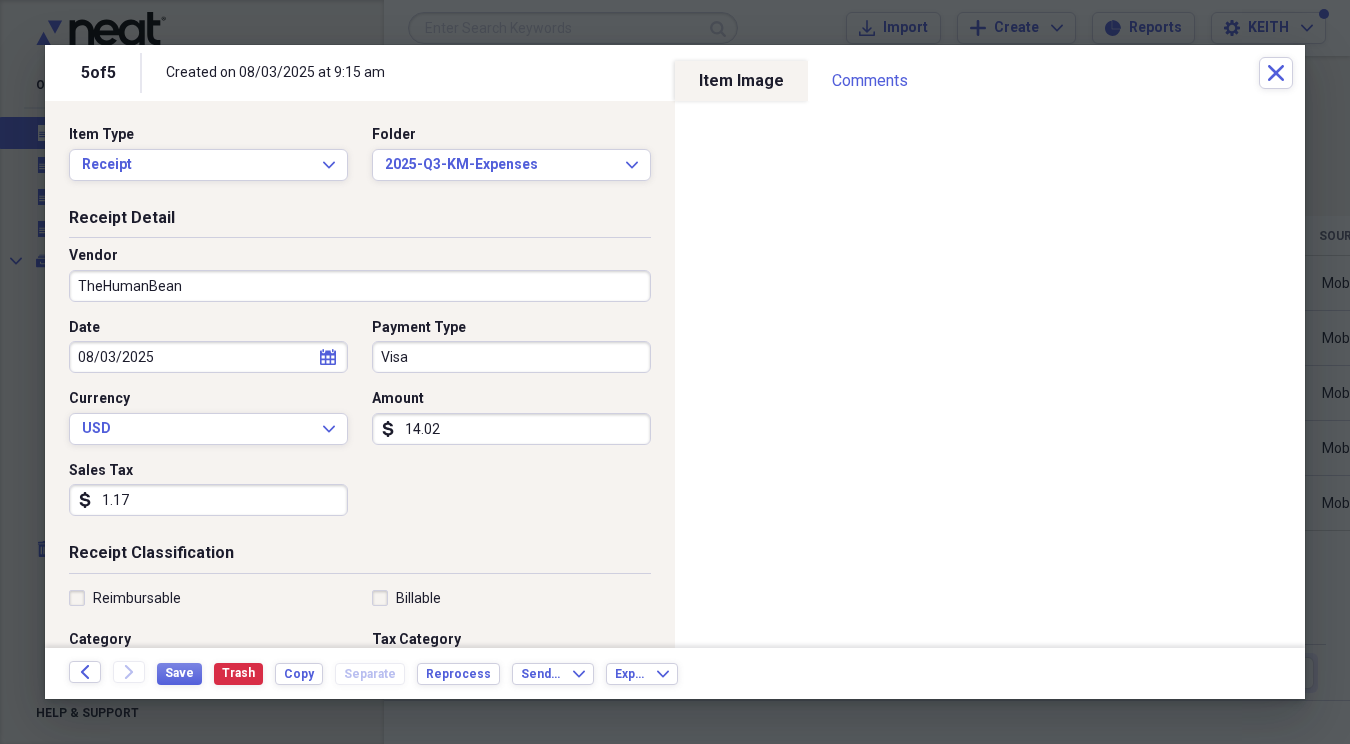 type on "2025-MealExpenses" 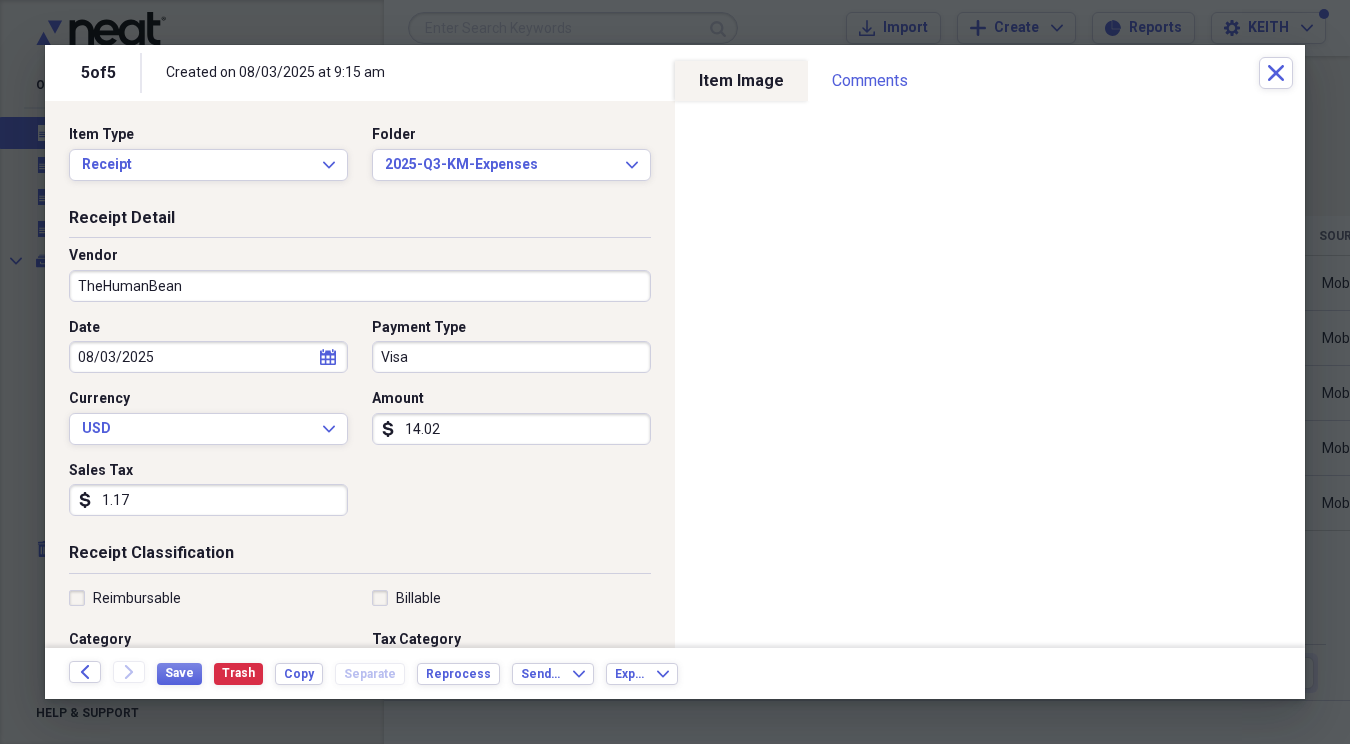 click on "Visa" at bounding box center (511, 357) 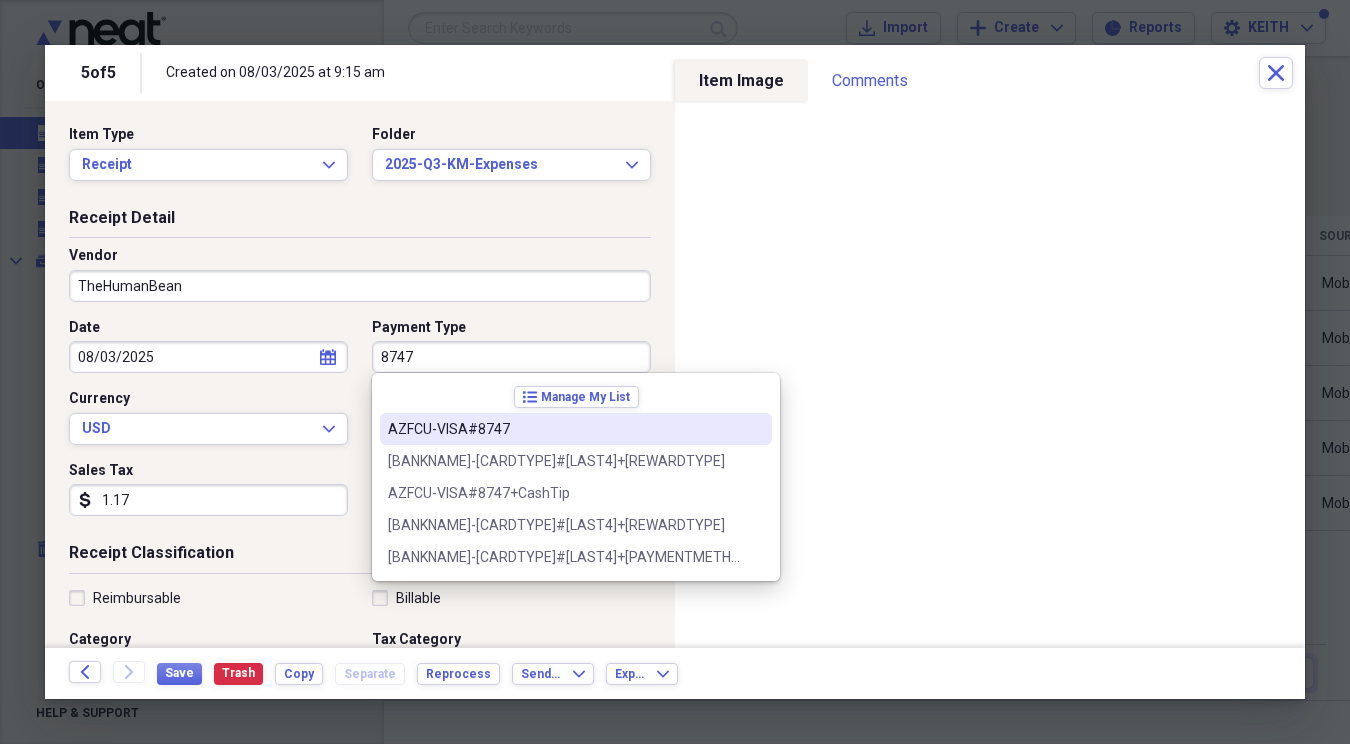 click on "AZFCU-VISA#8747" at bounding box center (564, 429) 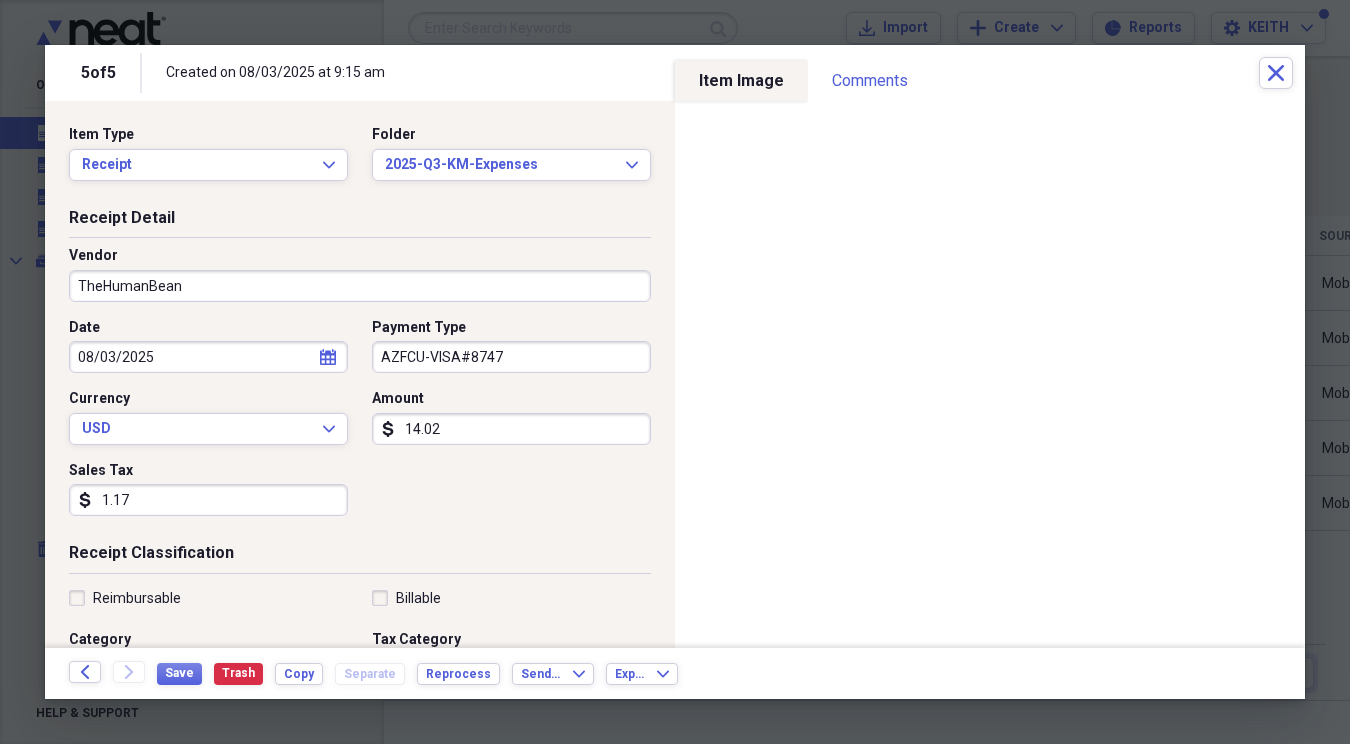 click on "14.02" at bounding box center [511, 429] 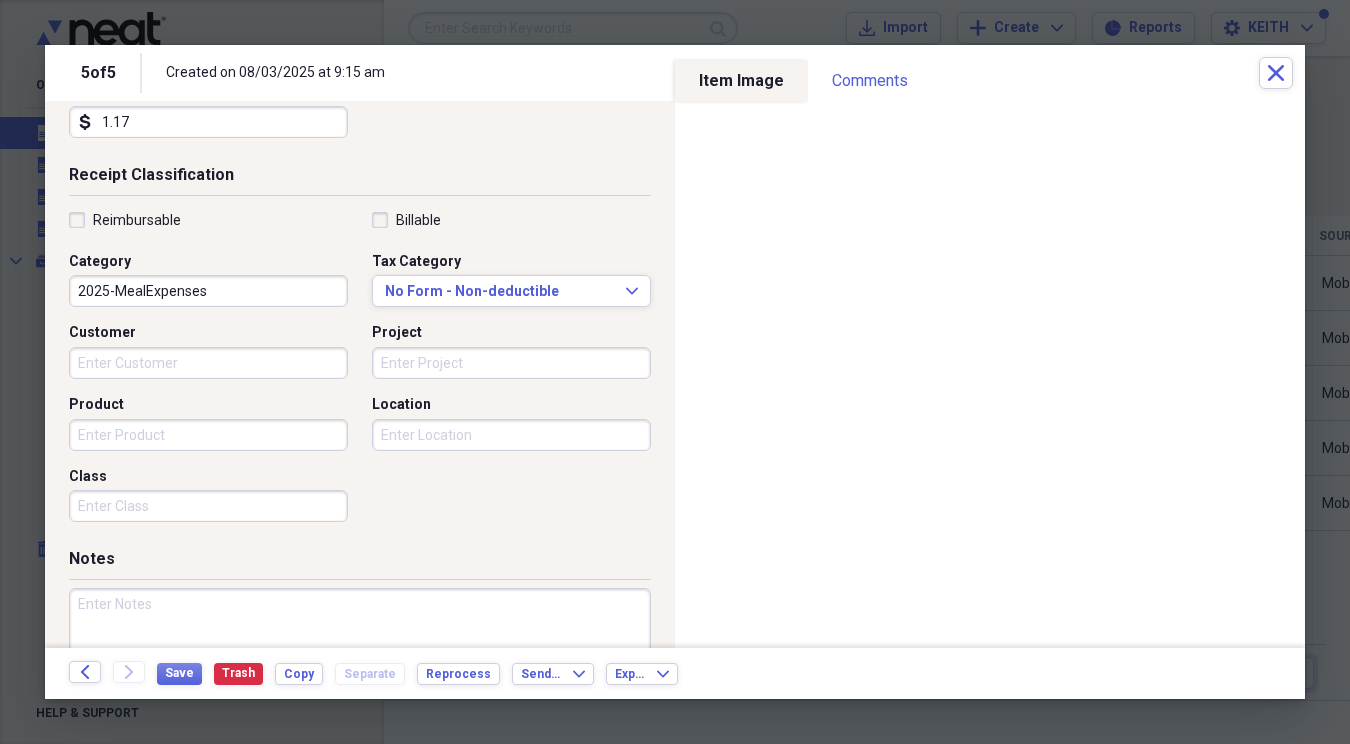 scroll, scrollTop: 473, scrollLeft: 0, axis: vertical 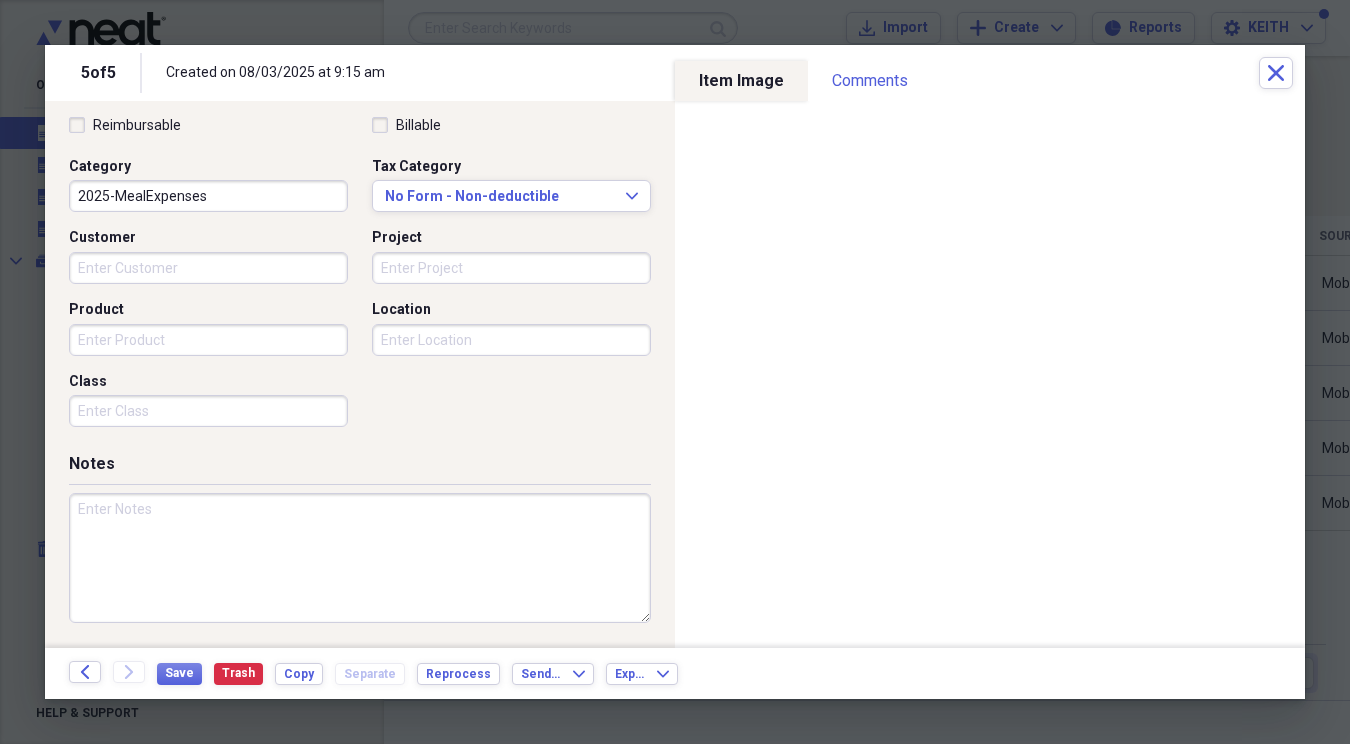 type on "16.02" 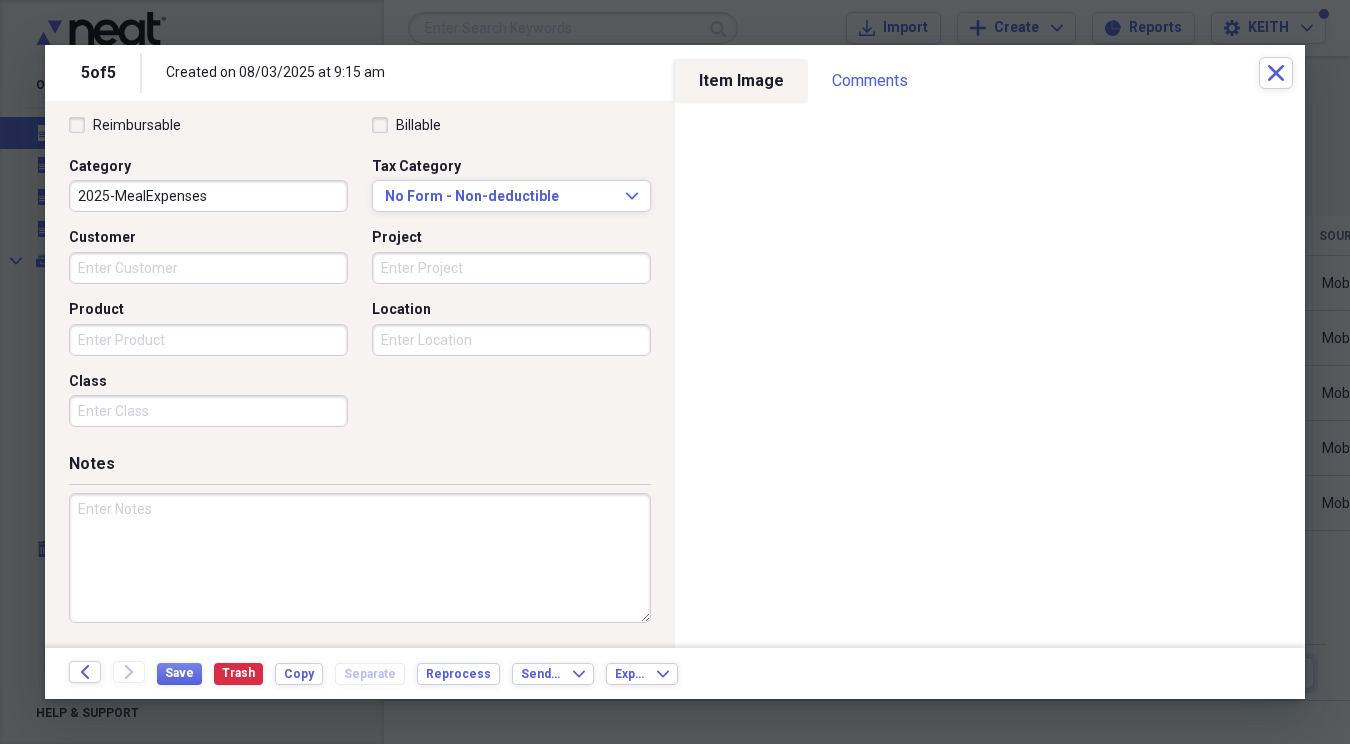 paste on "[FIRST] [MEAL] / Overnight stay in [CITY], [STATE] on [DATE] due to [COMPANY] of [STATE] [PLANT] service on [DATE]" 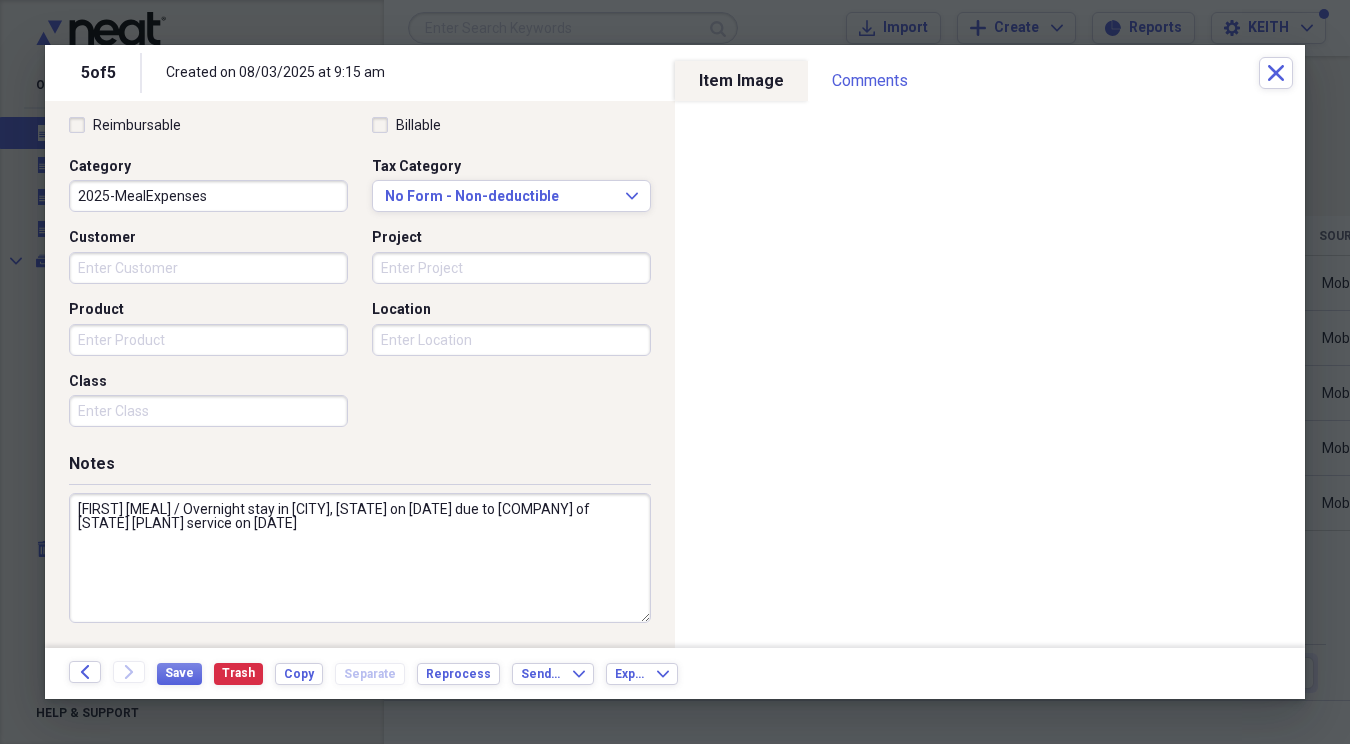 click on "[FIRST] [MEAL] / Overnight stay in [CITY], [STATE] on [DATE] due to [COMPANY] of [STATE] [PLANT] service on [DATE]" at bounding box center [360, 558] 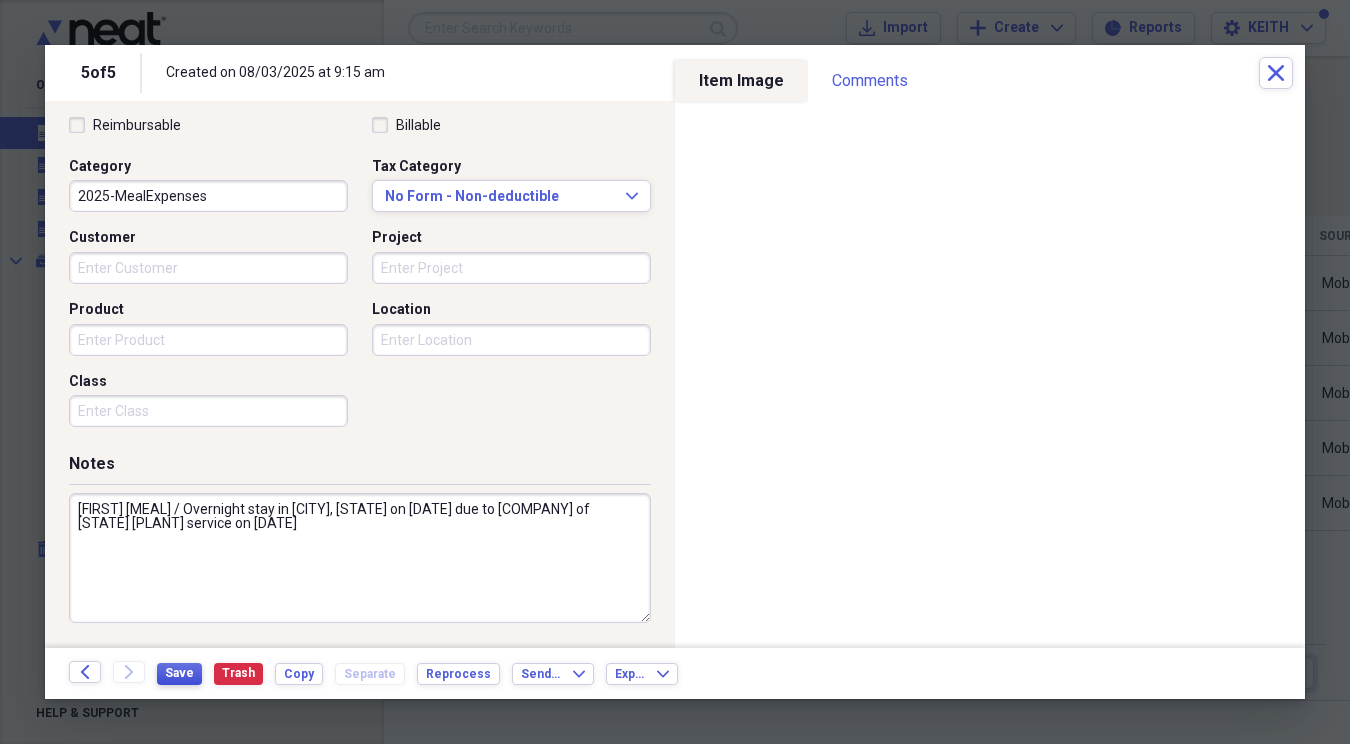 type on "[FIRST] [MEAL] / Overnight stay in [CITY], [STATE] on [DATE] due to [COMPANY] of [STATE] [PLANT] service on [DATE]" 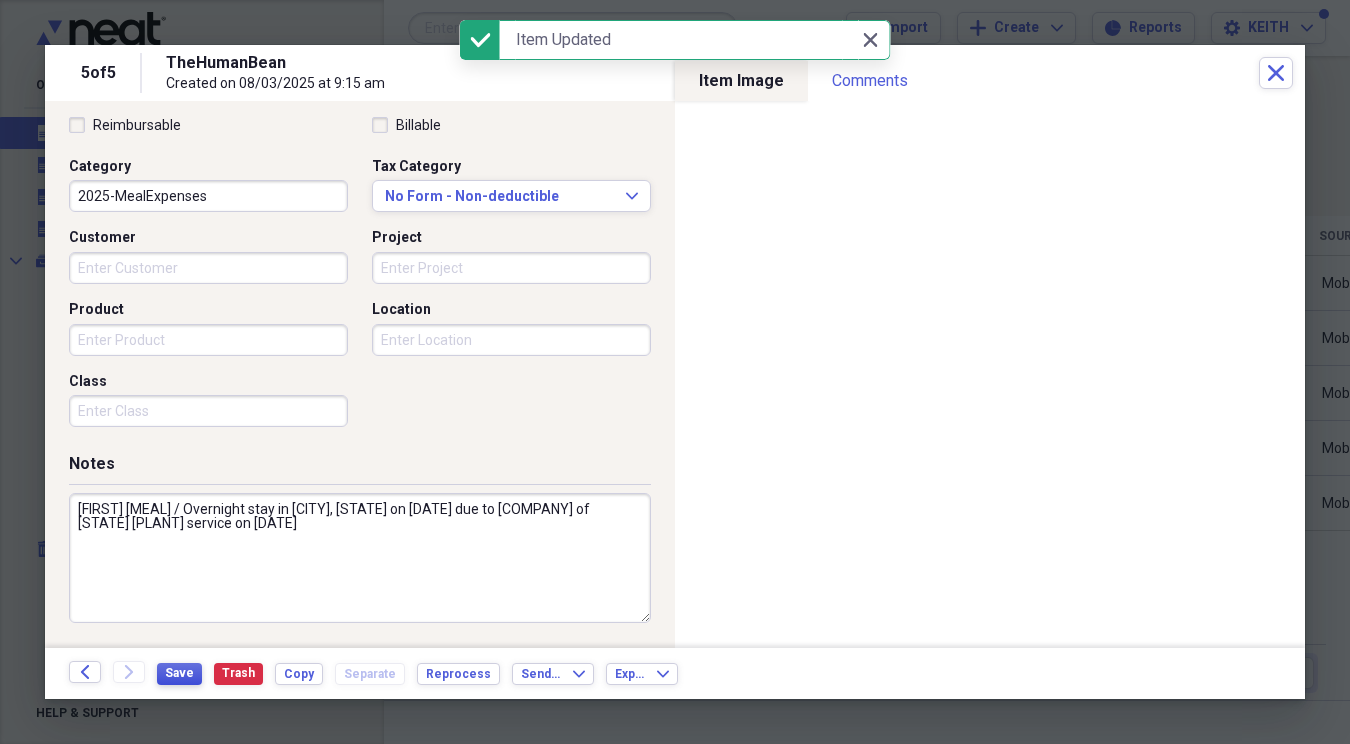 scroll, scrollTop: 0, scrollLeft: 0, axis: both 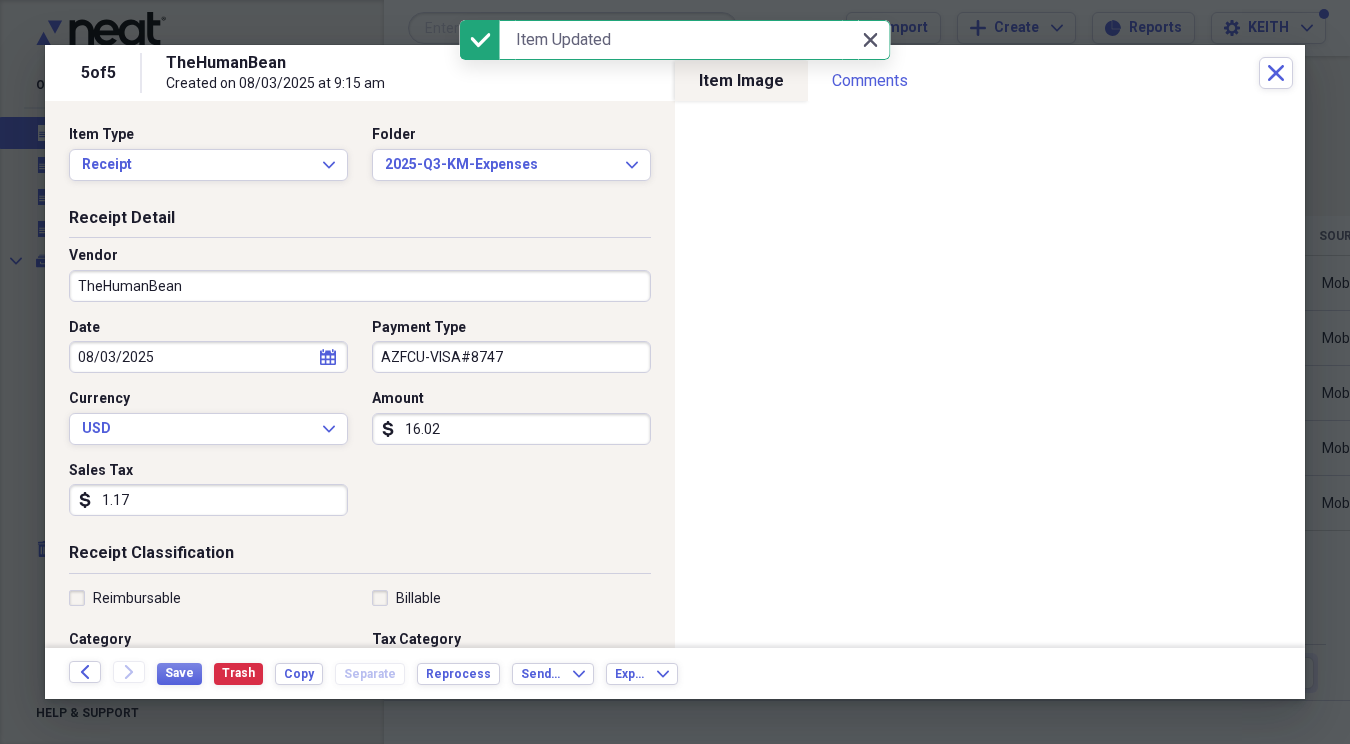 click on "Close" 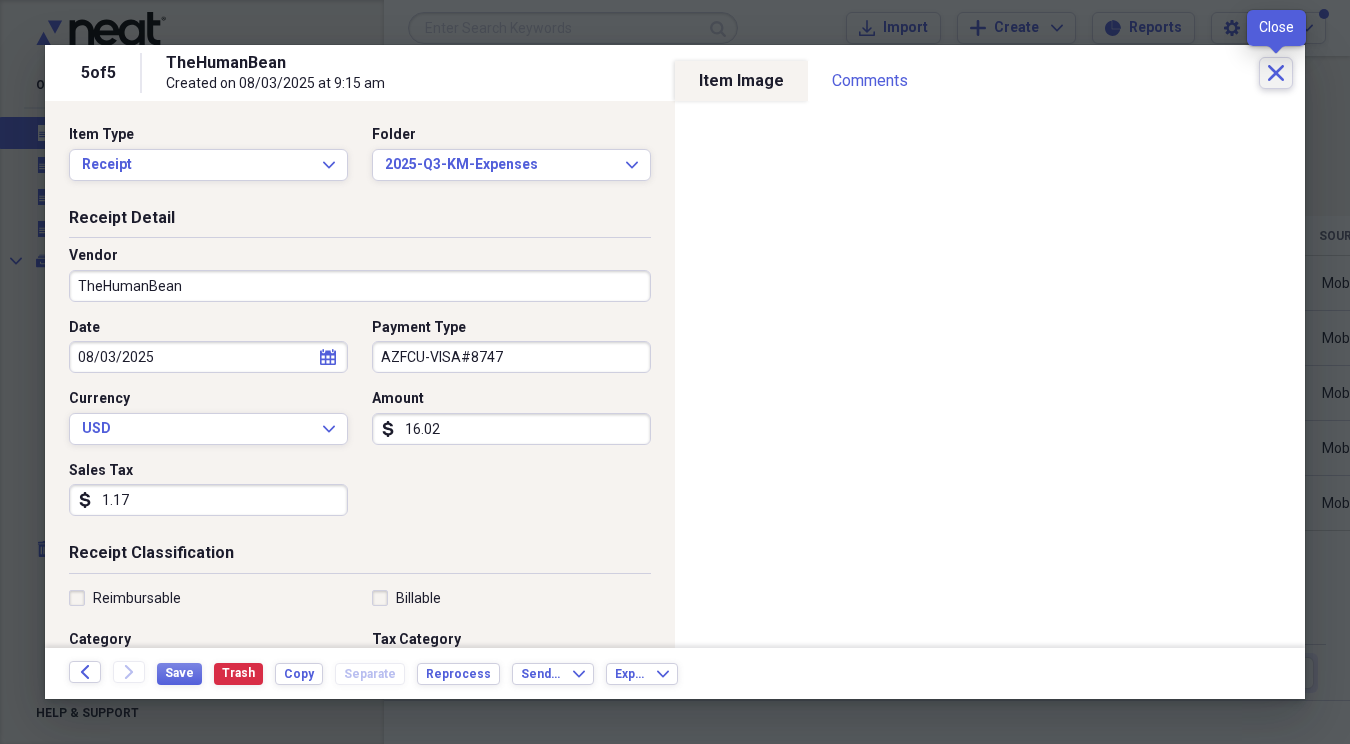click on "Close" 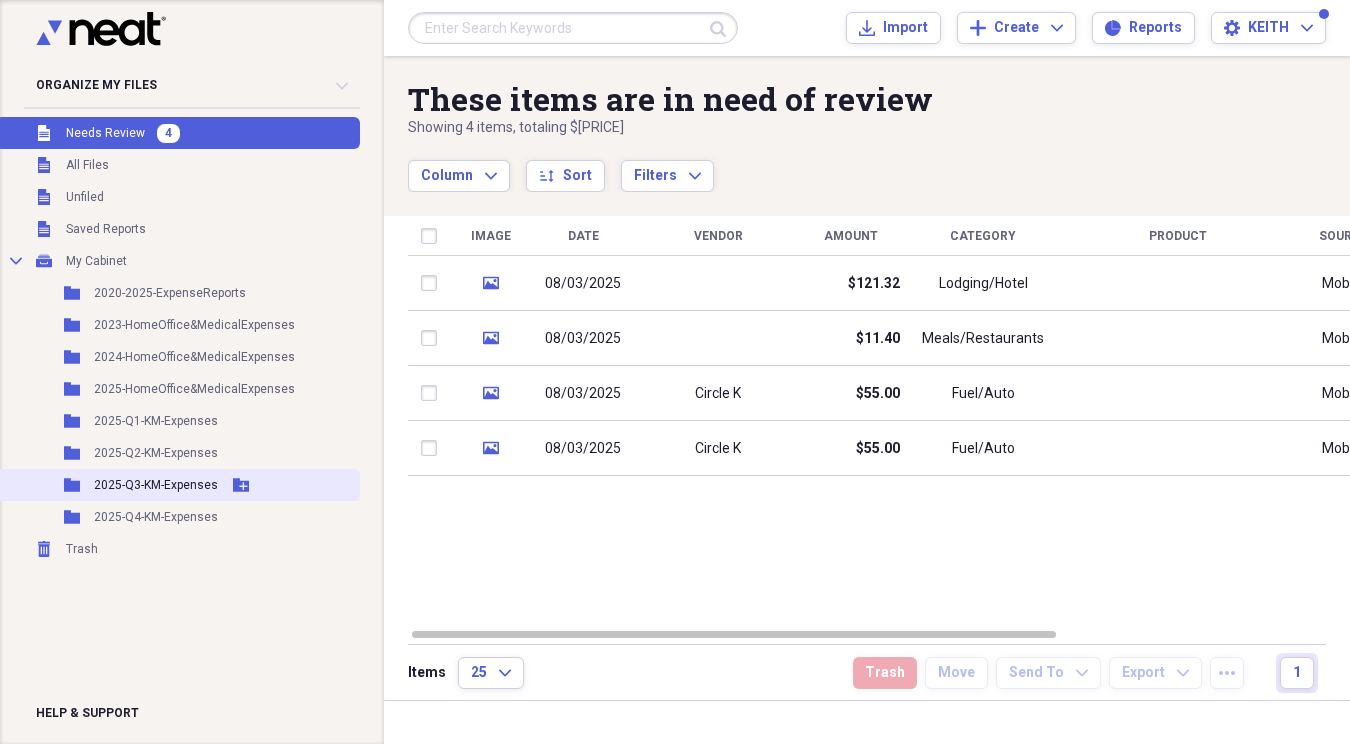 click on "2025-Q3-KM-Expenses" at bounding box center (156, 485) 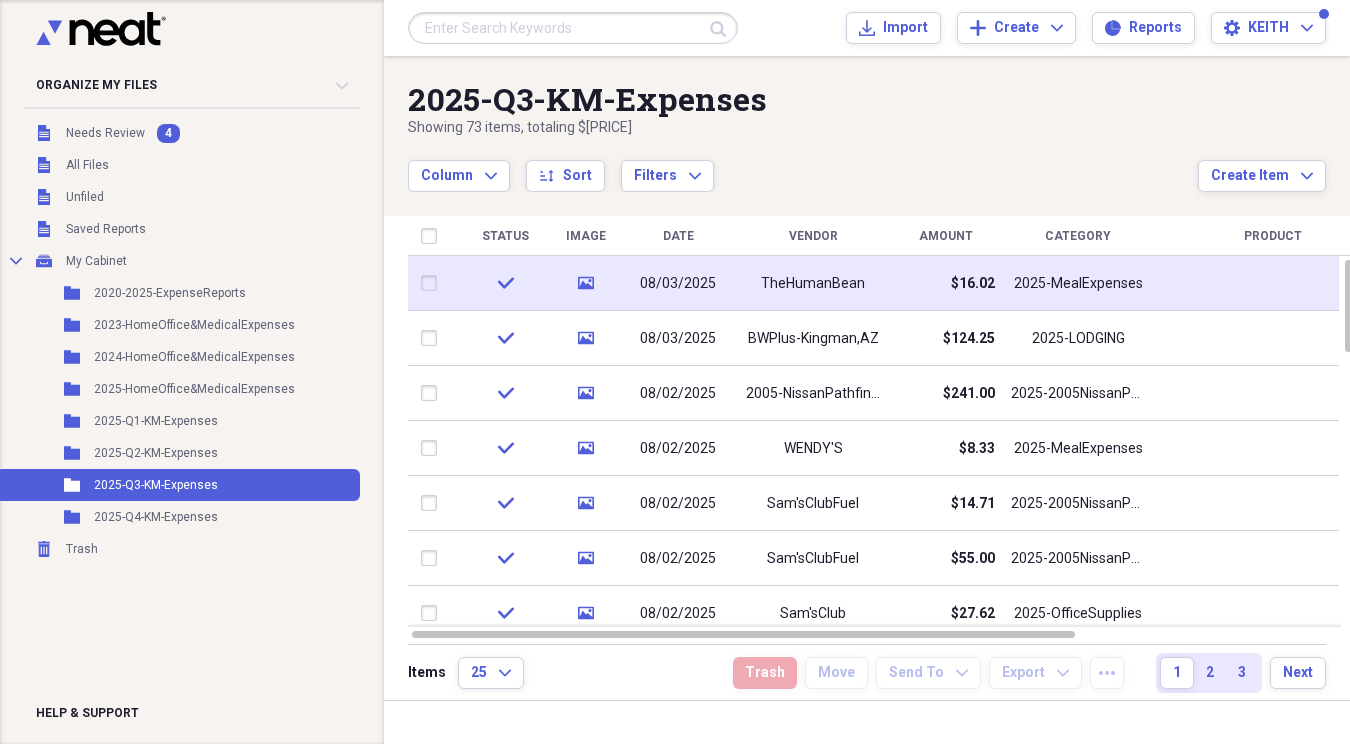 click 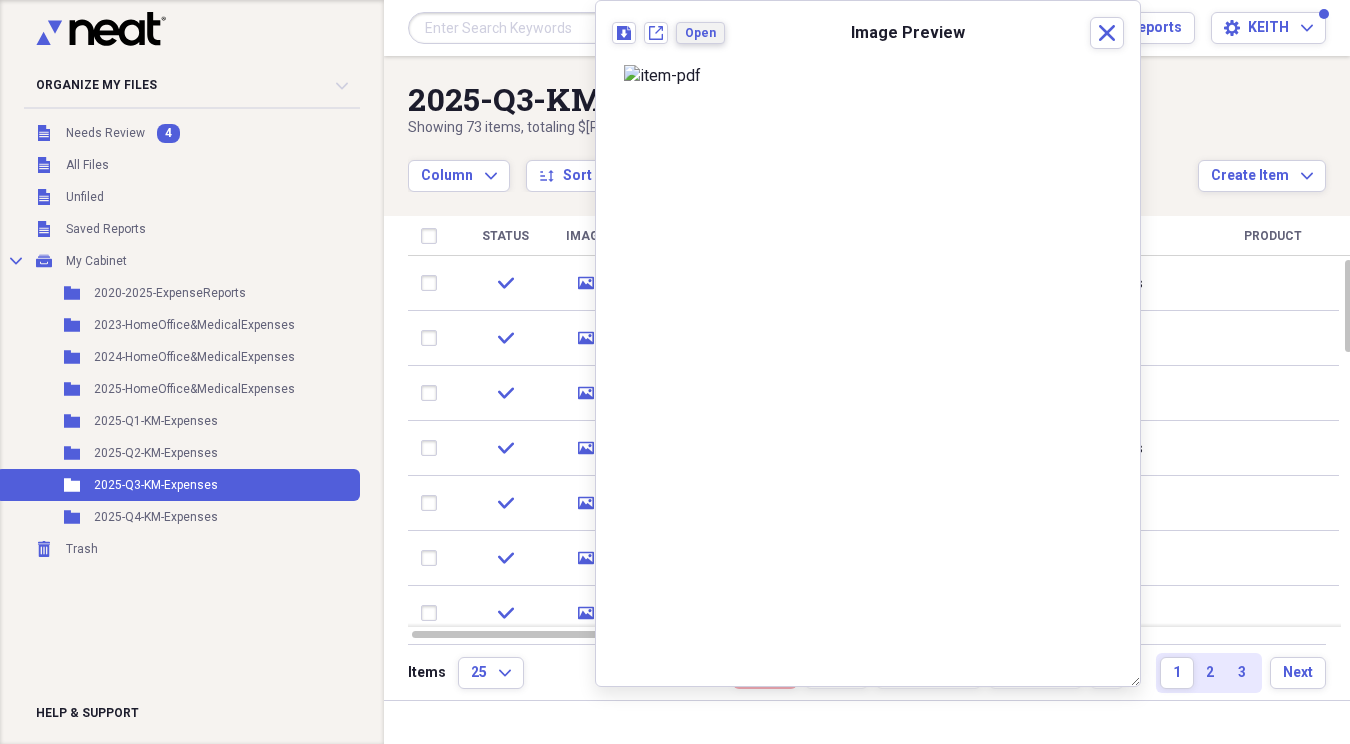 click on "Open" at bounding box center [700, 33] 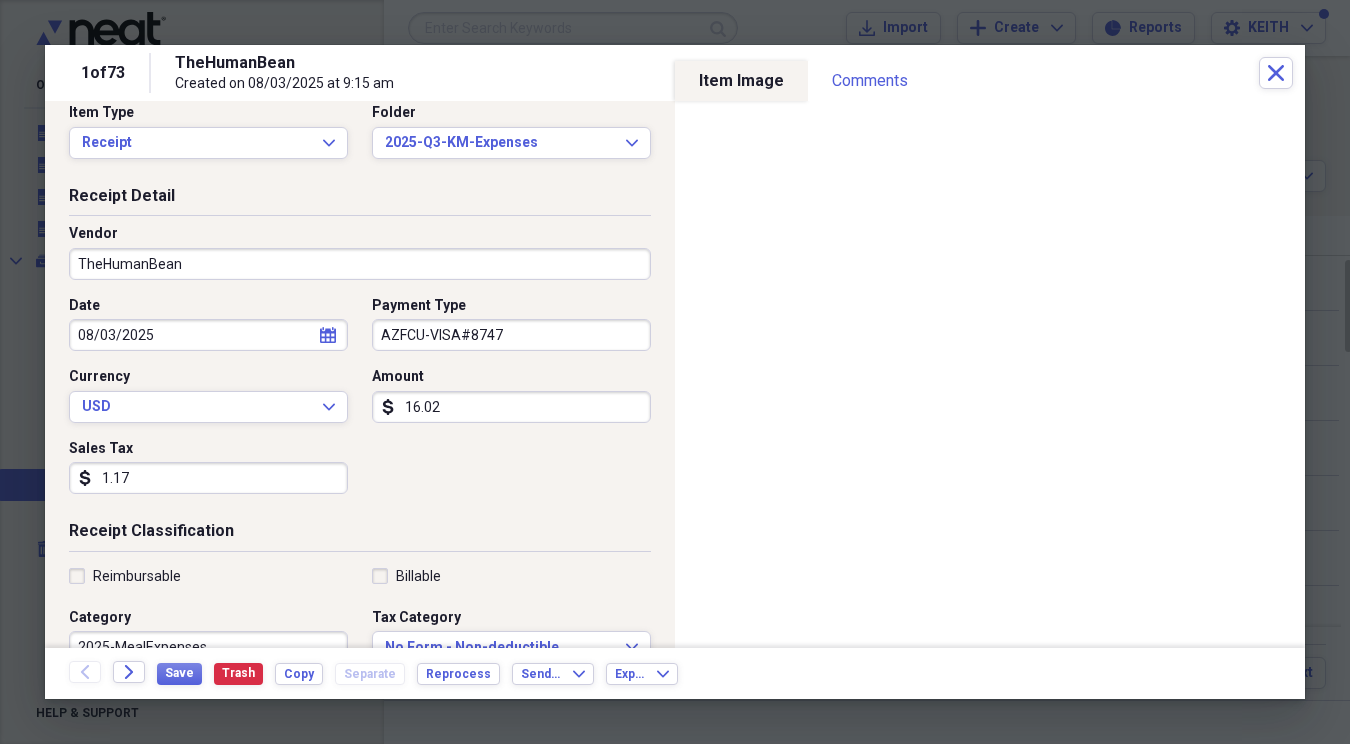 scroll, scrollTop: 0, scrollLeft: 0, axis: both 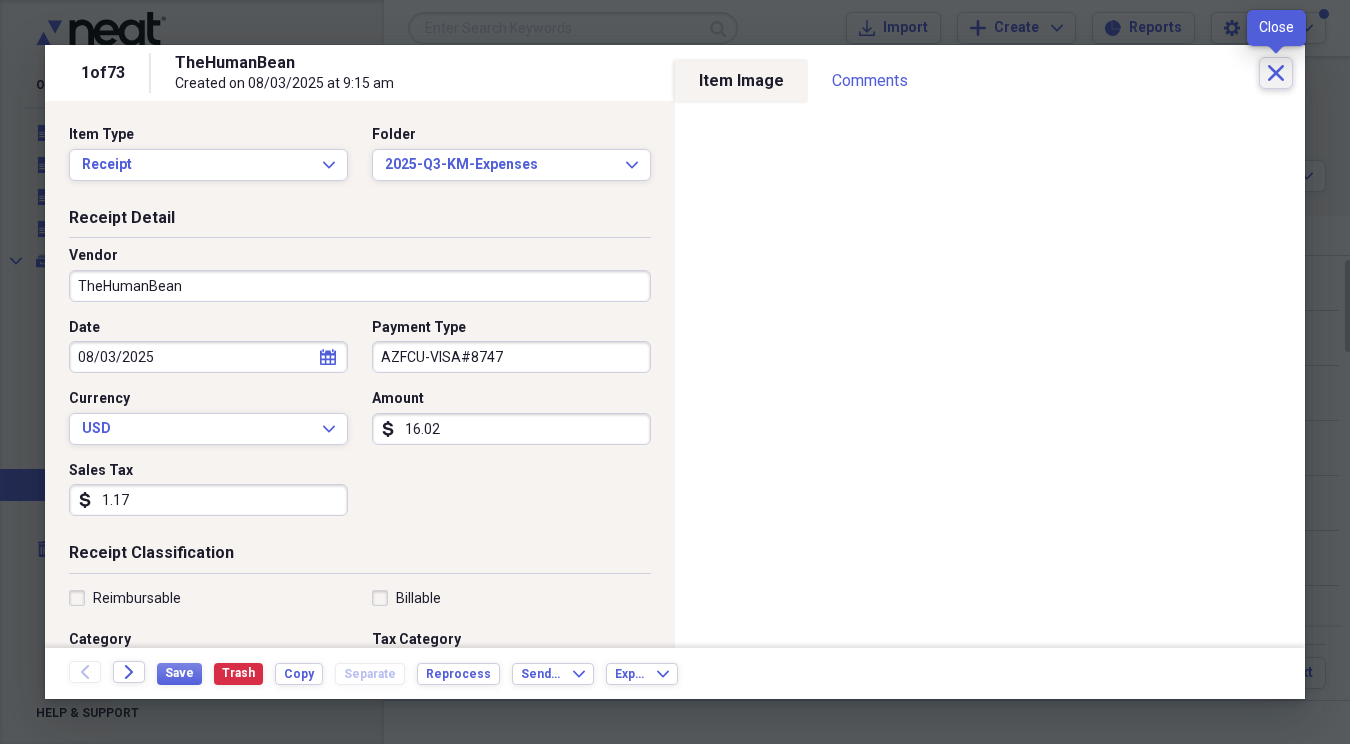 click on "Close" 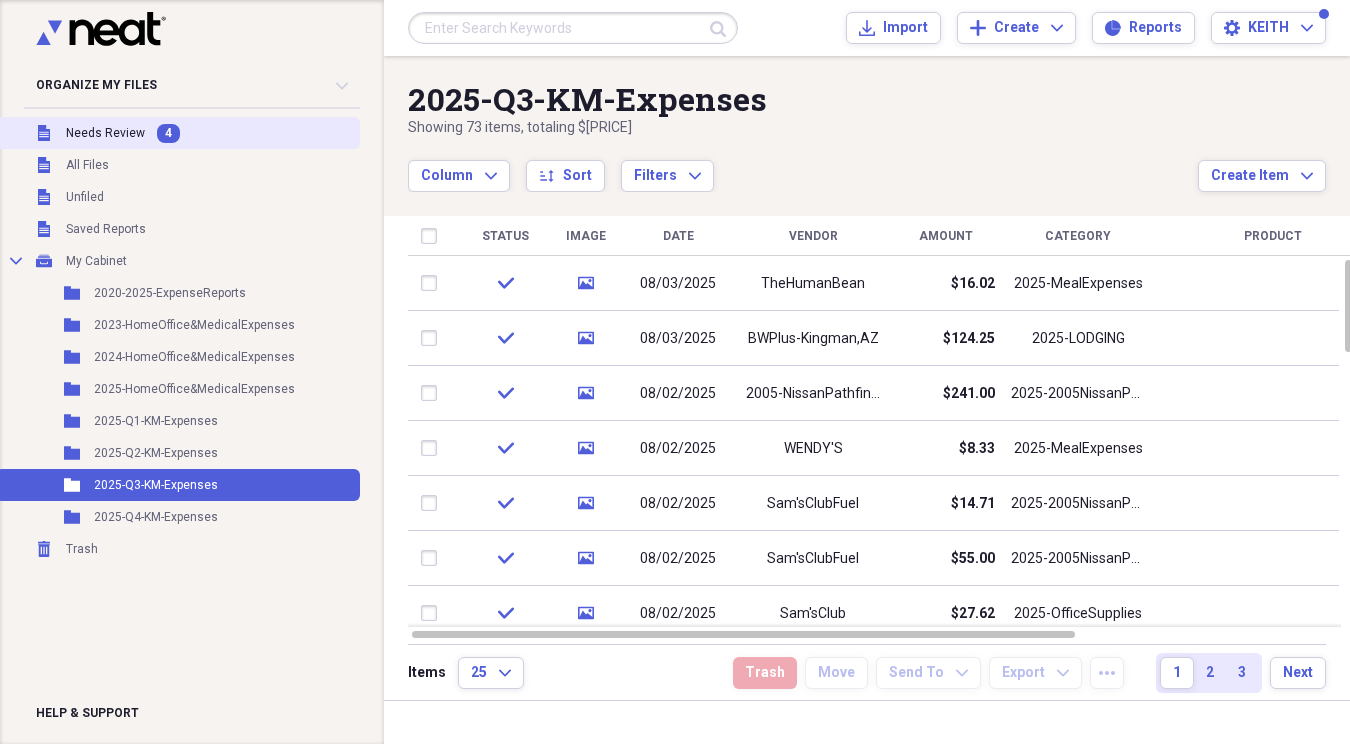 click on "Needs Review" at bounding box center (105, 133) 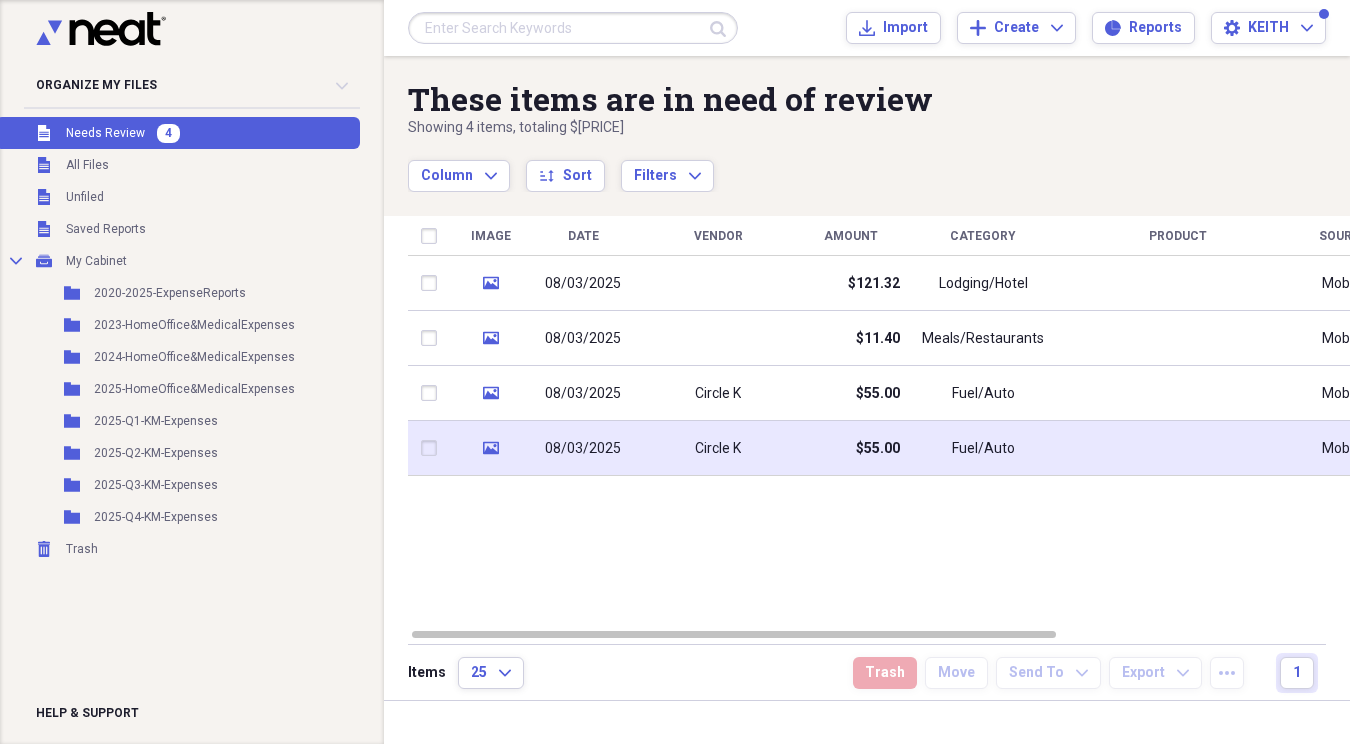 click 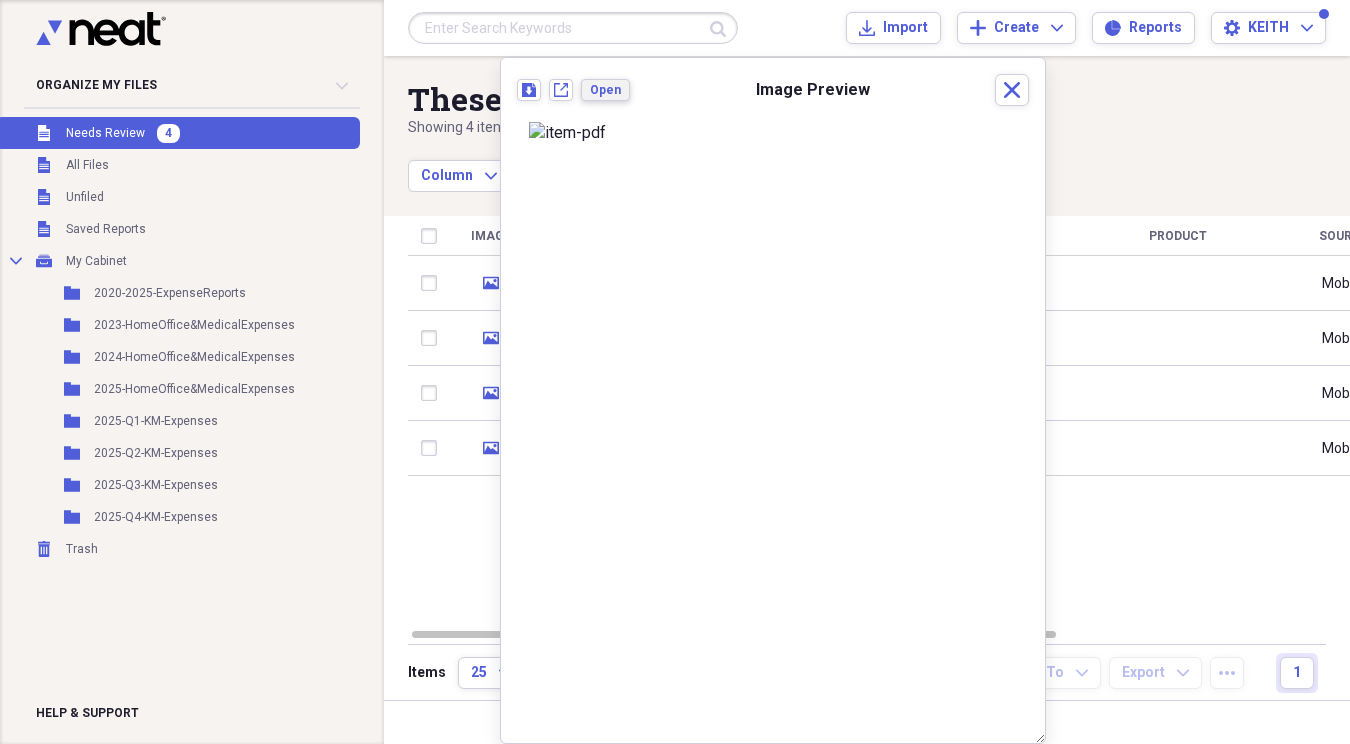 click on "Open" at bounding box center (605, 90) 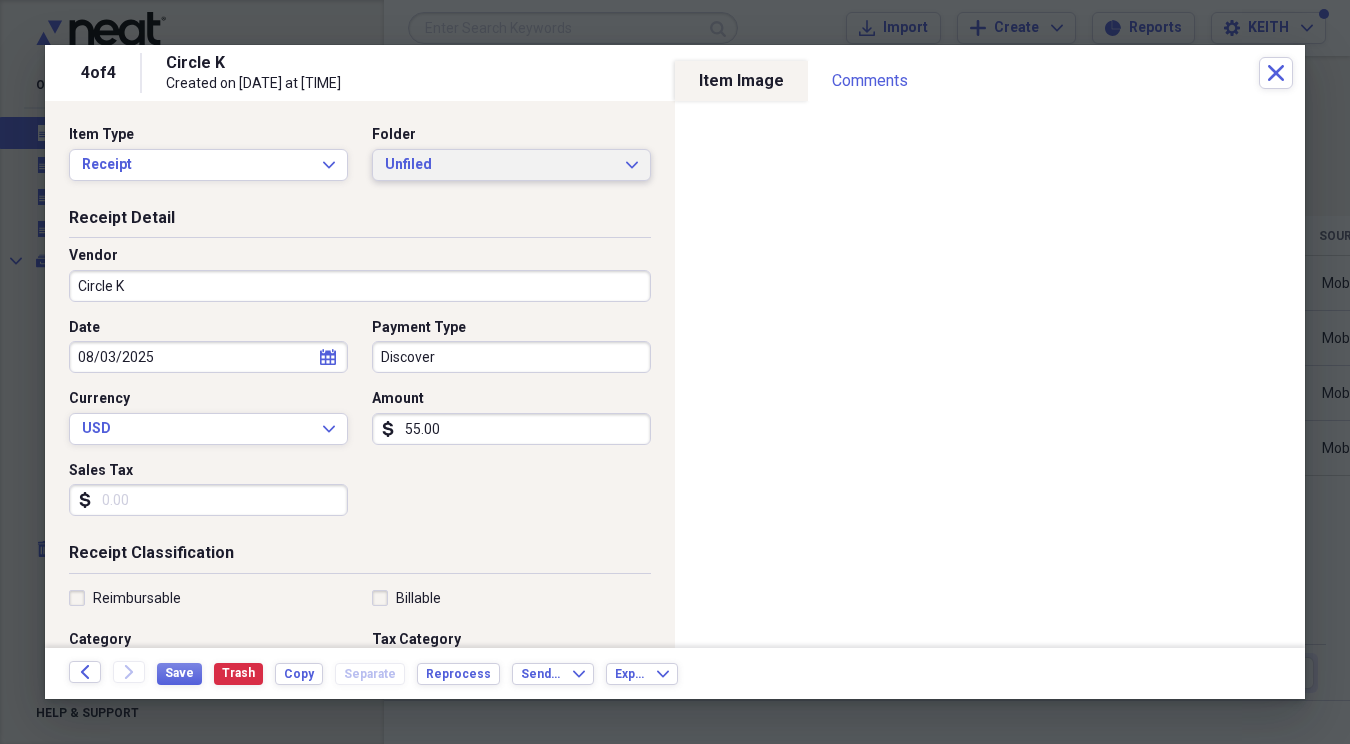 click on "Unfiled" at bounding box center (499, 165) 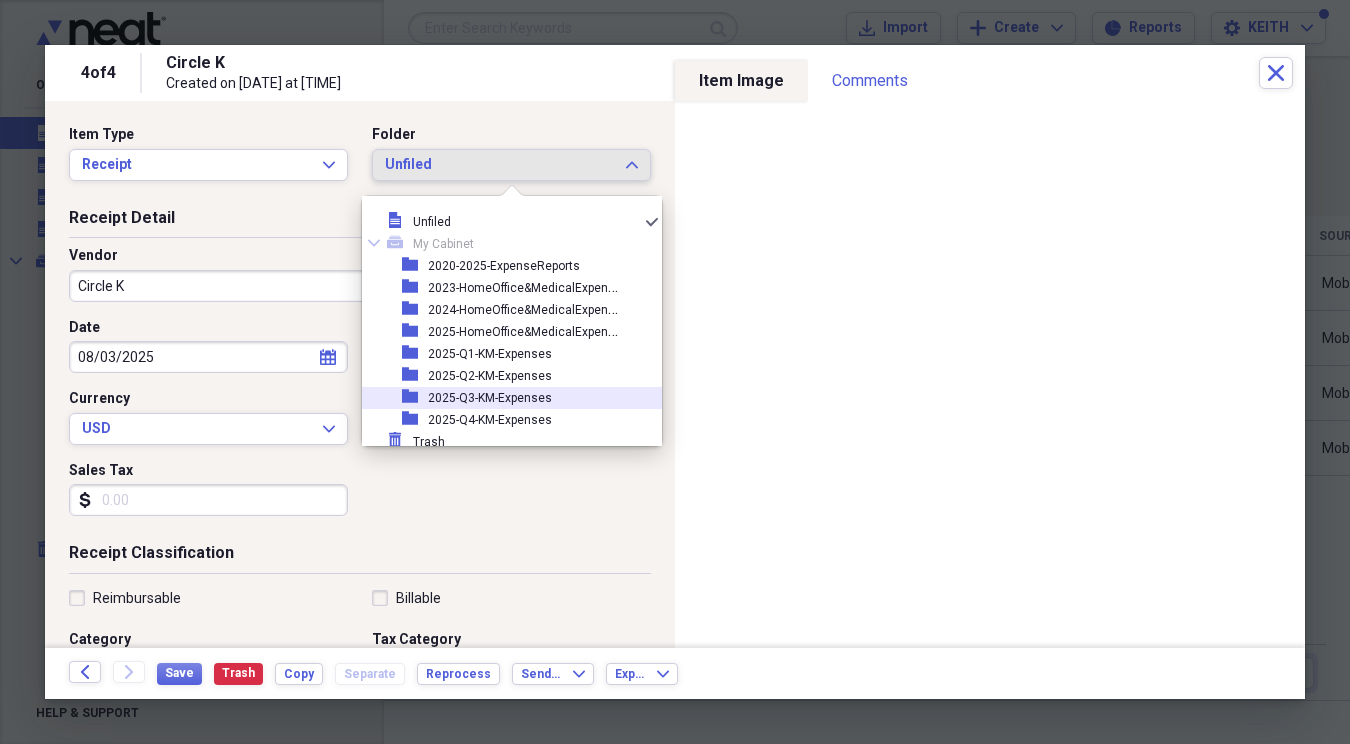 click on "2025-Q3-KM-Expenses" at bounding box center [490, 398] 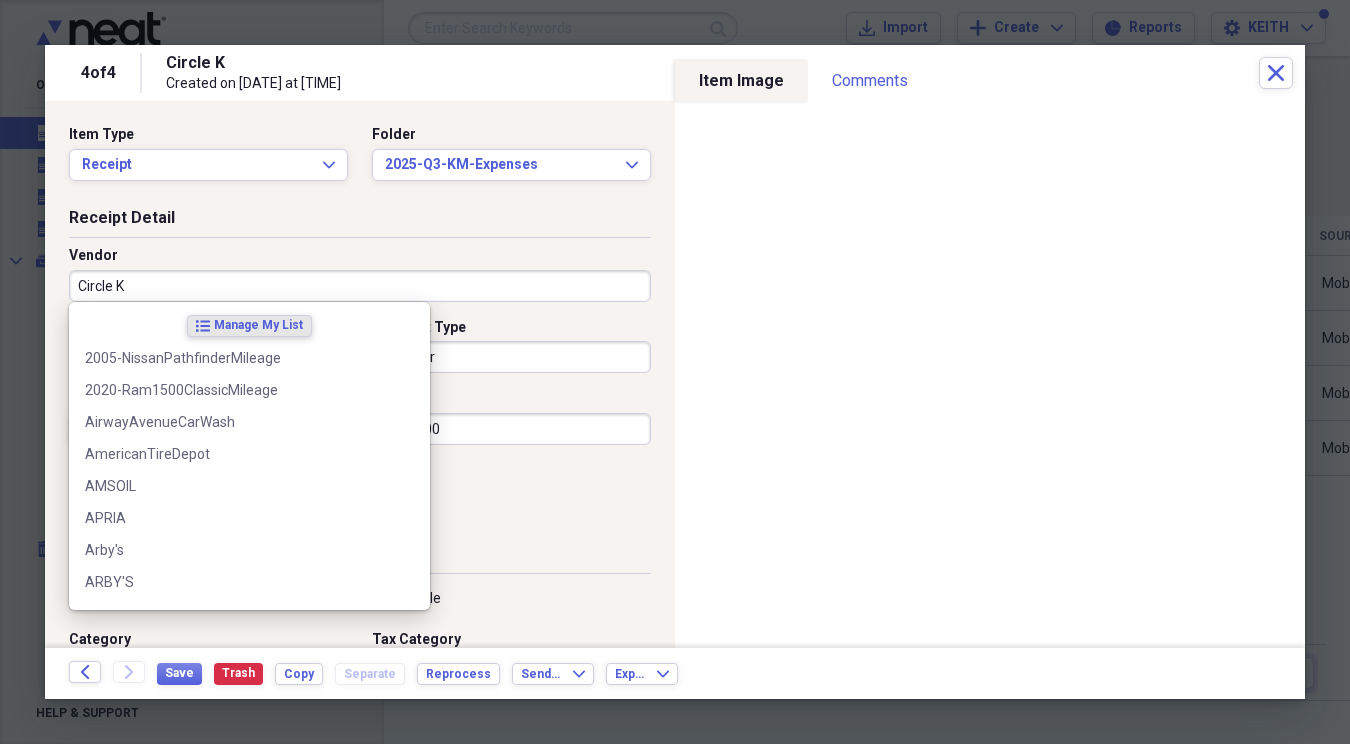 click on "Circle K" at bounding box center [360, 286] 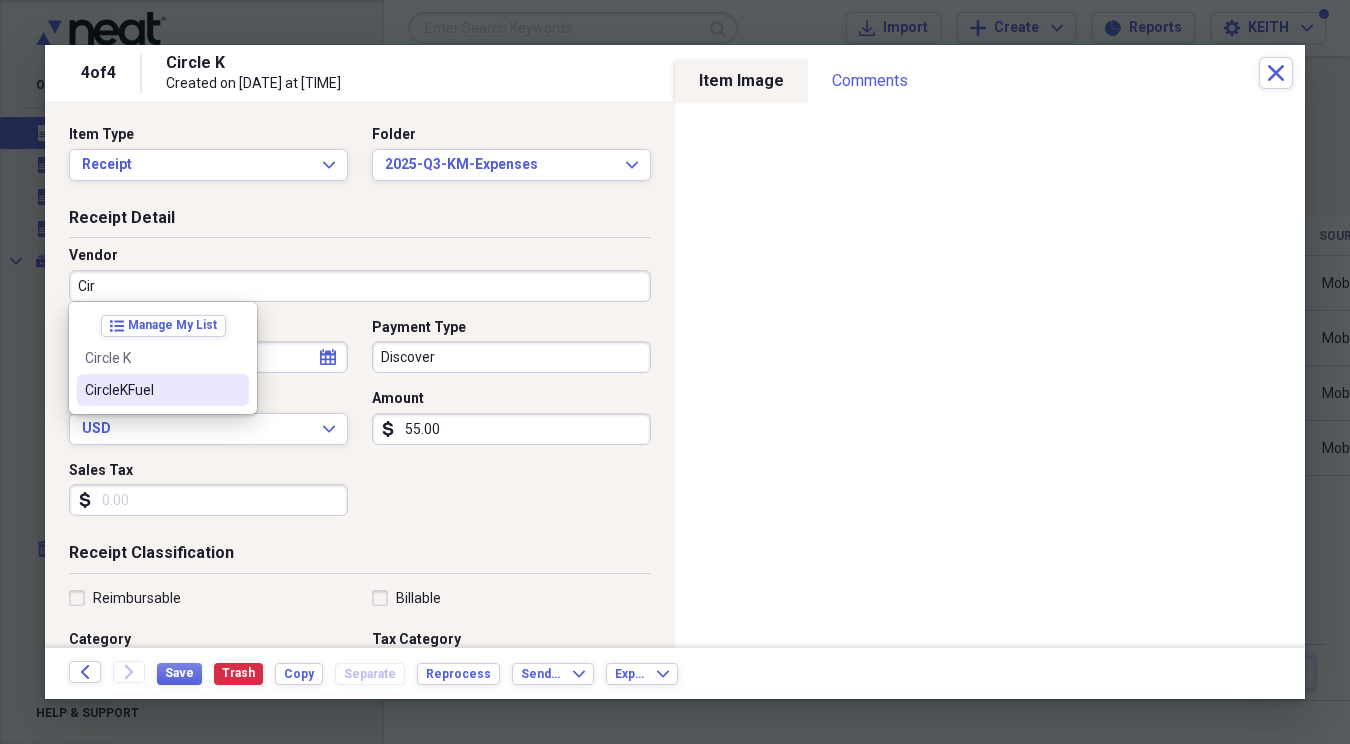 click on "CircleKFuel" at bounding box center [151, 390] 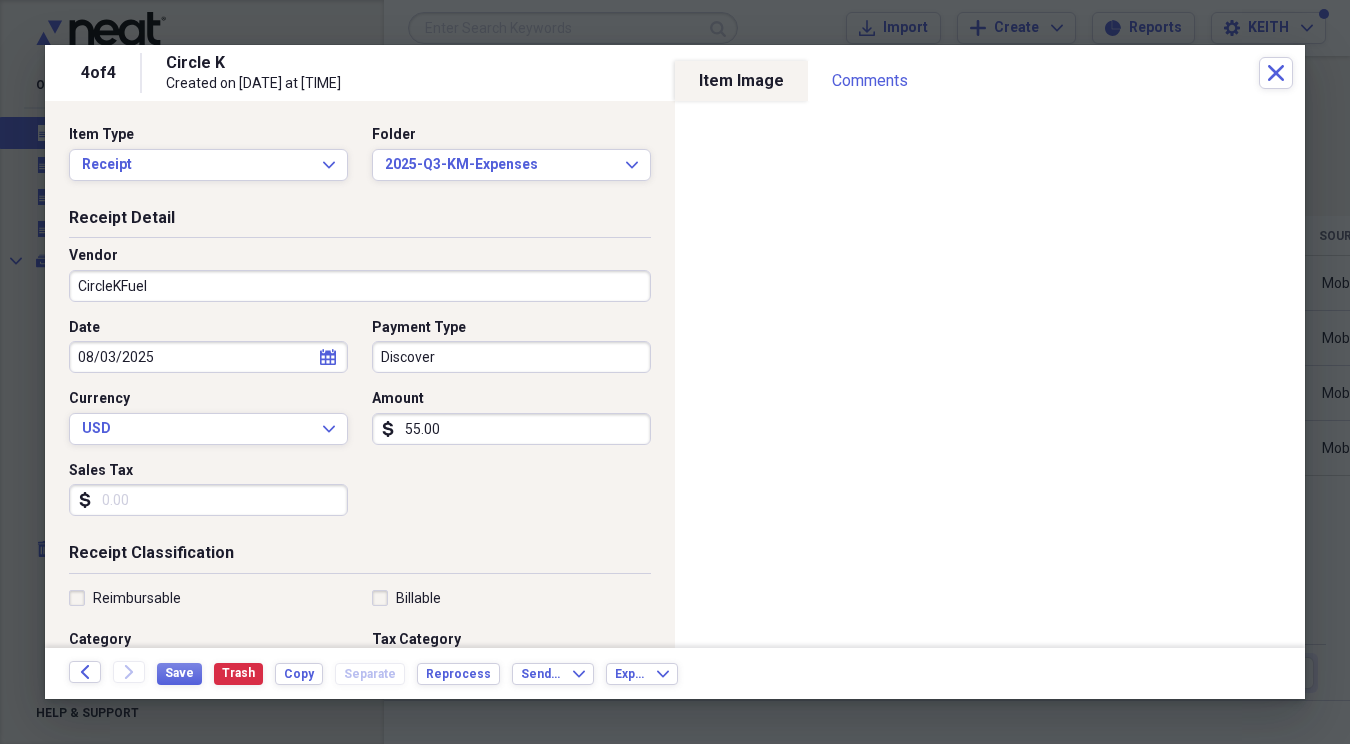 type on "2025-2005NissanPathfinderGallons" 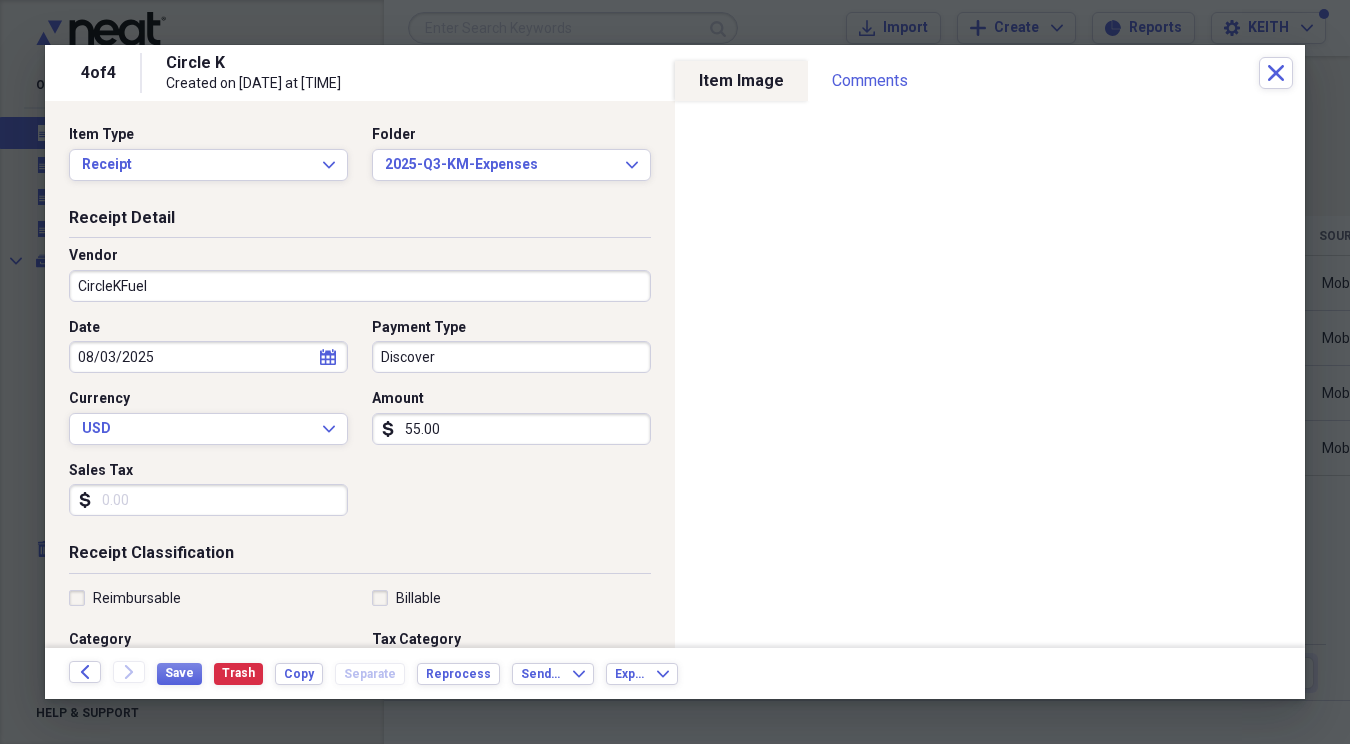 click on "Discover" at bounding box center (511, 357) 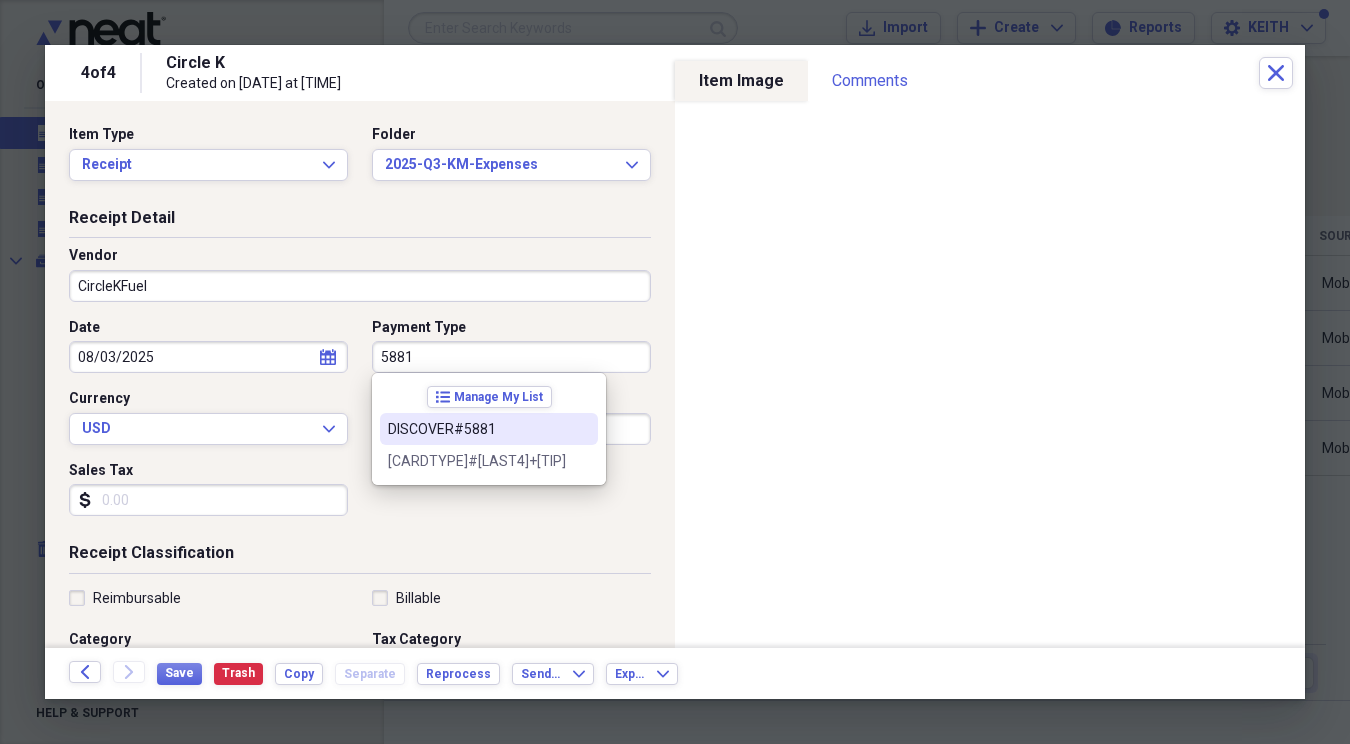 click on "DISCOVER#5881" at bounding box center (477, 429) 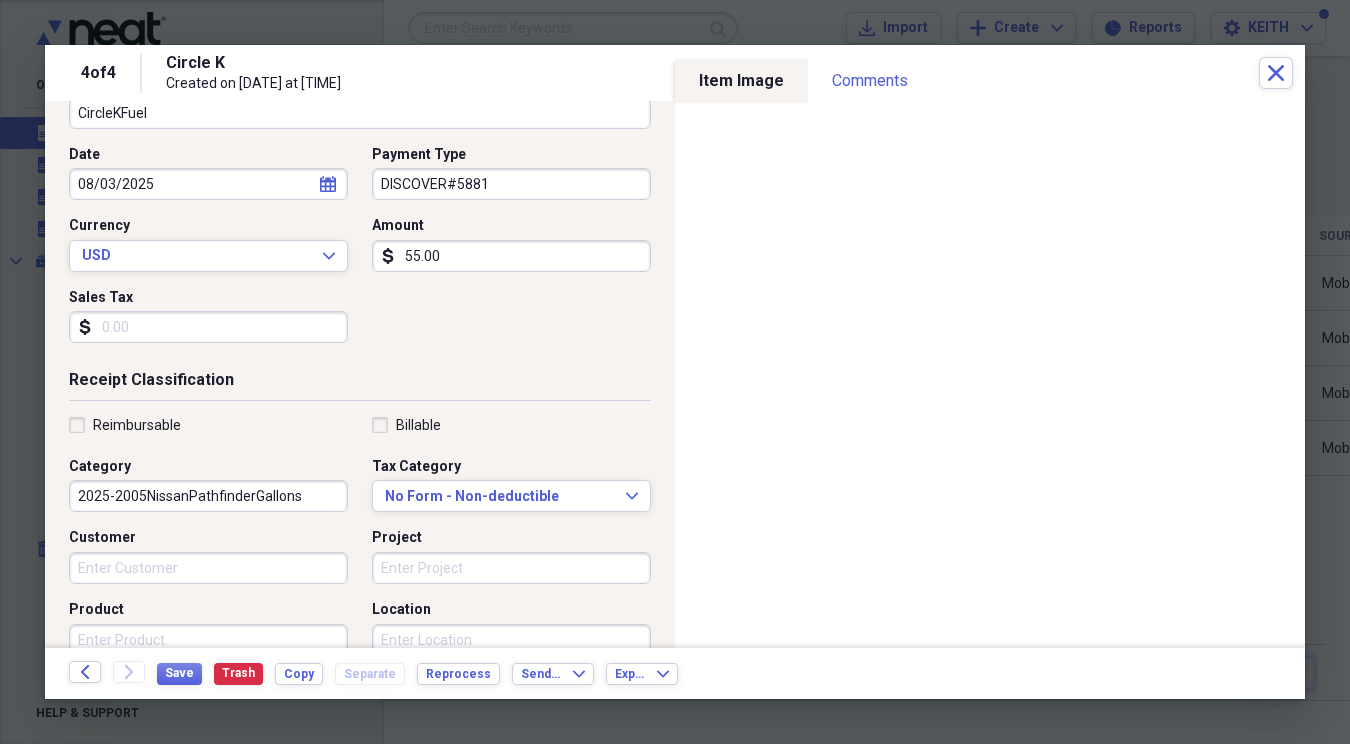 scroll, scrollTop: 177, scrollLeft: 0, axis: vertical 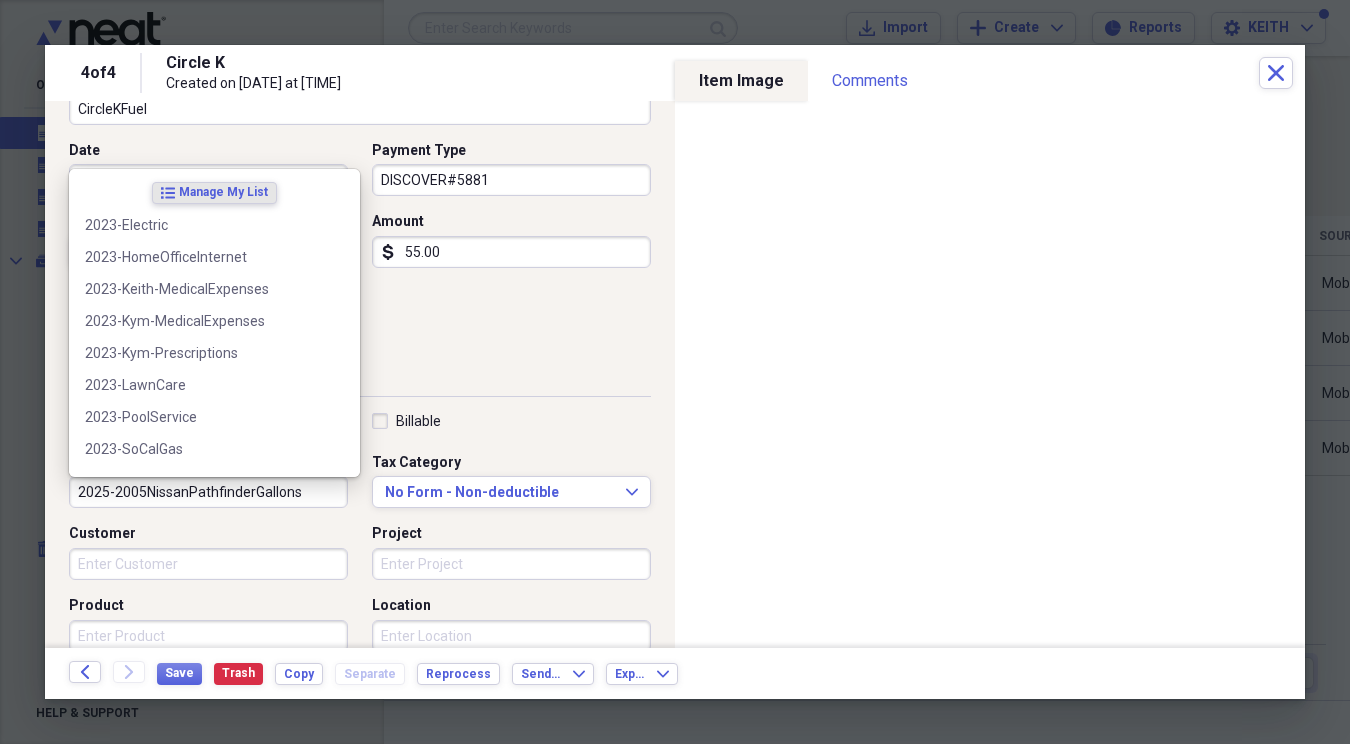 click on "2025-2005NissanPathfinderGallons" at bounding box center (208, 492) 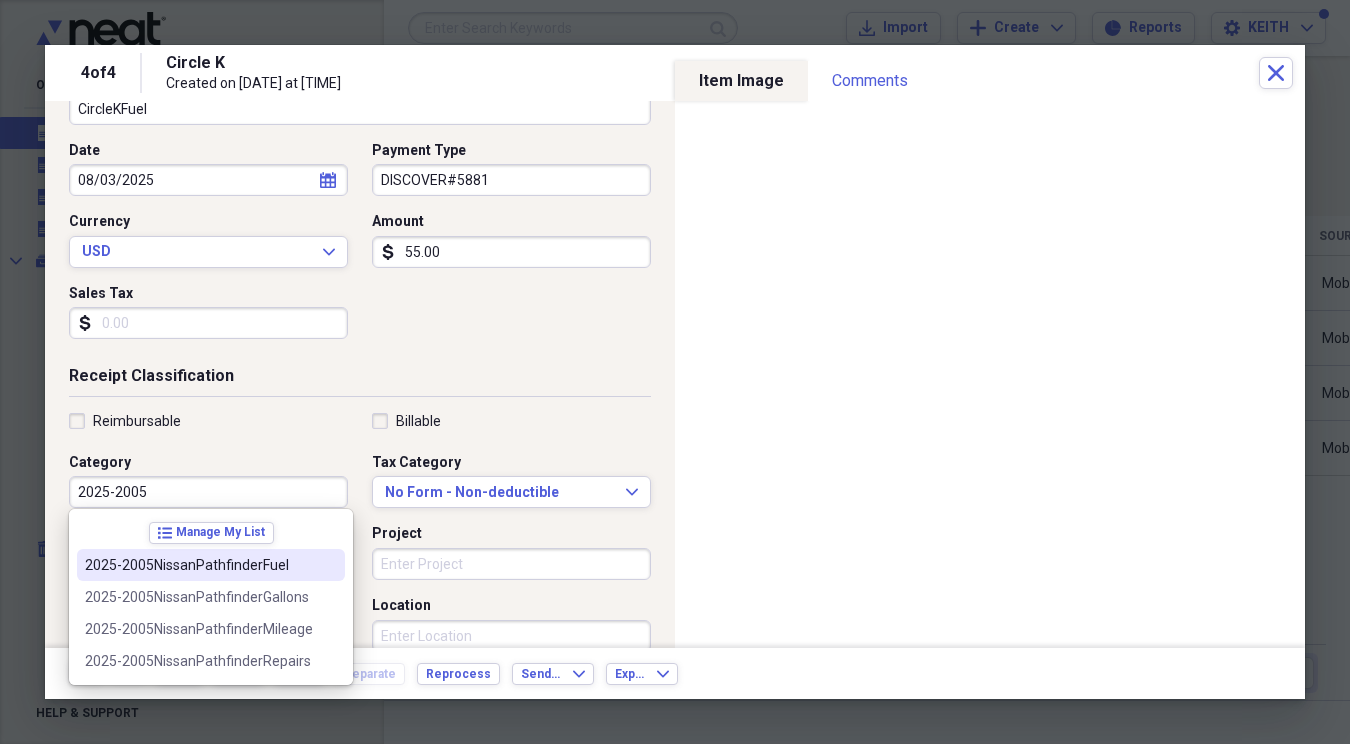click on "2025-2005NissanPathfinderFuel" at bounding box center (199, 565) 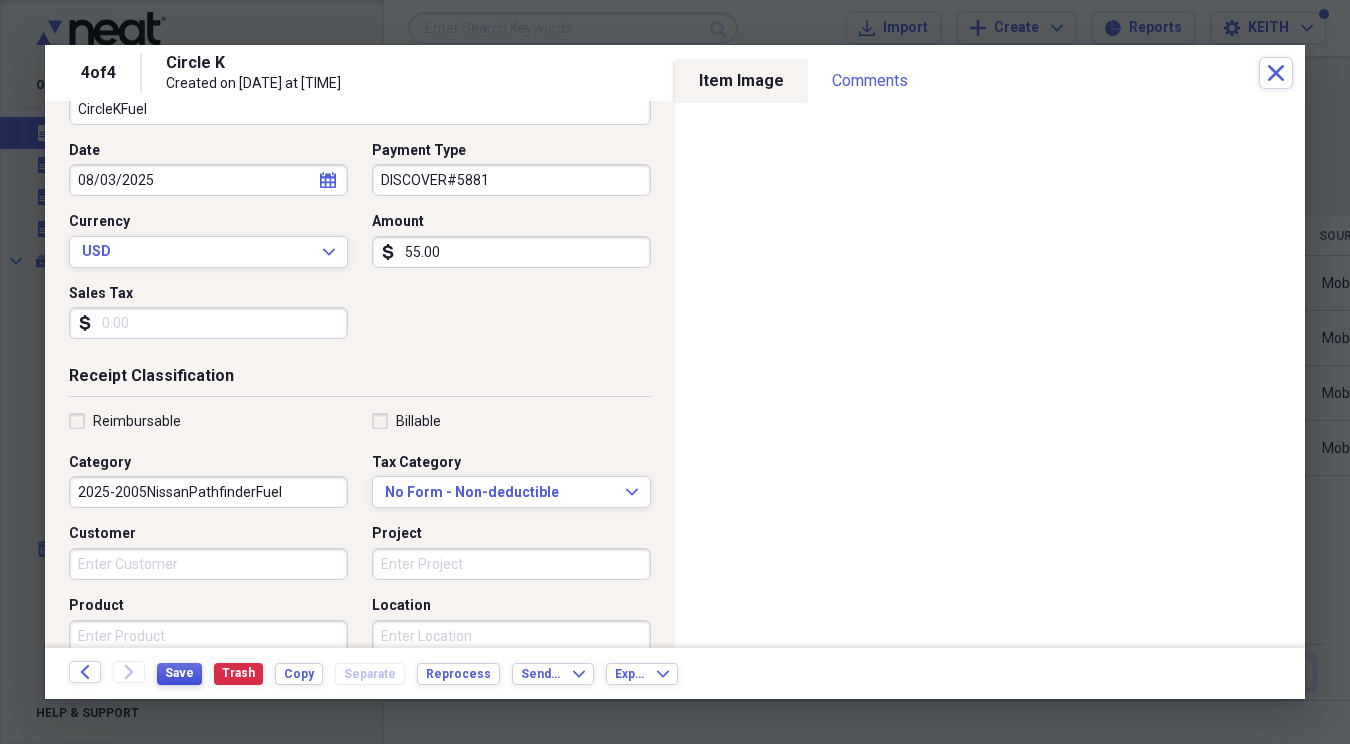 click on "Save" at bounding box center (179, 673) 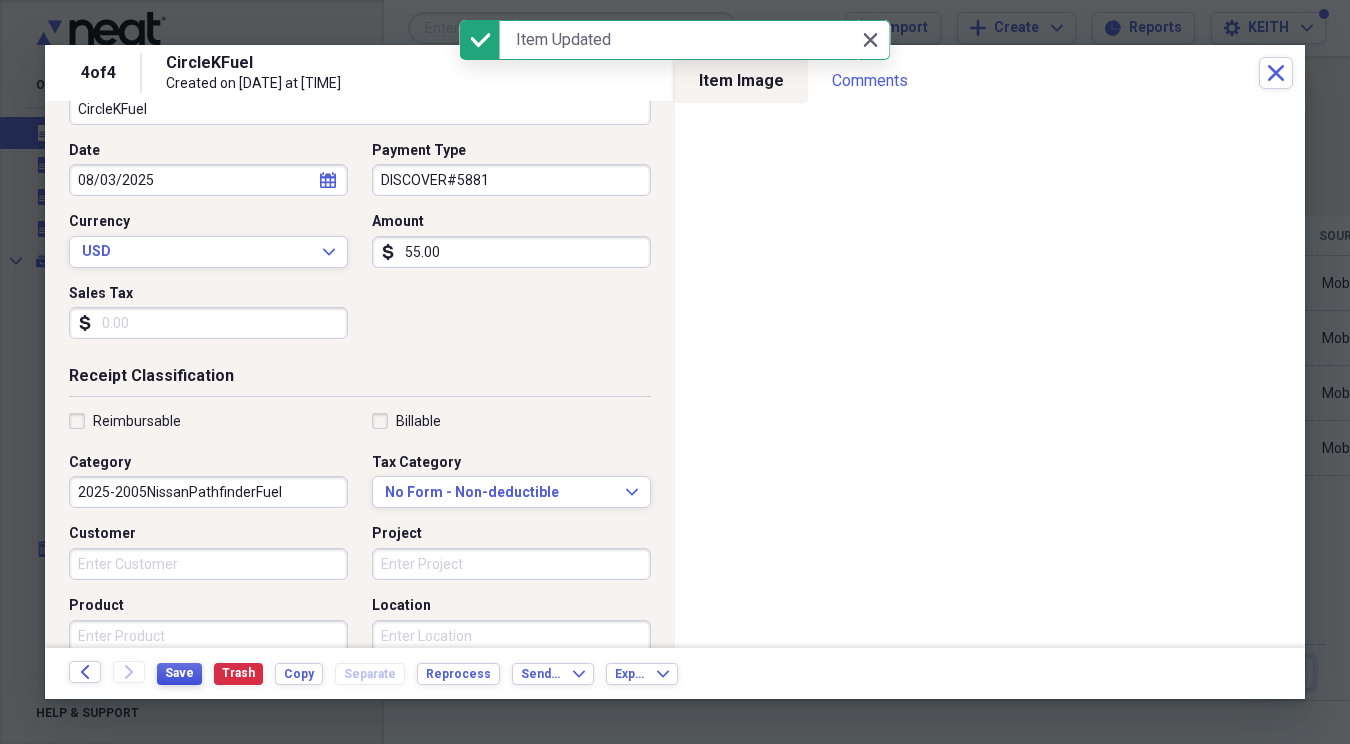 scroll, scrollTop: 0, scrollLeft: 0, axis: both 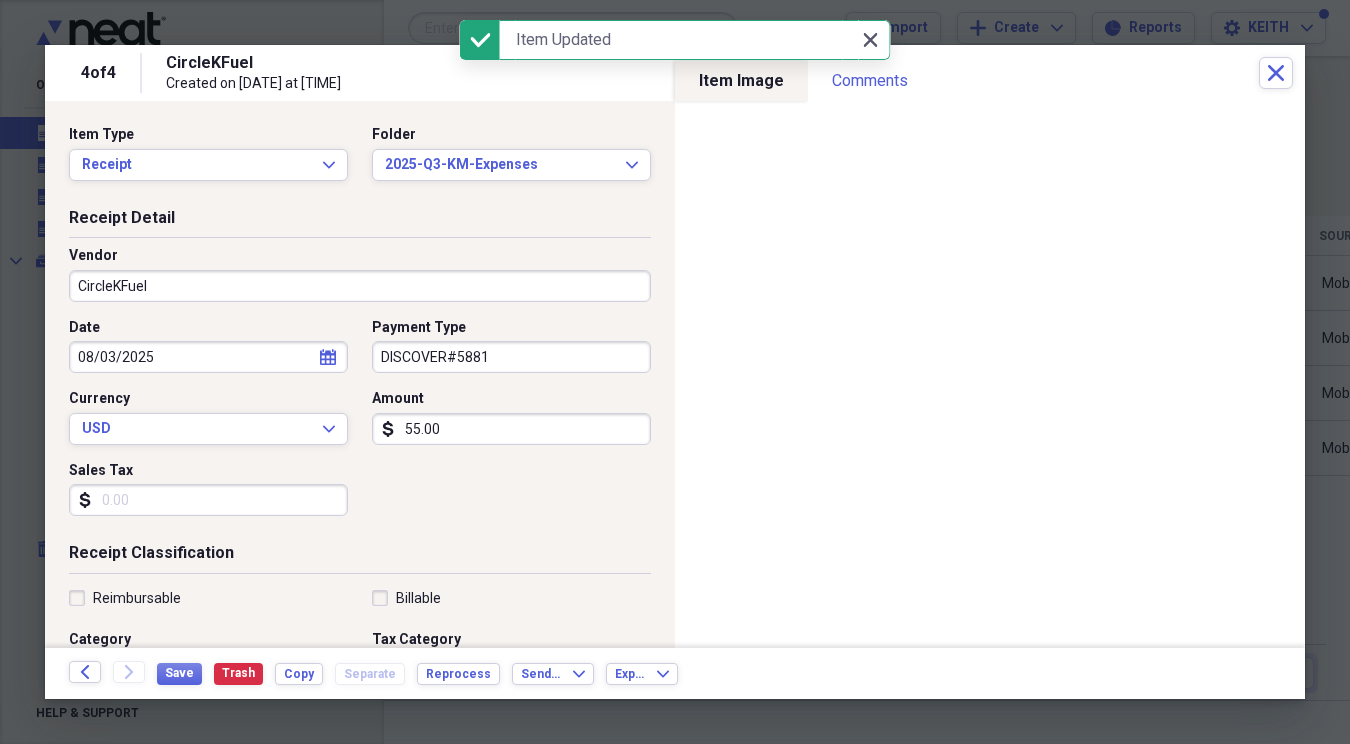 click 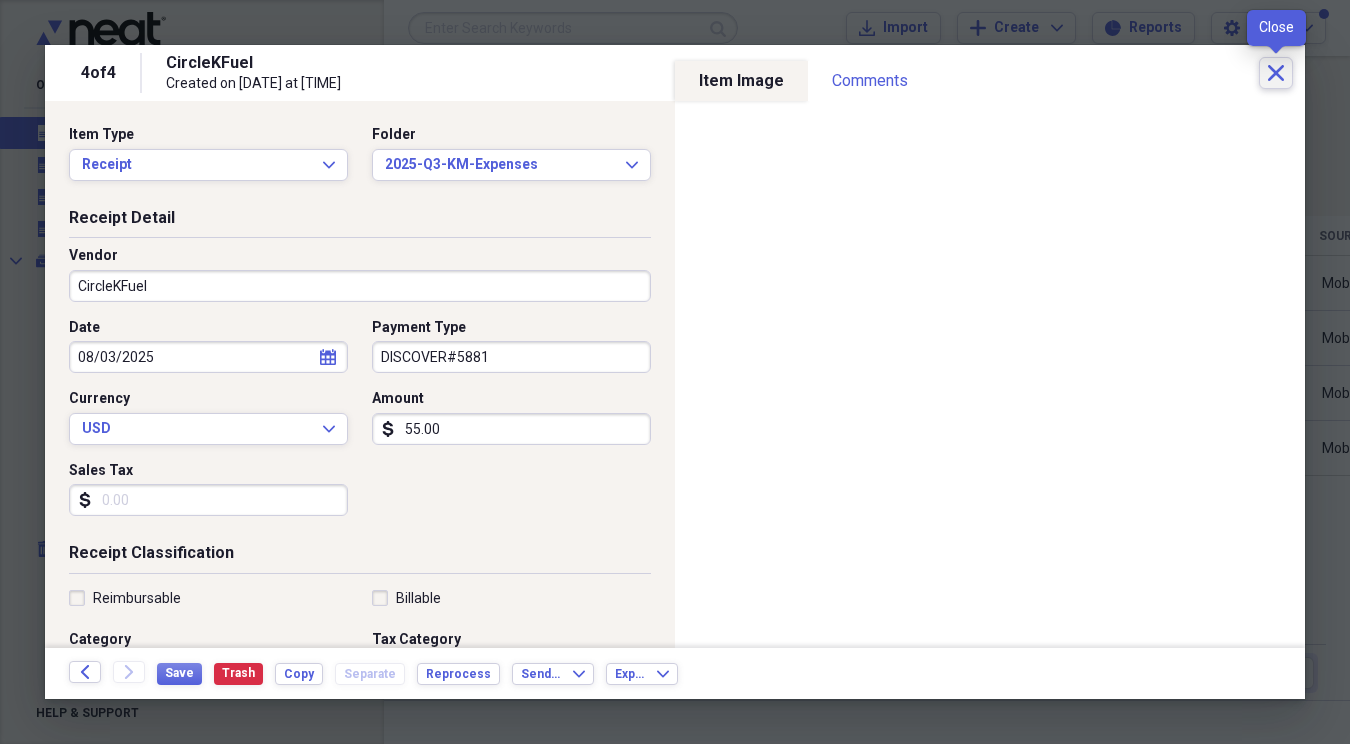 click on "Close" 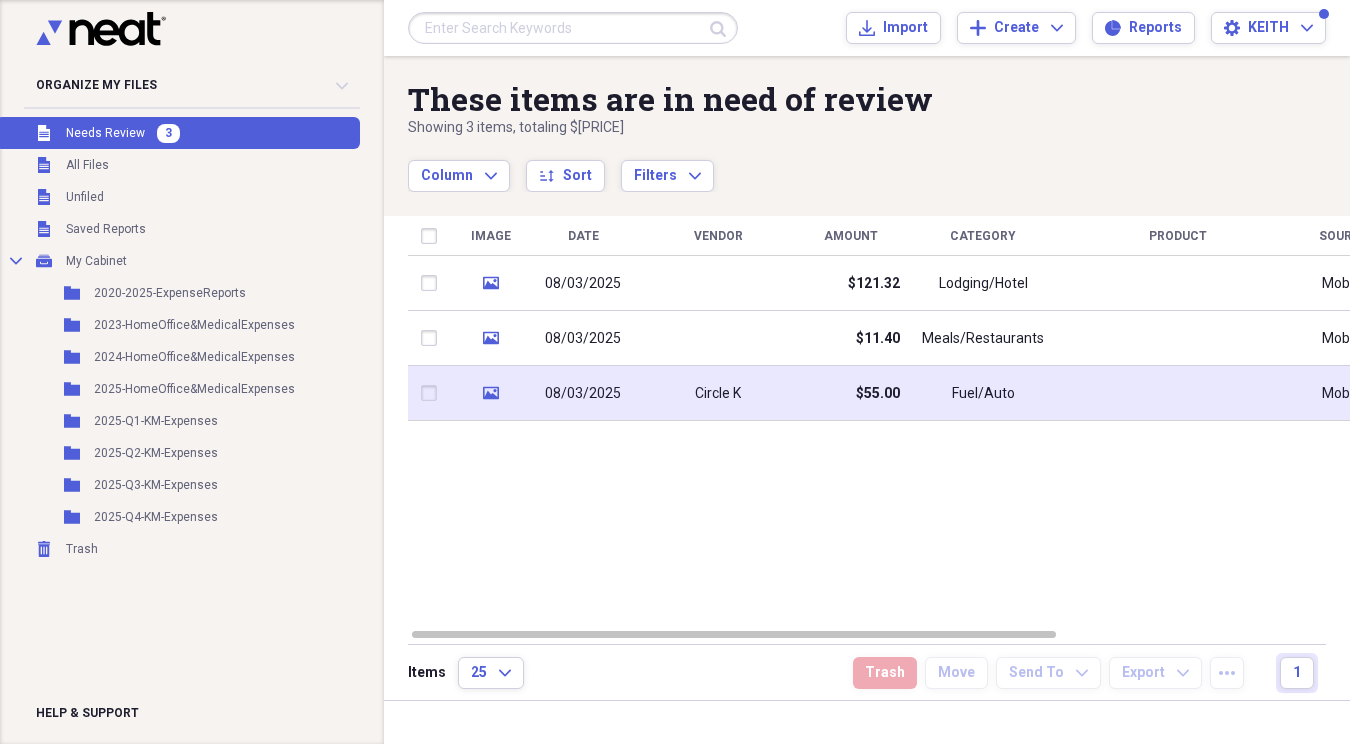 click 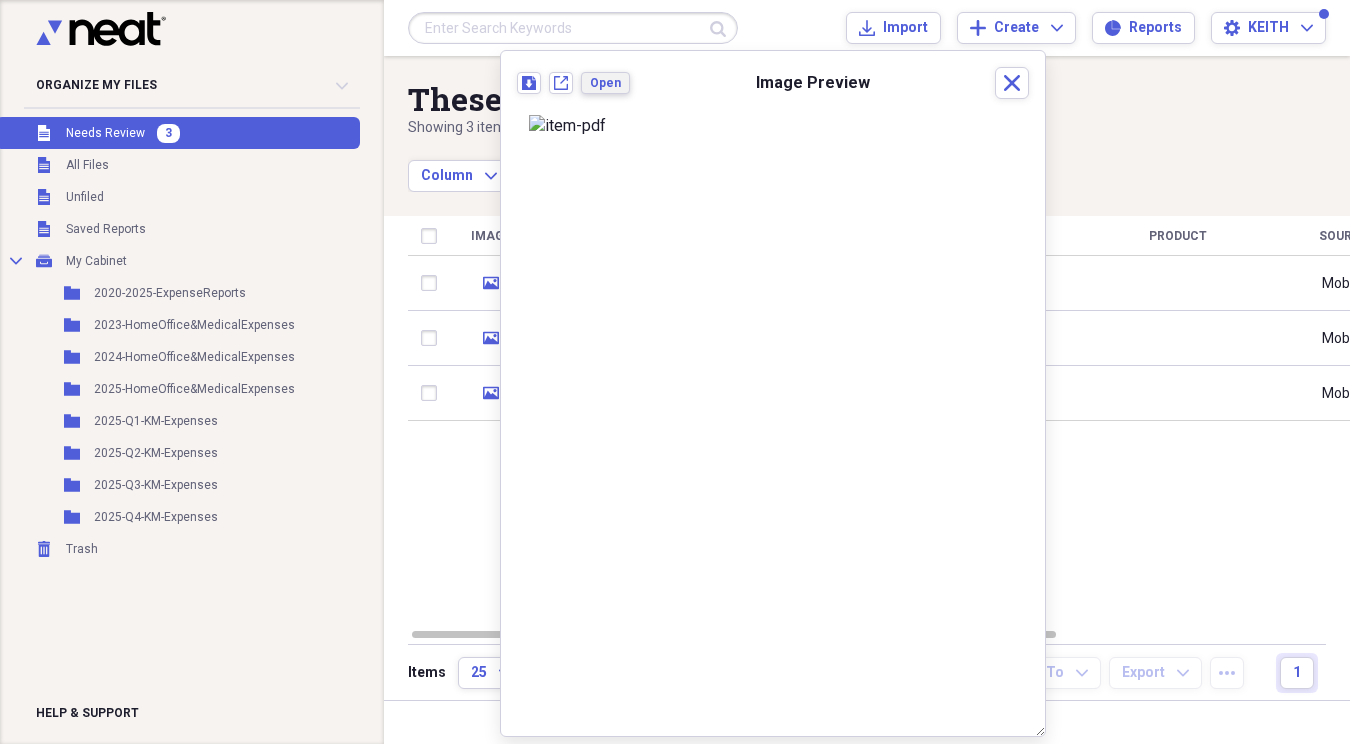 click on "Open" at bounding box center (605, 83) 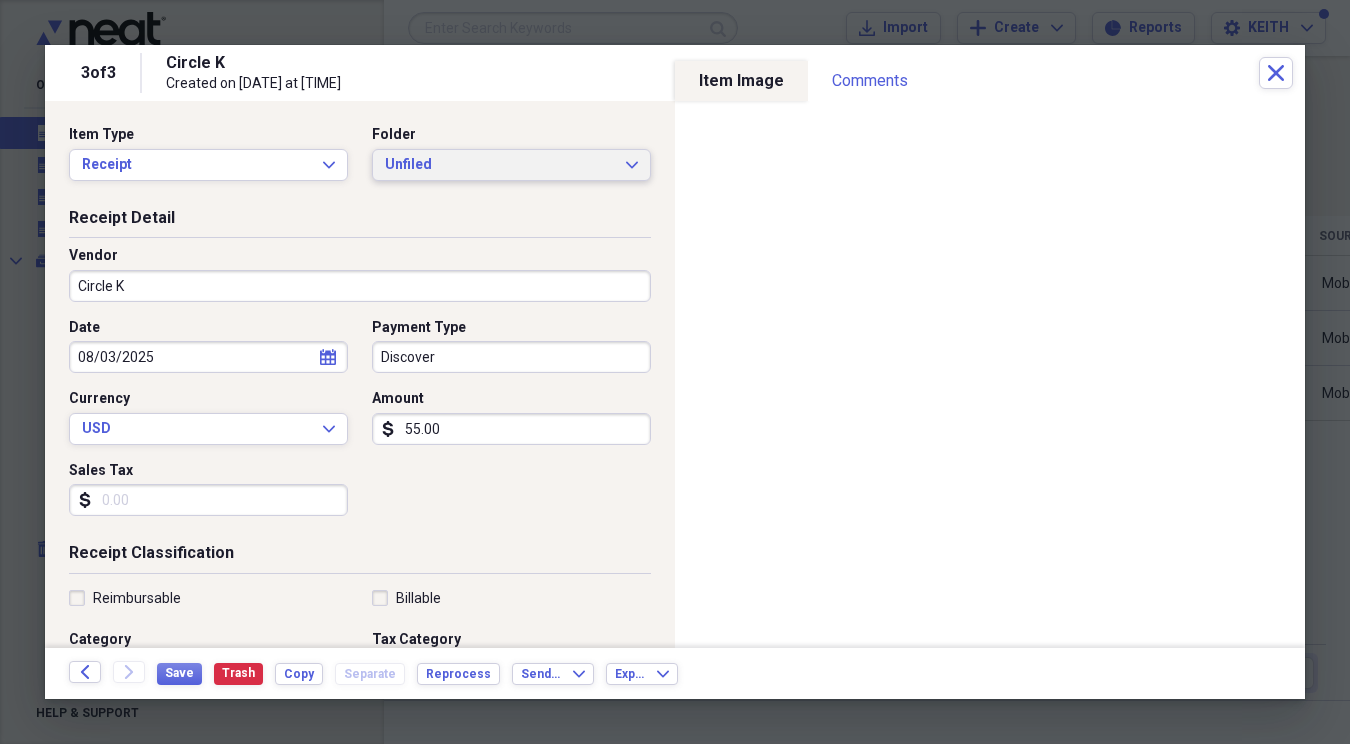 click on "Unfiled" at bounding box center [499, 165] 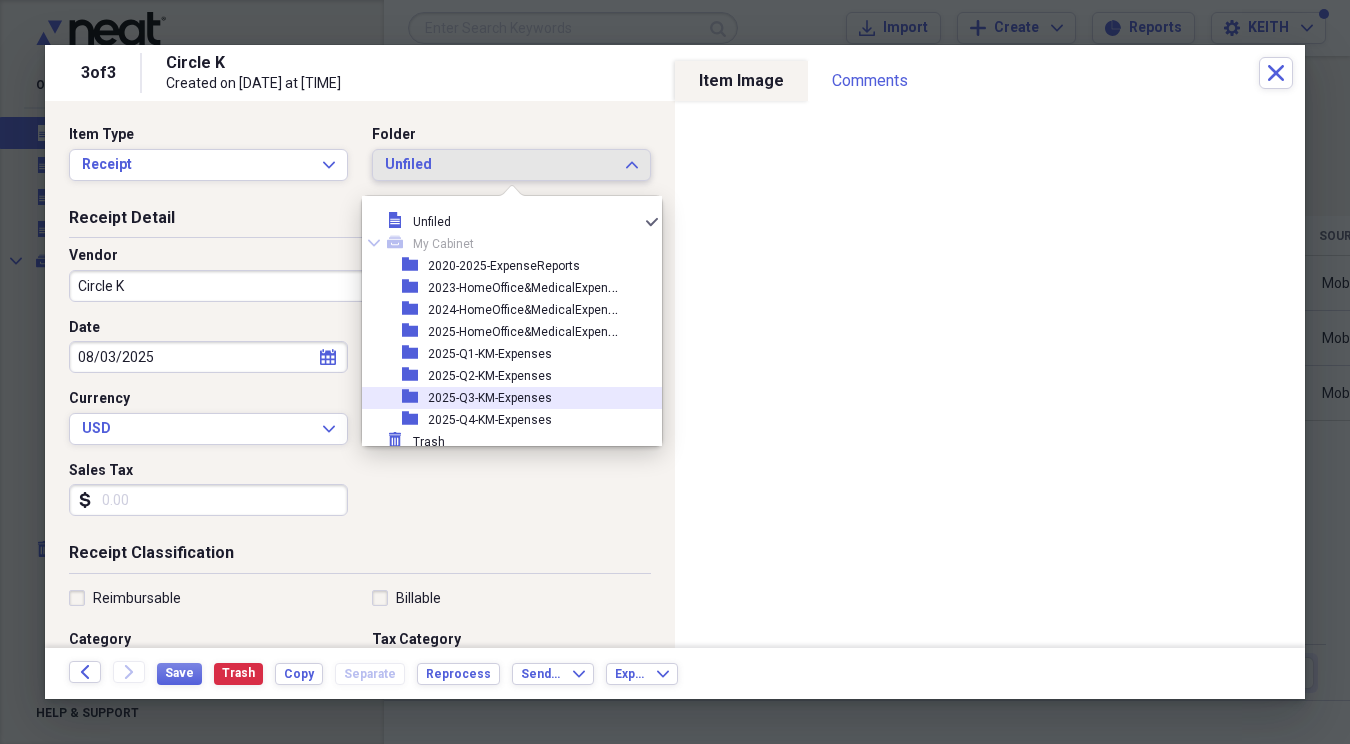 click on "2025-Q3-KM-Expenses" at bounding box center [490, 398] 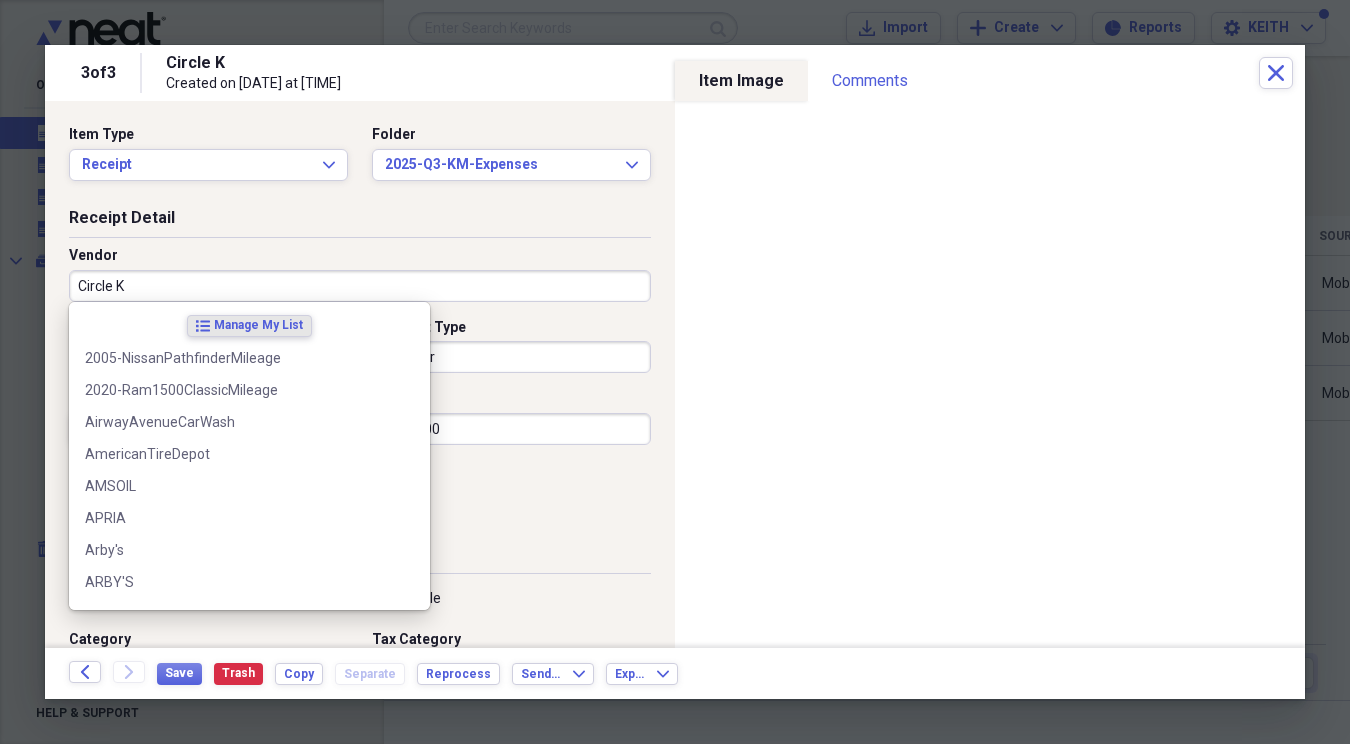 click on "Circle K" at bounding box center [360, 286] 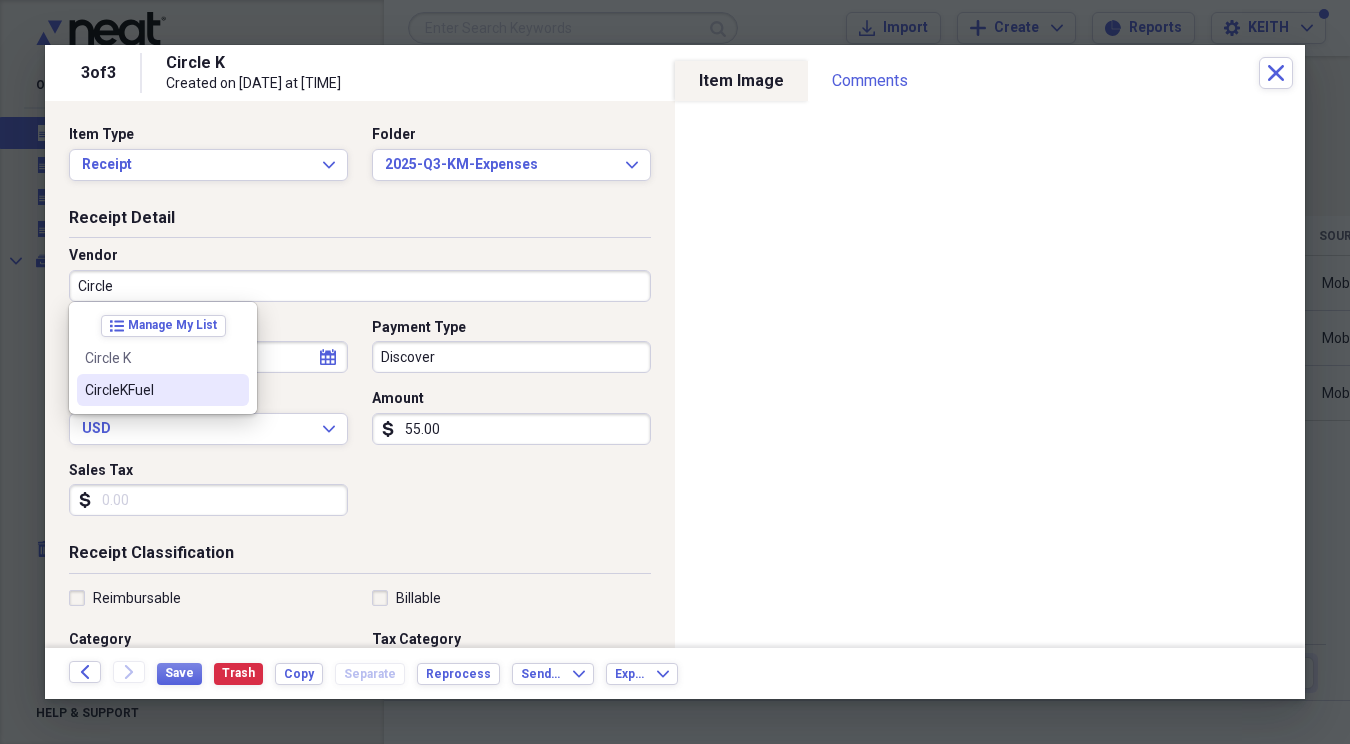 click on "CircleKFuel" at bounding box center (151, 390) 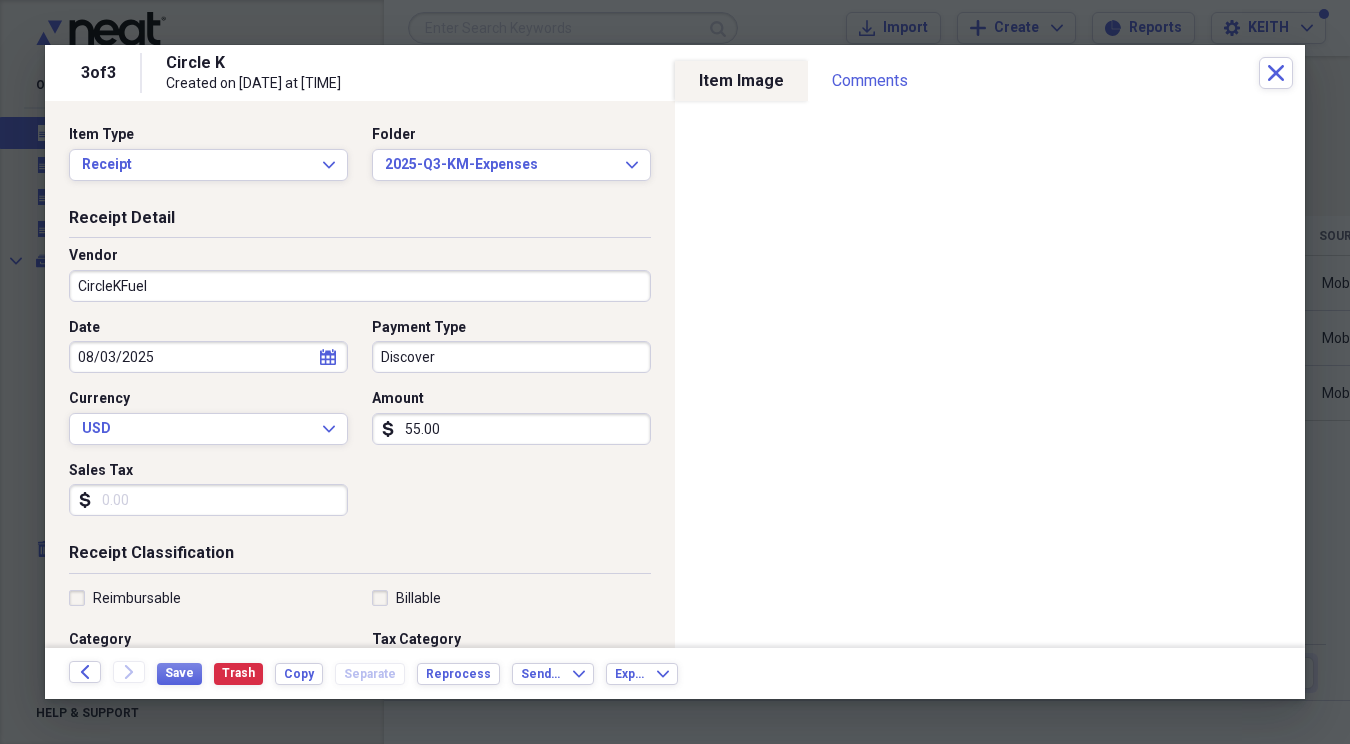 type on "2025-2005NissanPathfinderFuel" 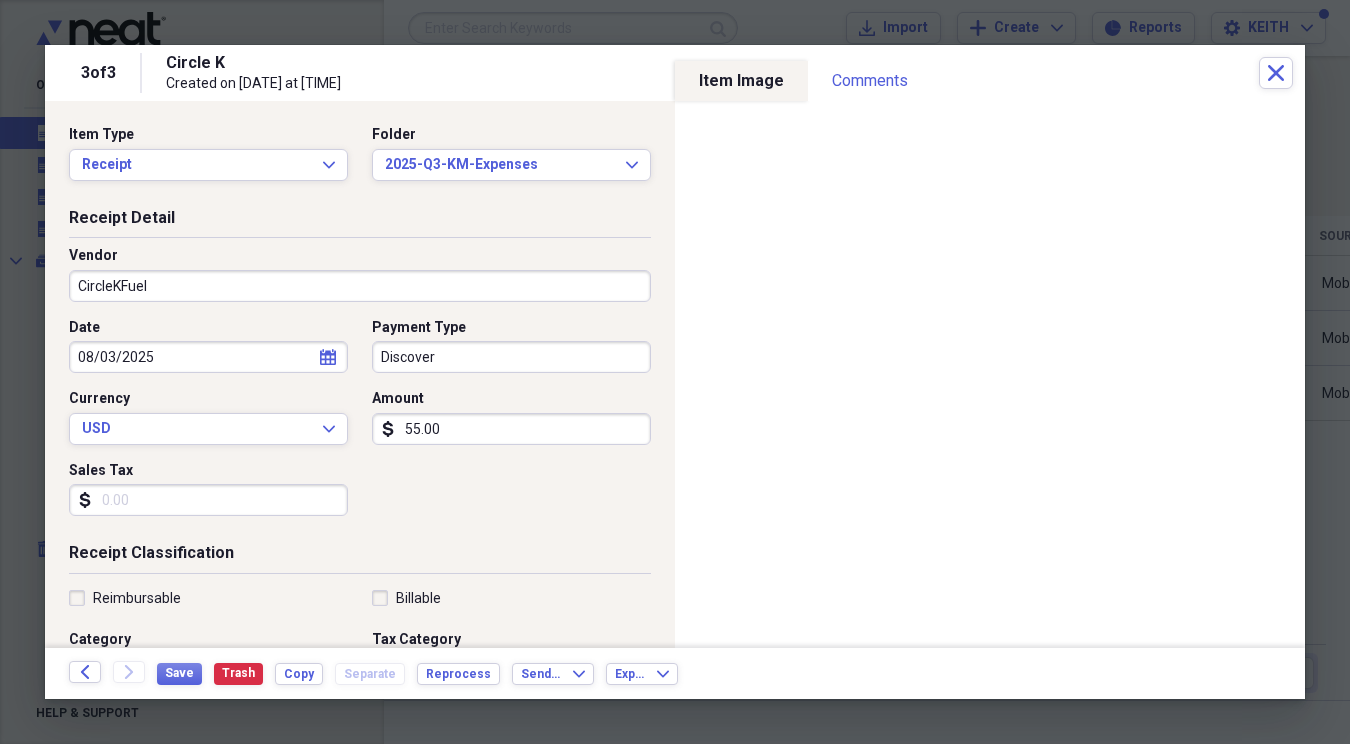 click on "Discover" at bounding box center (511, 357) 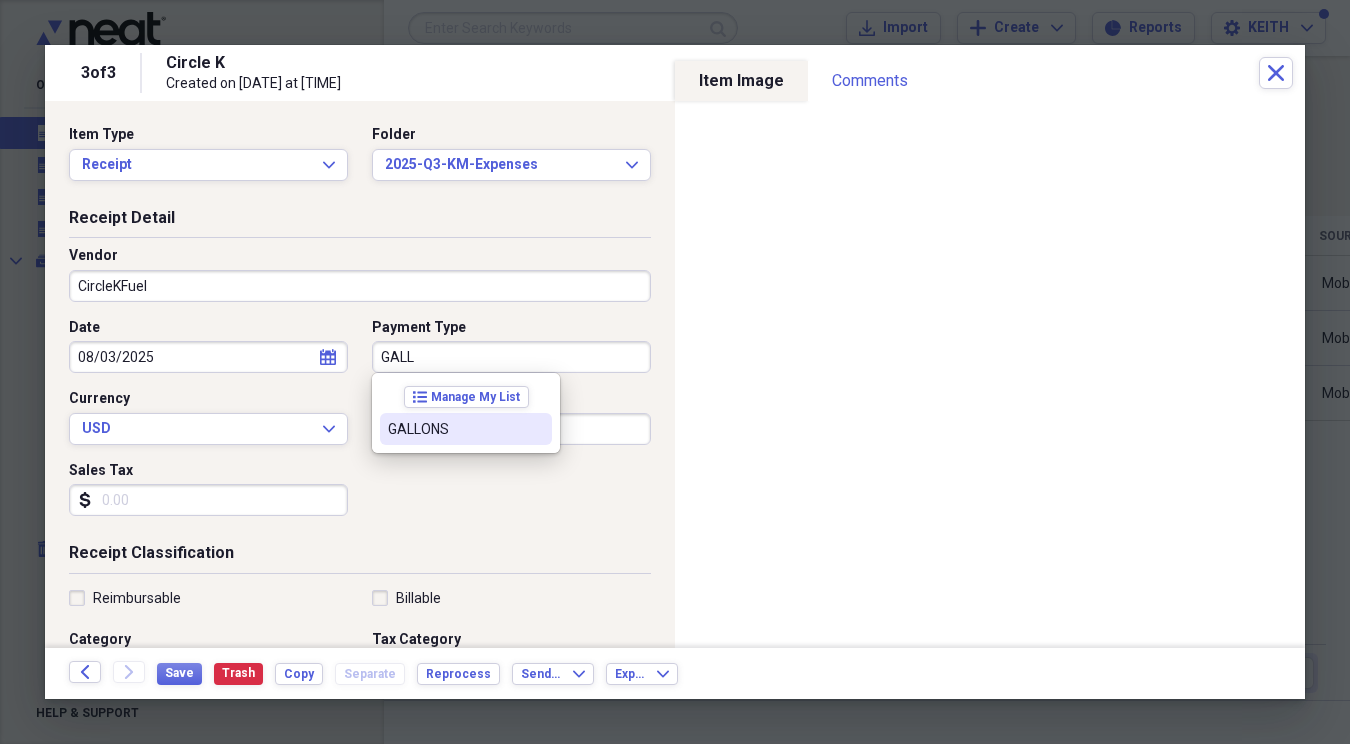 click on "GALLONS" at bounding box center (454, 429) 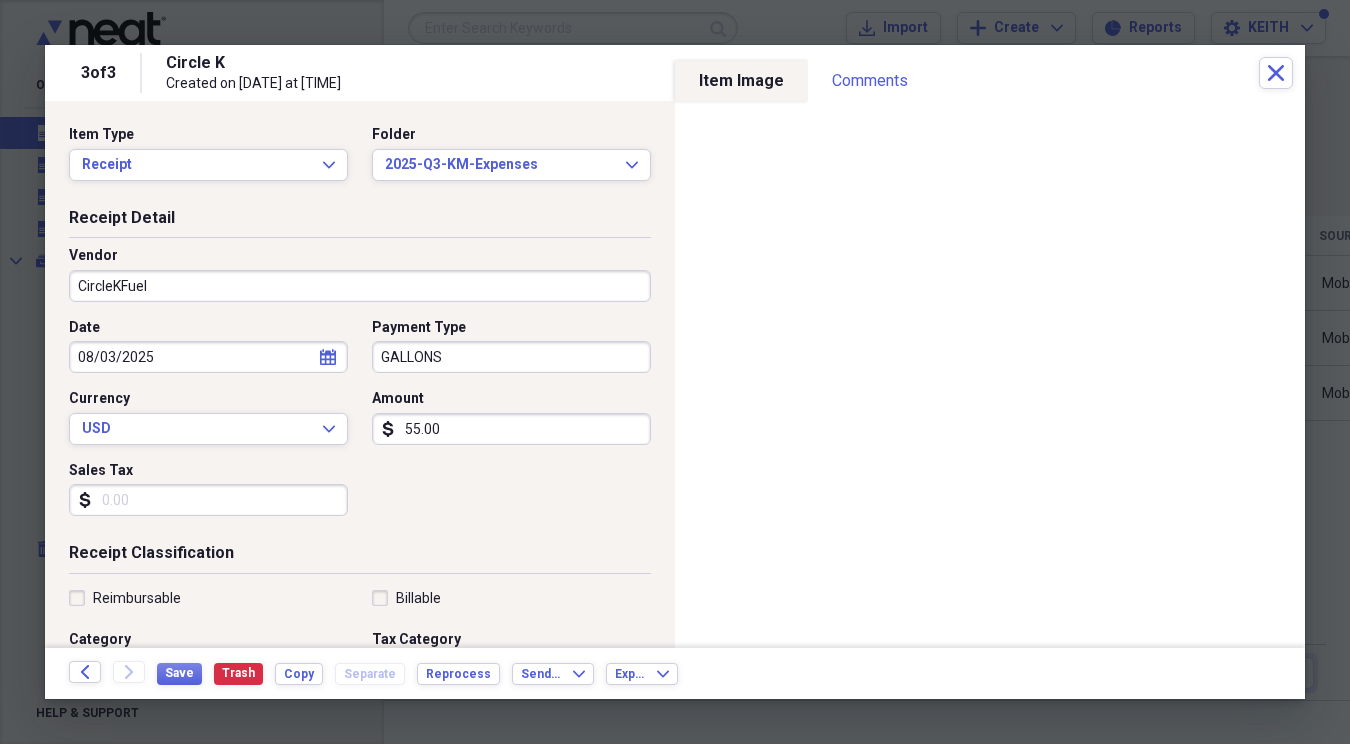 click on "55.00" at bounding box center [511, 429] 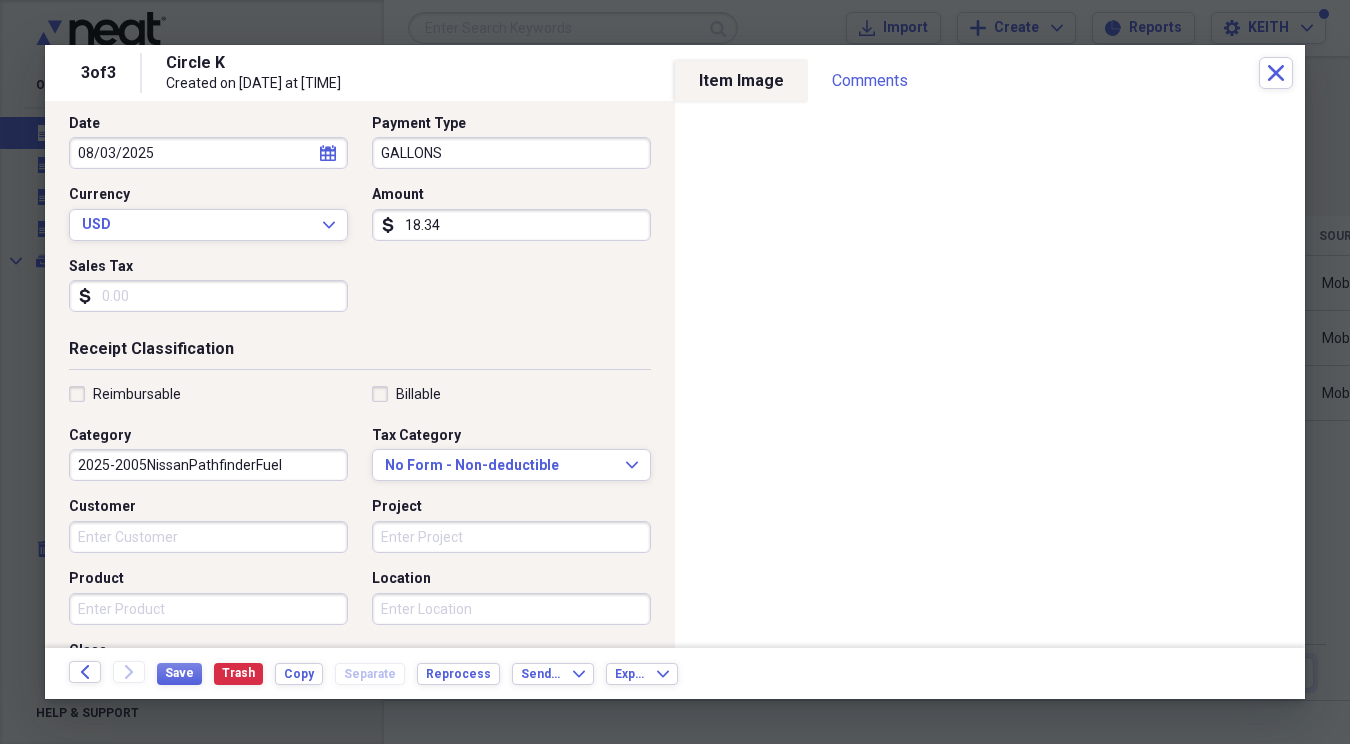 scroll, scrollTop: 288, scrollLeft: 0, axis: vertical 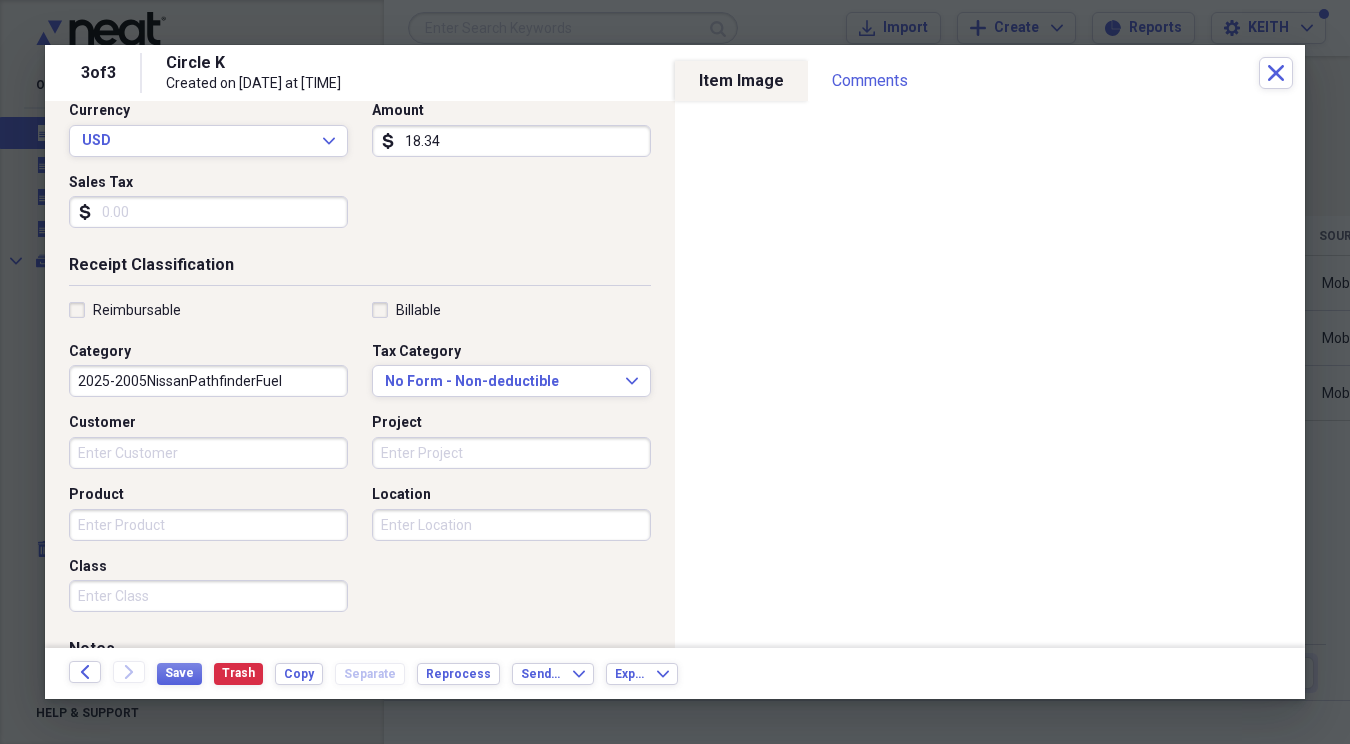 type on "18.34" 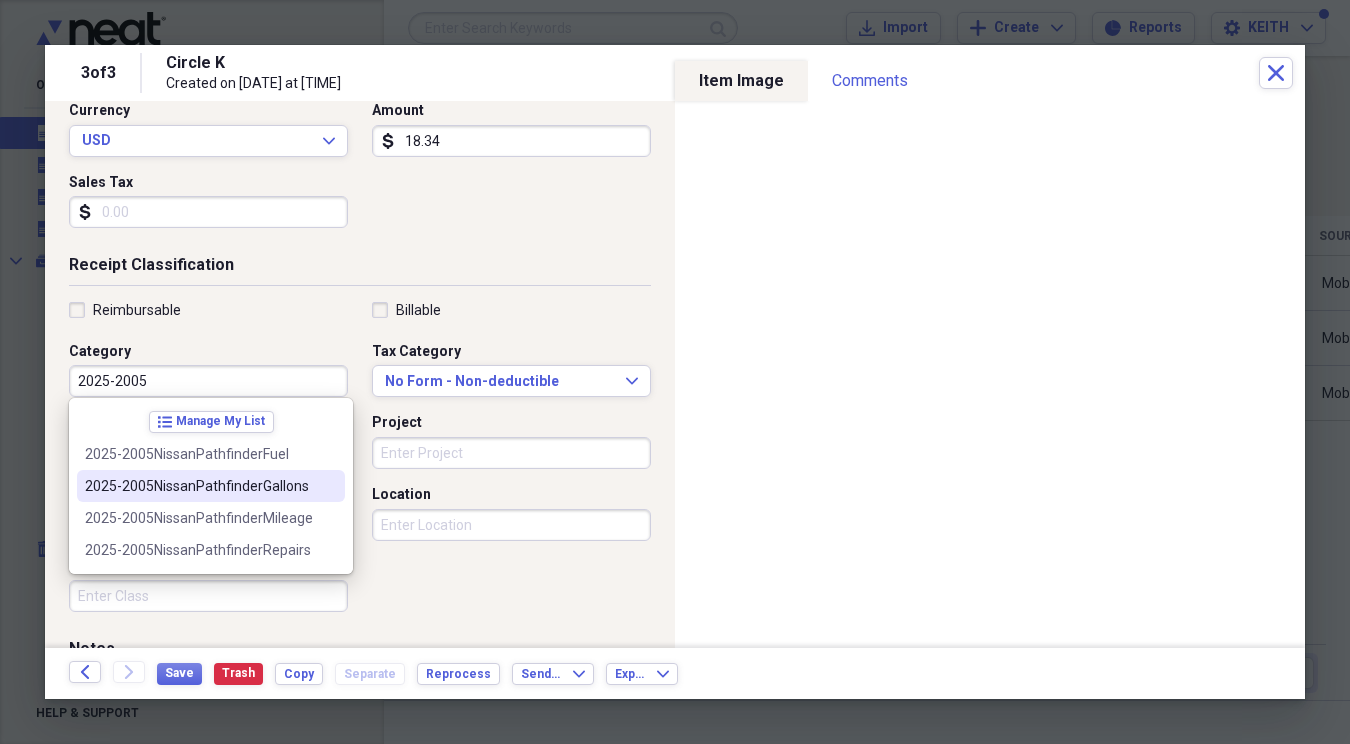 click on "2025-2005NissanPathfinderGallons" at bounding box center (199, 486) 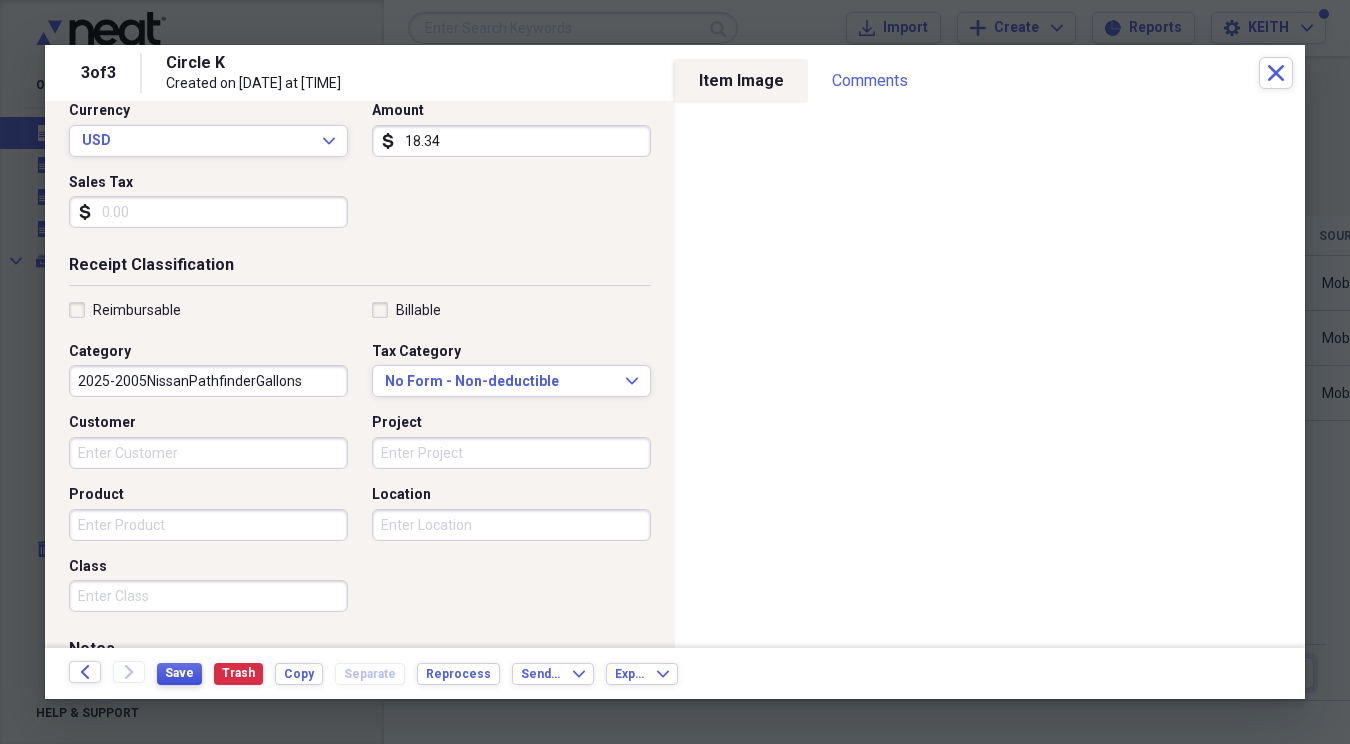 click on "Save" at bounding box center (179, 673) 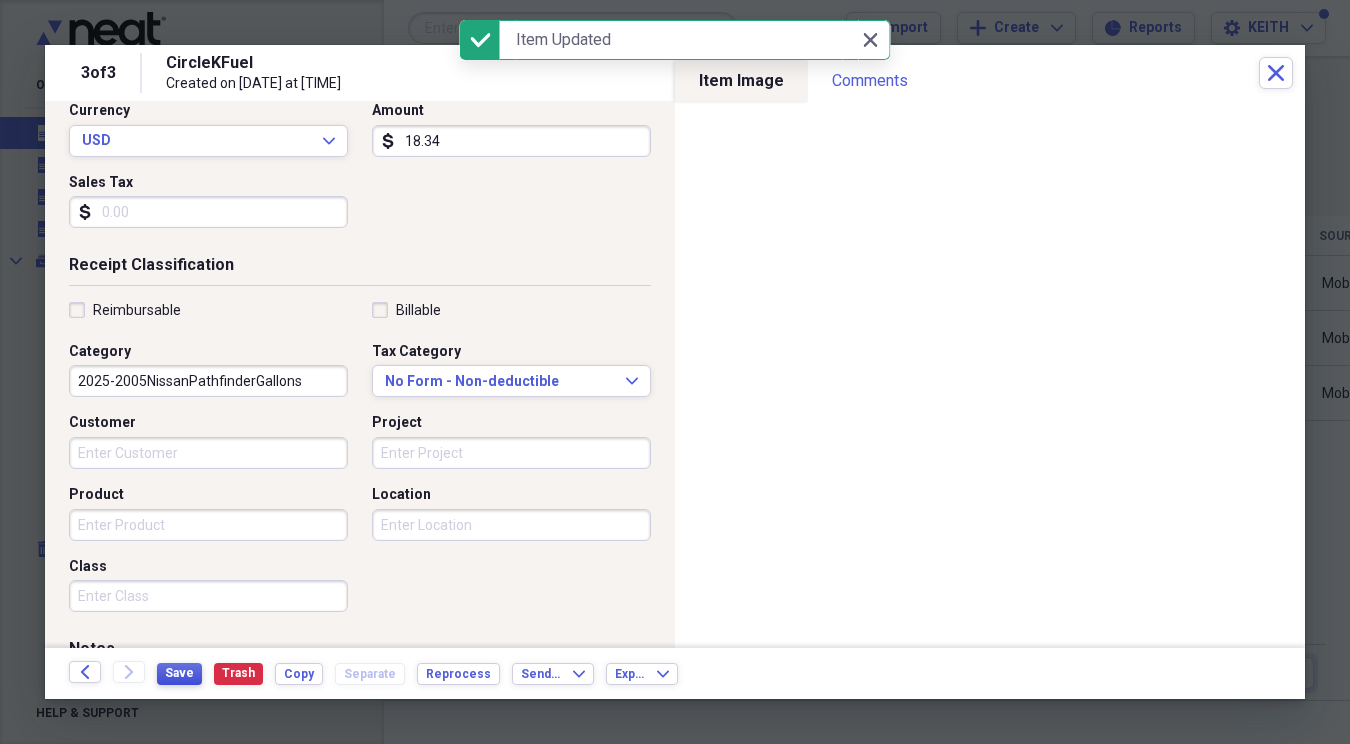scroll, scrollTop: 0, scrollLeft: 0, axis: both 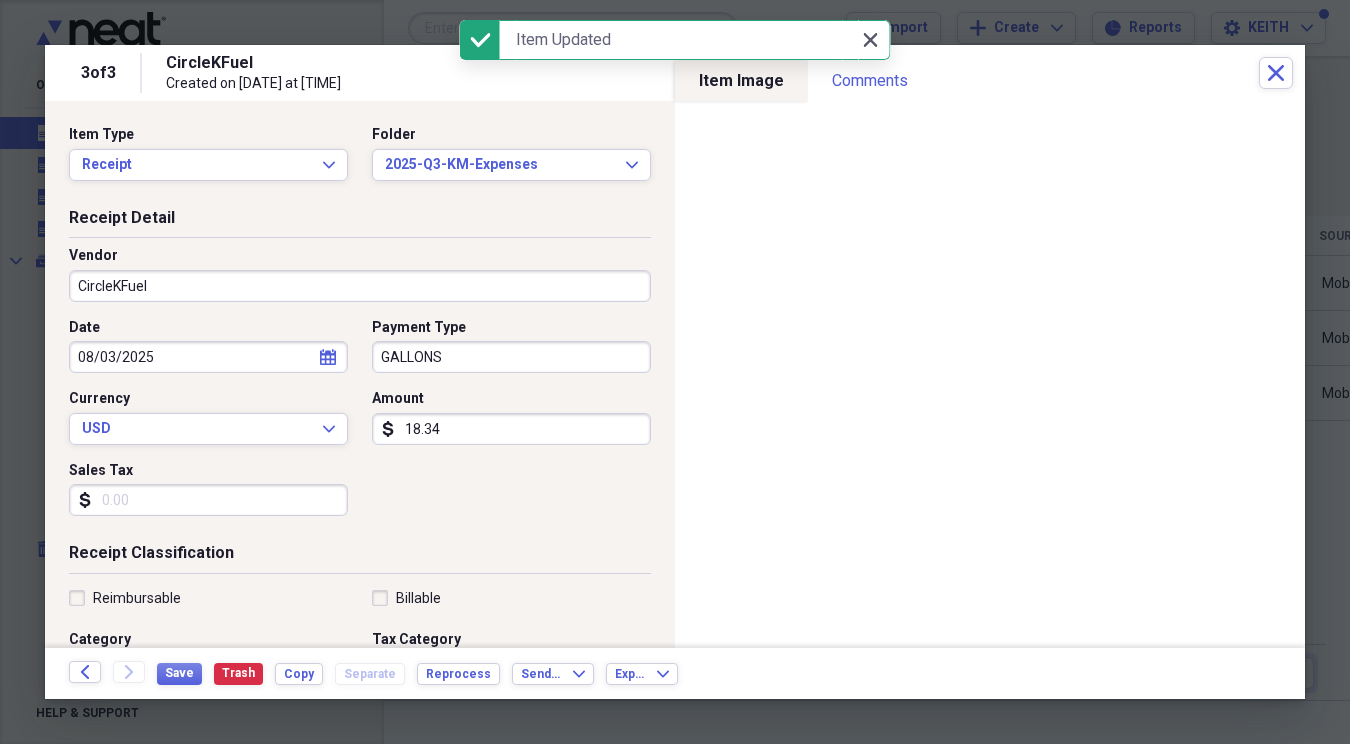 click on "Close" 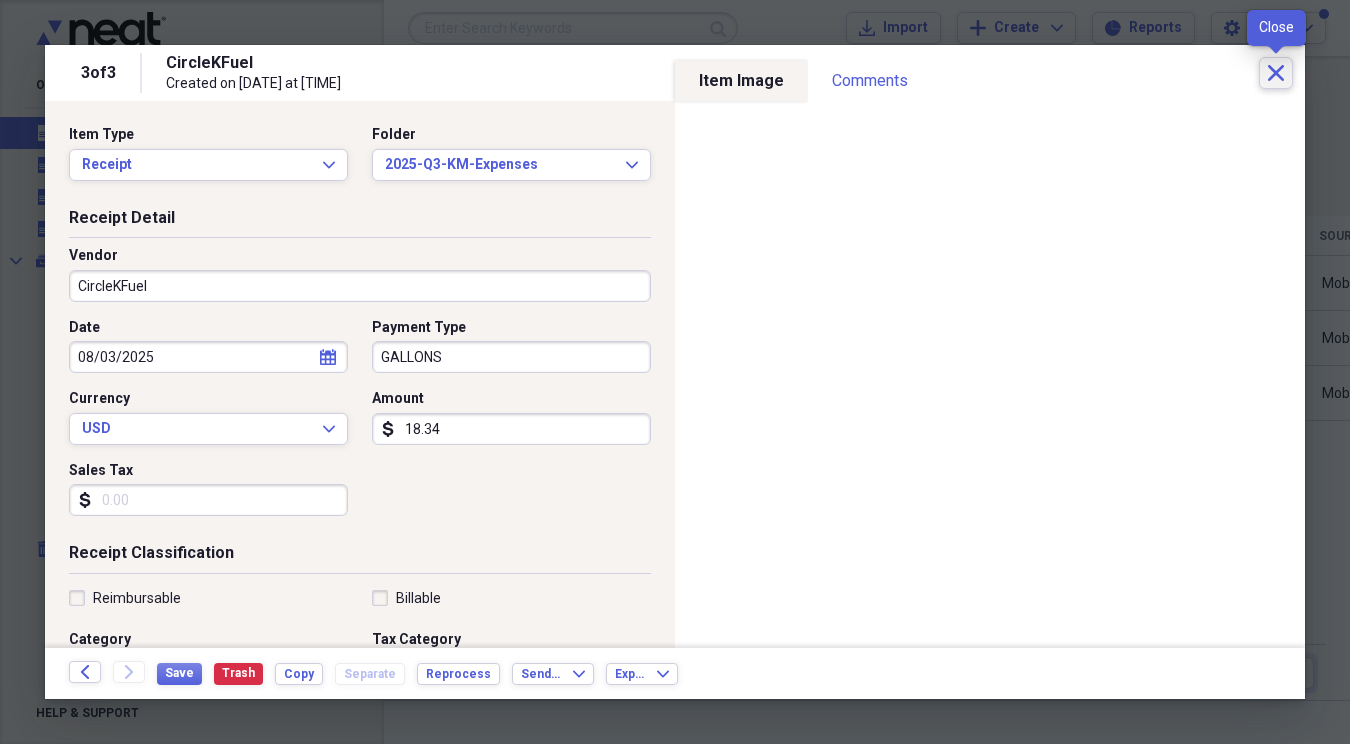 click on "Close" at bounding box center [1276, 73] 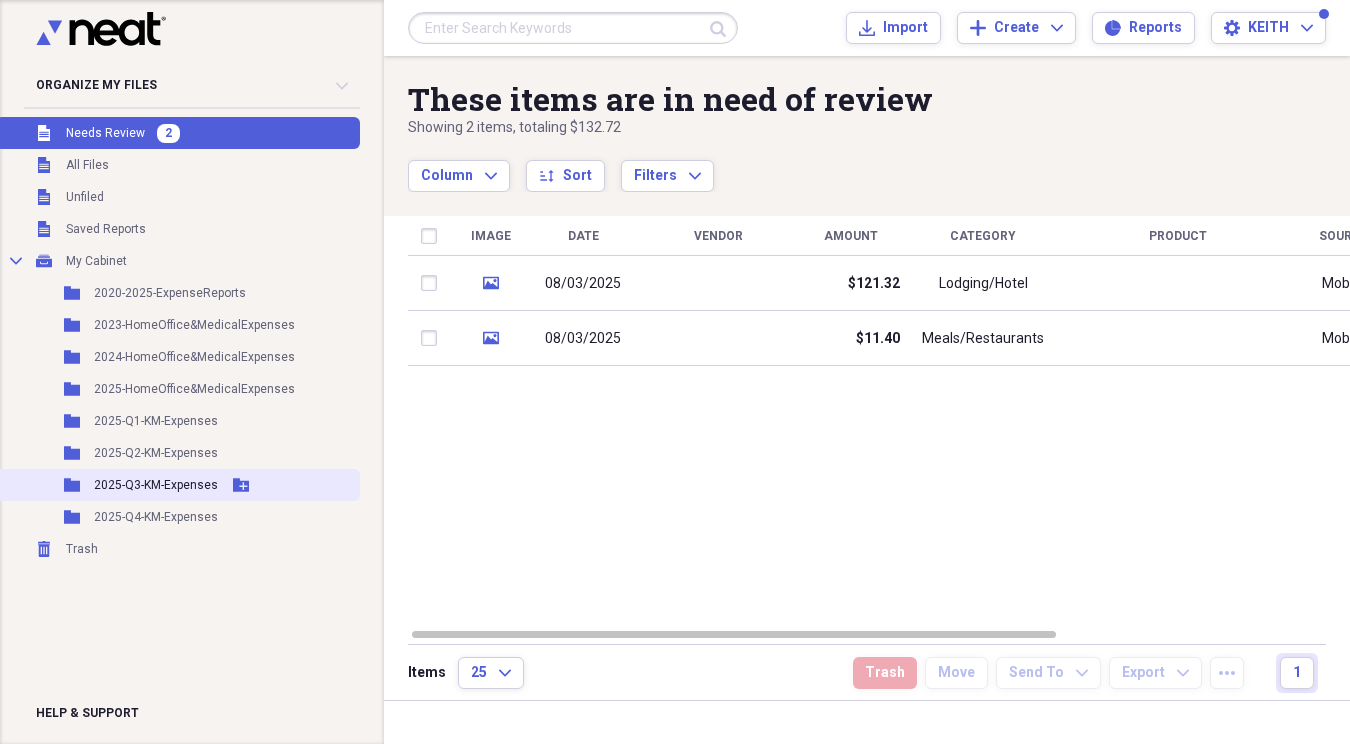 click on "2025-Q3-KM-Expenses" at bounding box center [156, 485] 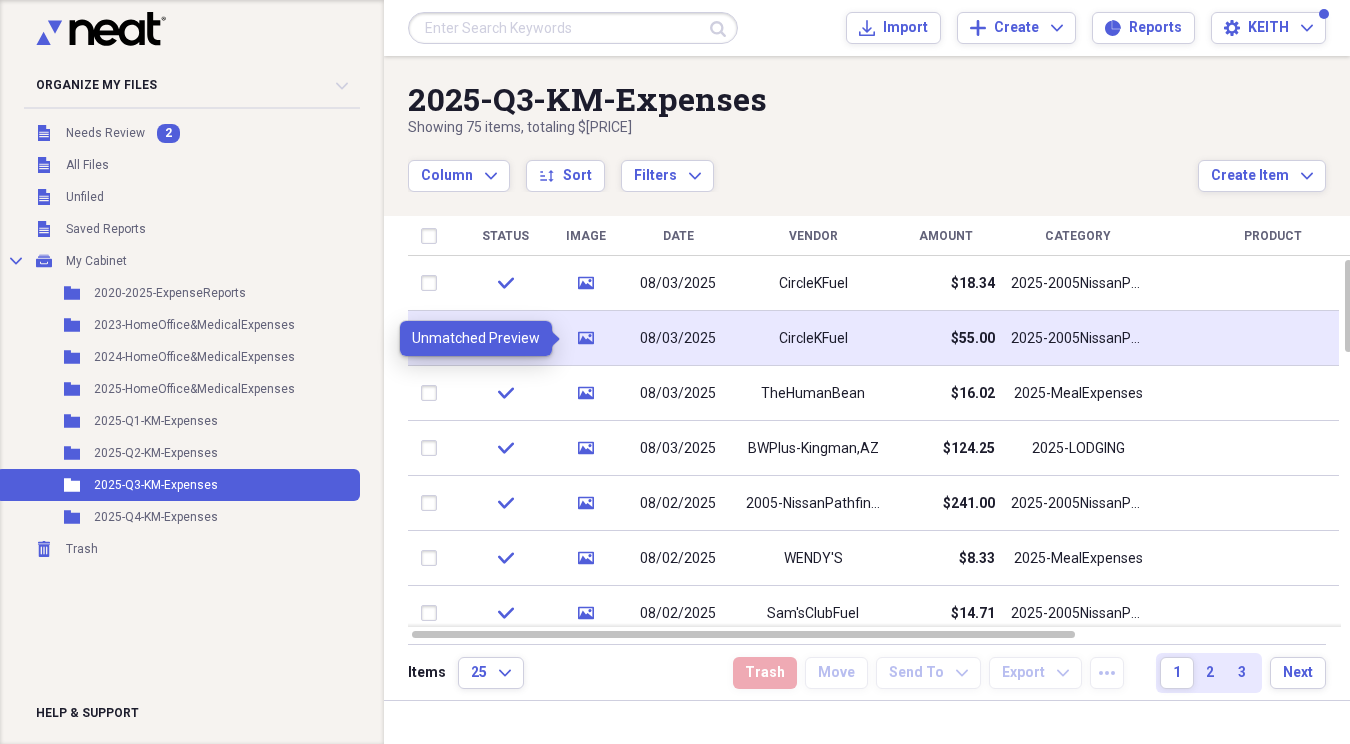 click on "media" 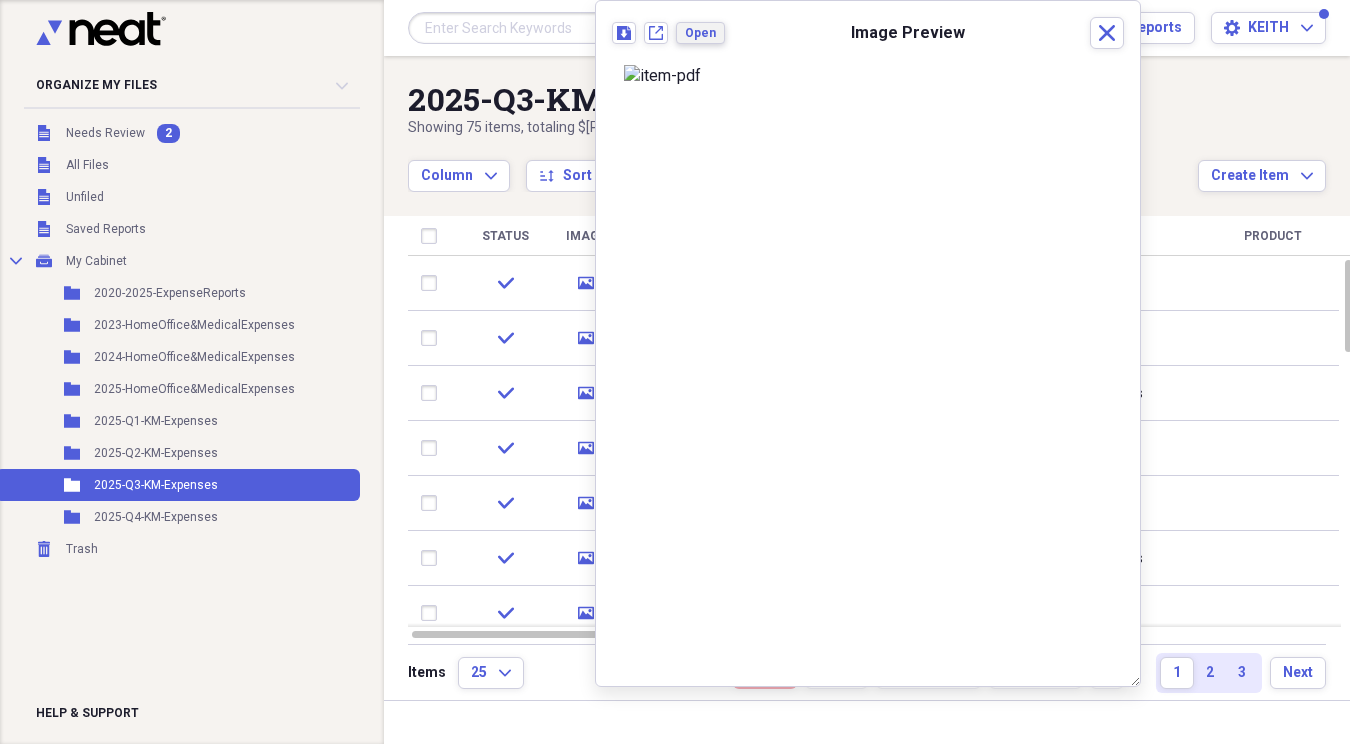 click on "Open" at bounding box center (700, 33) 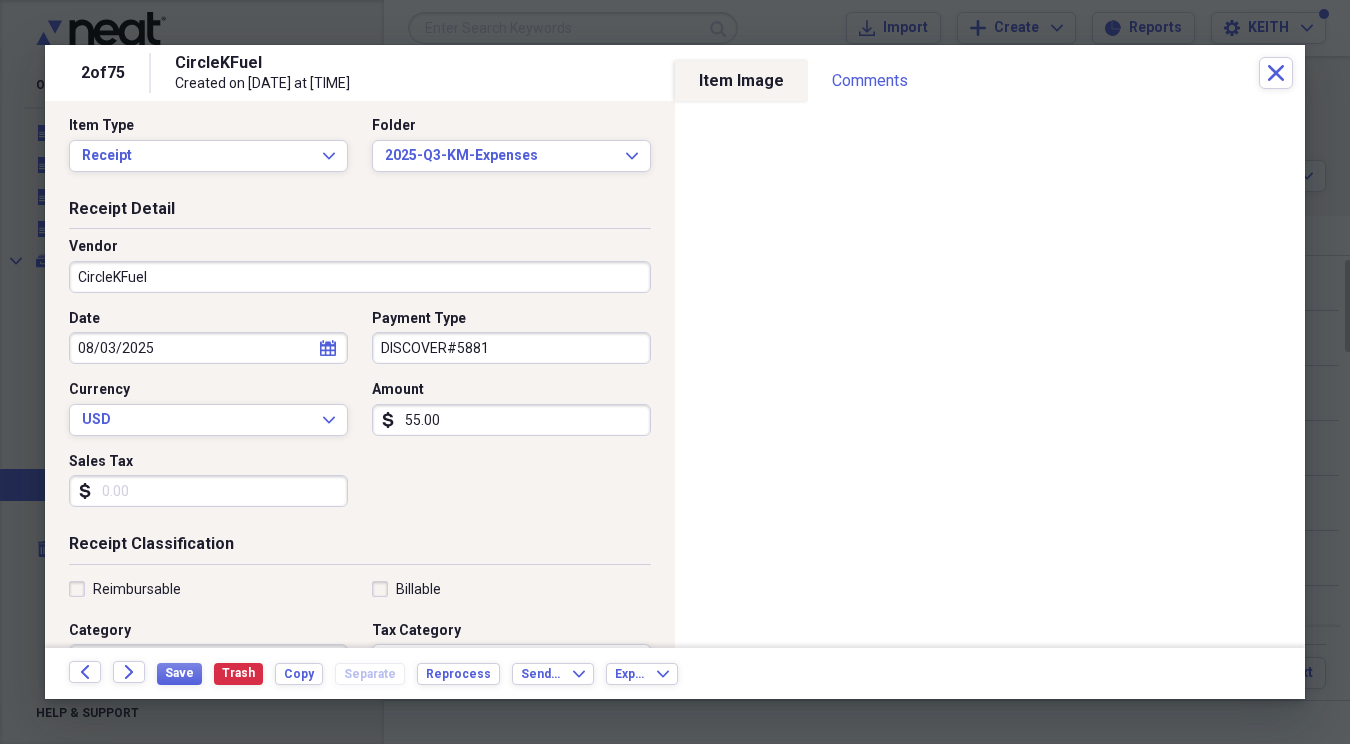 scroll, scrollTop: 0, scrollLeft: 0, axis: both 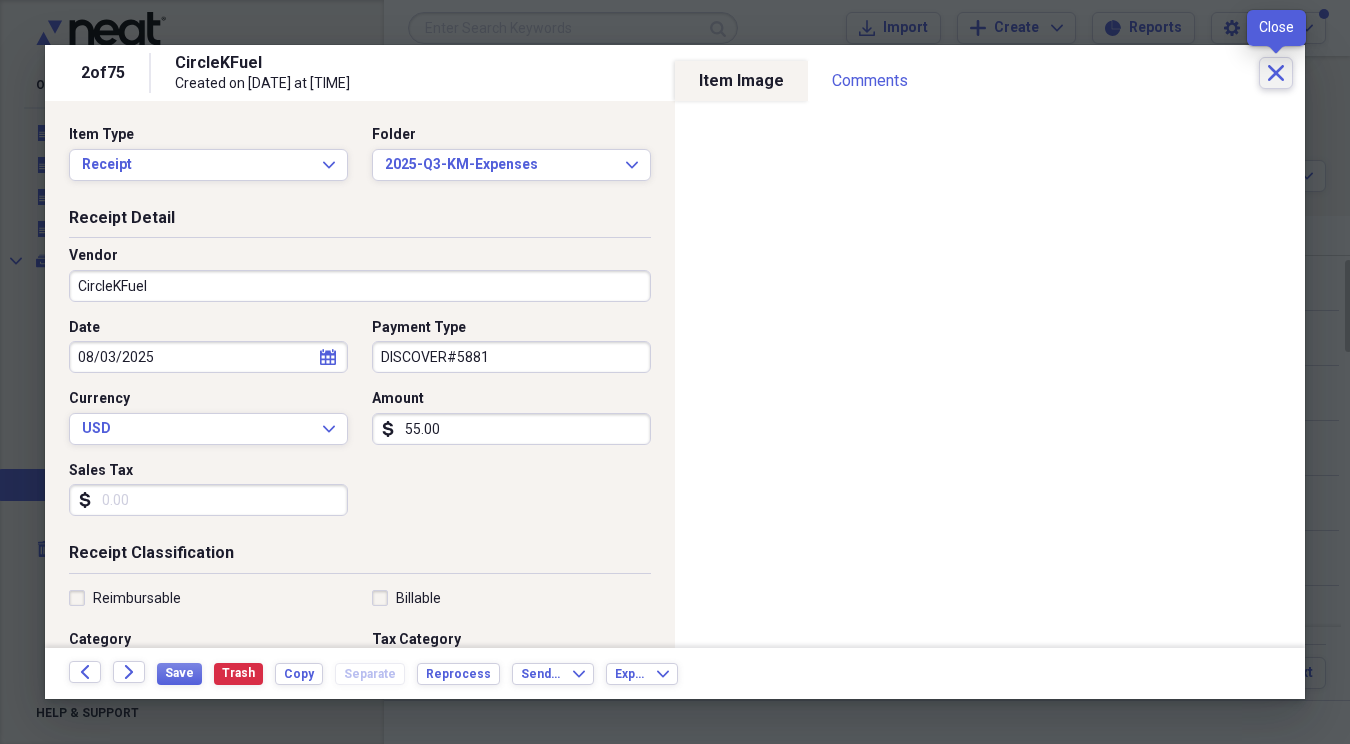click on "Close" 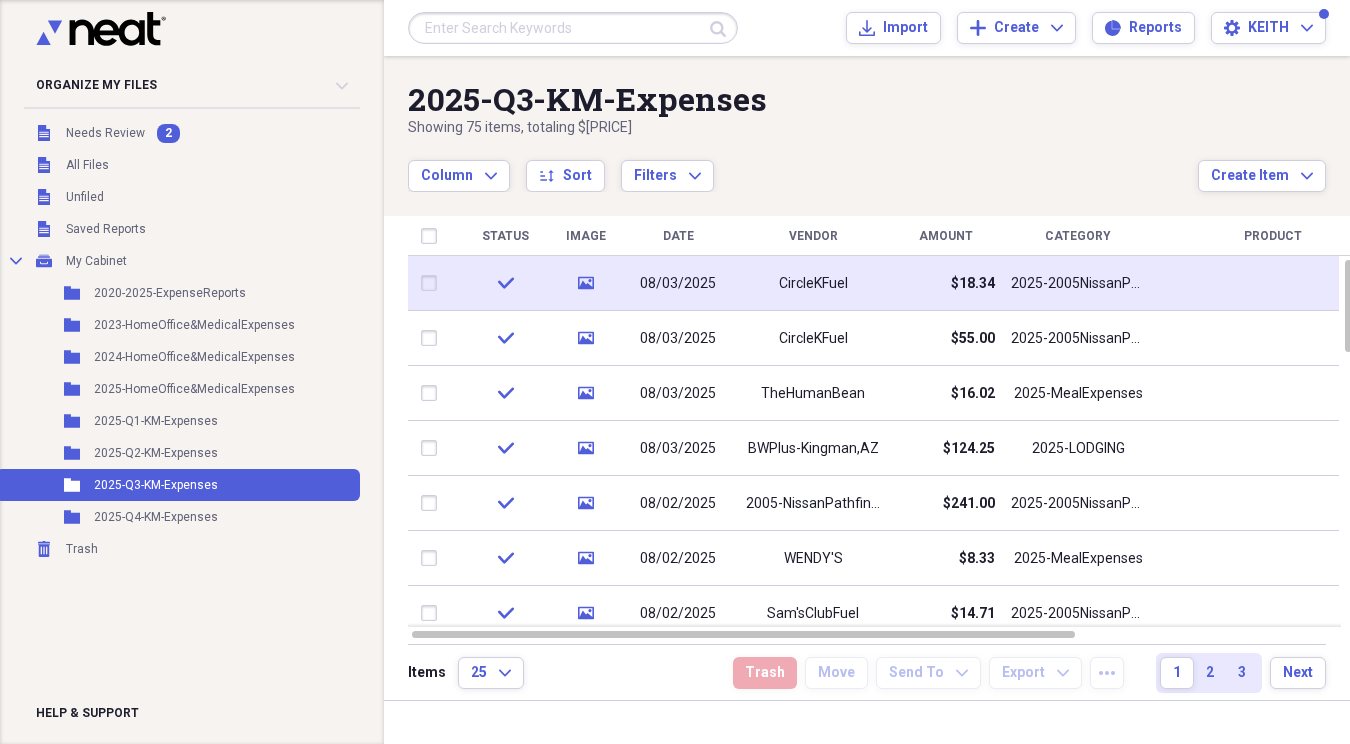 click on "media" 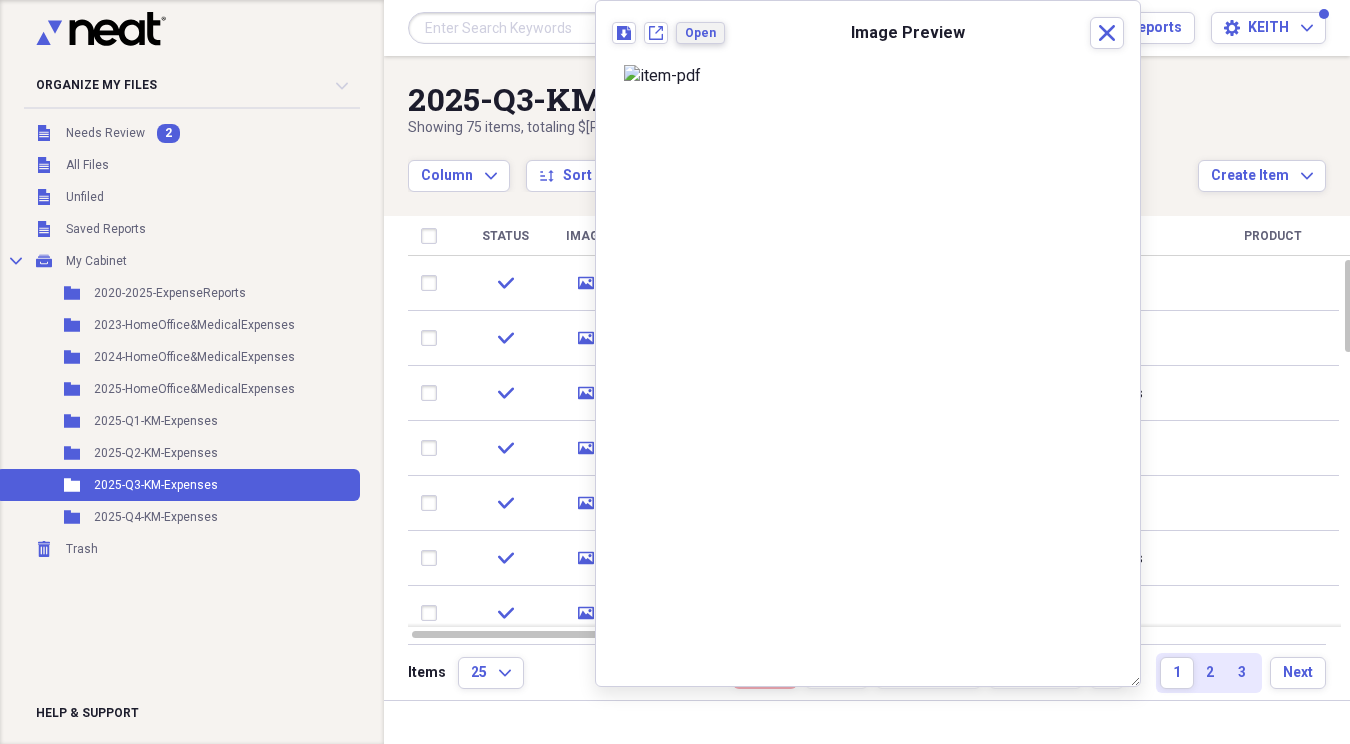 click on "Open" at bounding box center (700, 33) 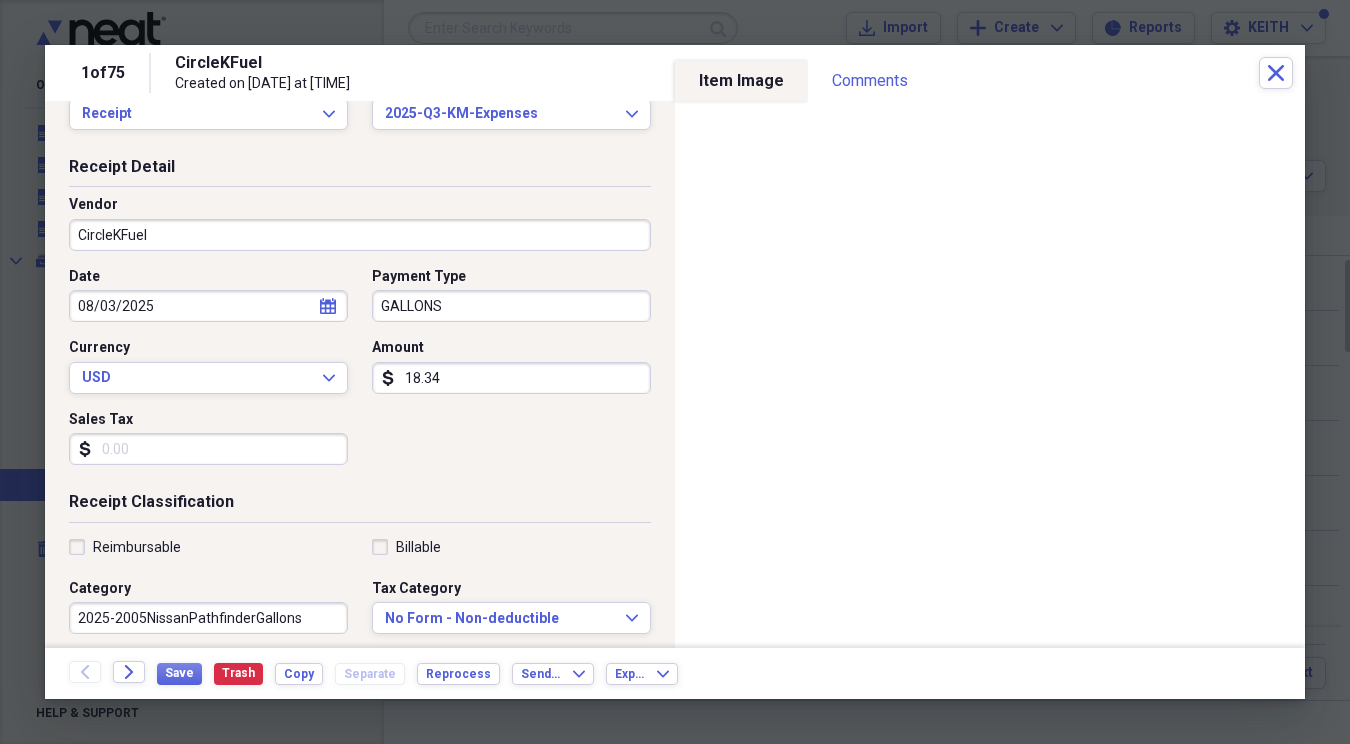 scroll, scrollTop: 0, scrollLeft: 0, axis: both 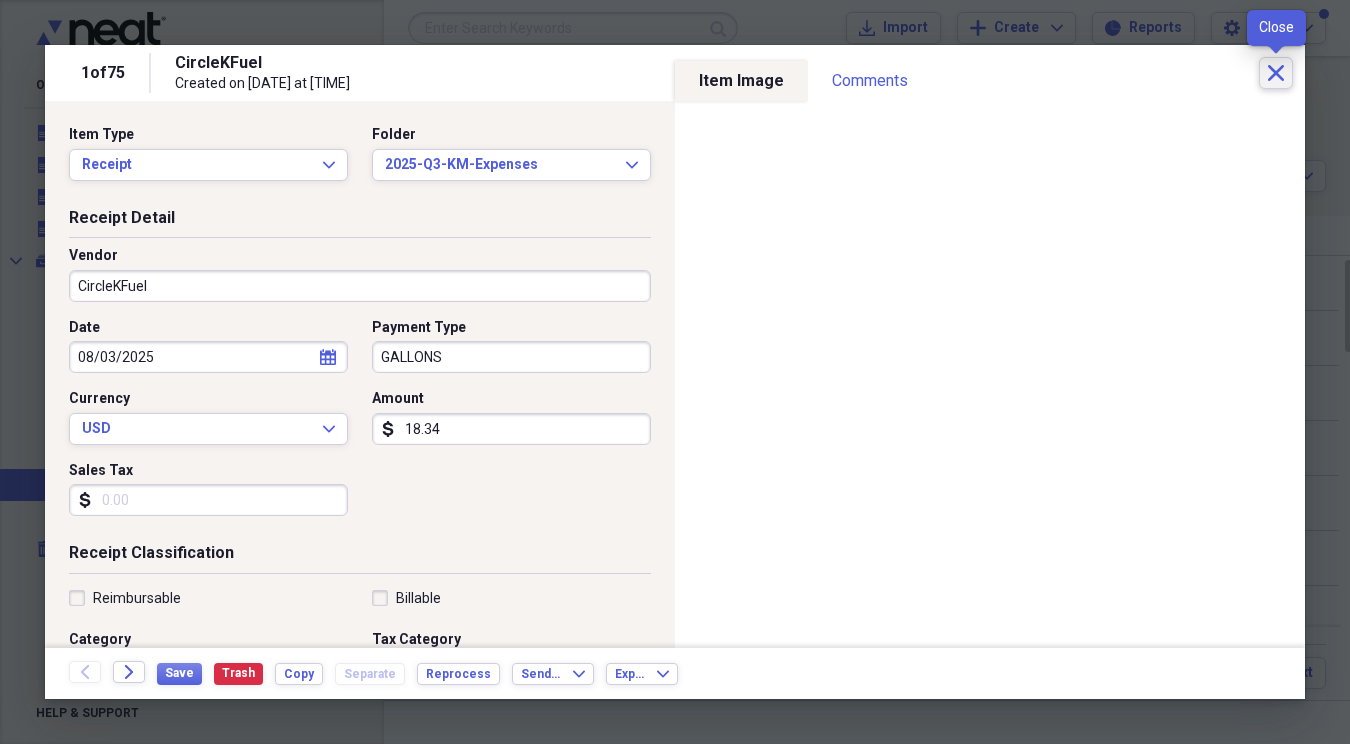 click on "Close" 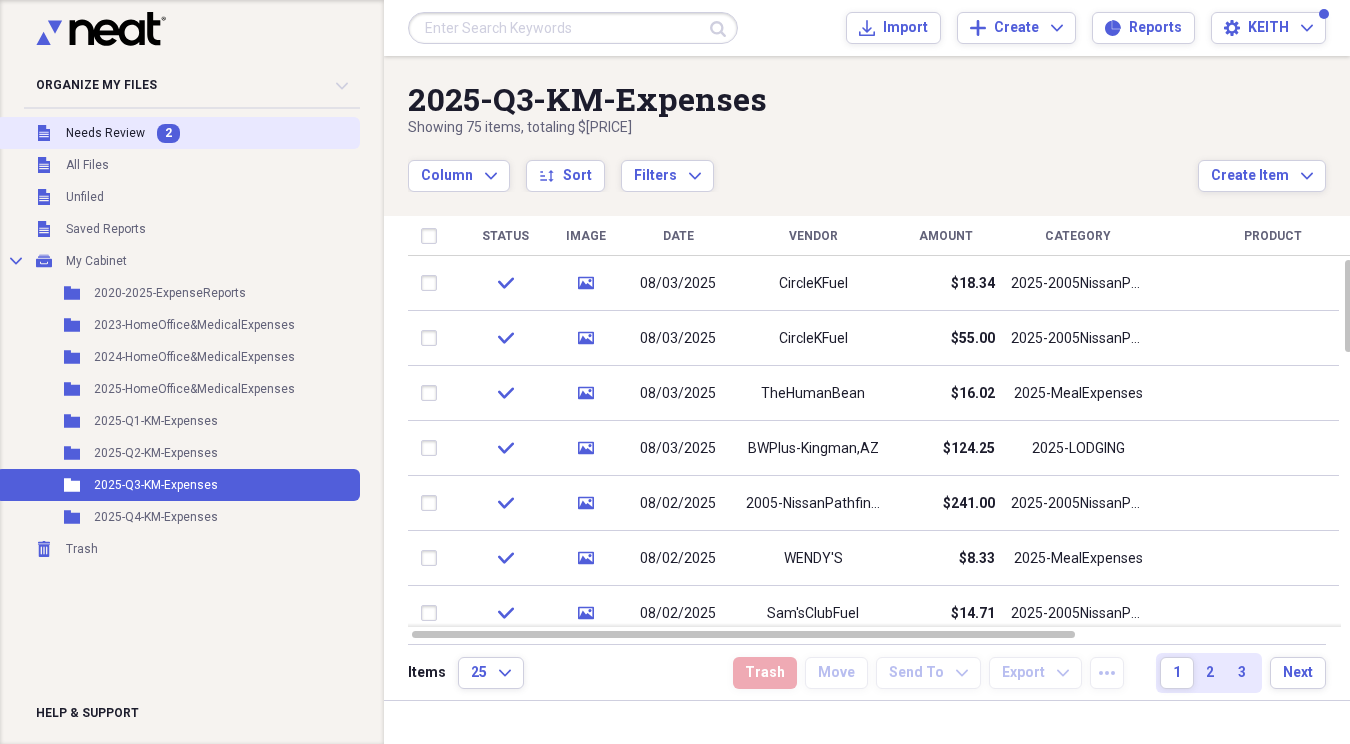 click on "Needs Review" at bounding box center (105, 133) 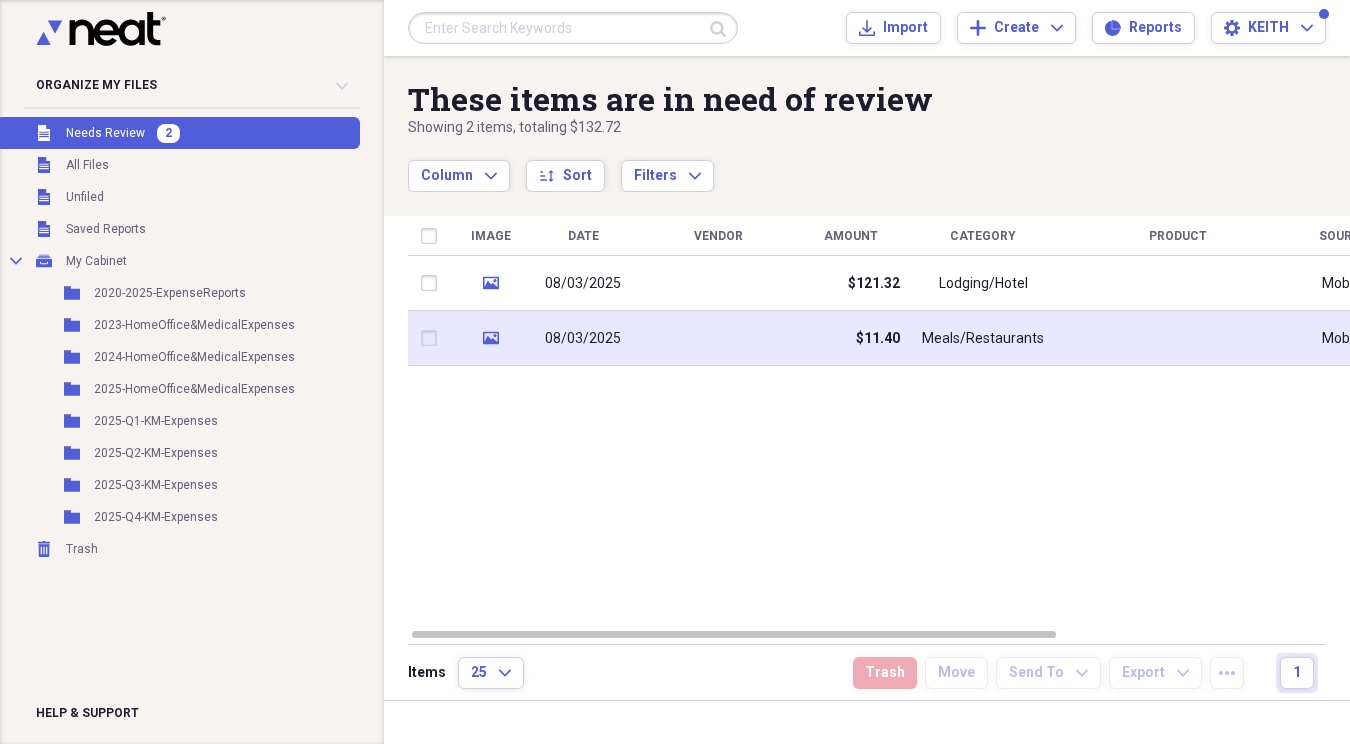 click 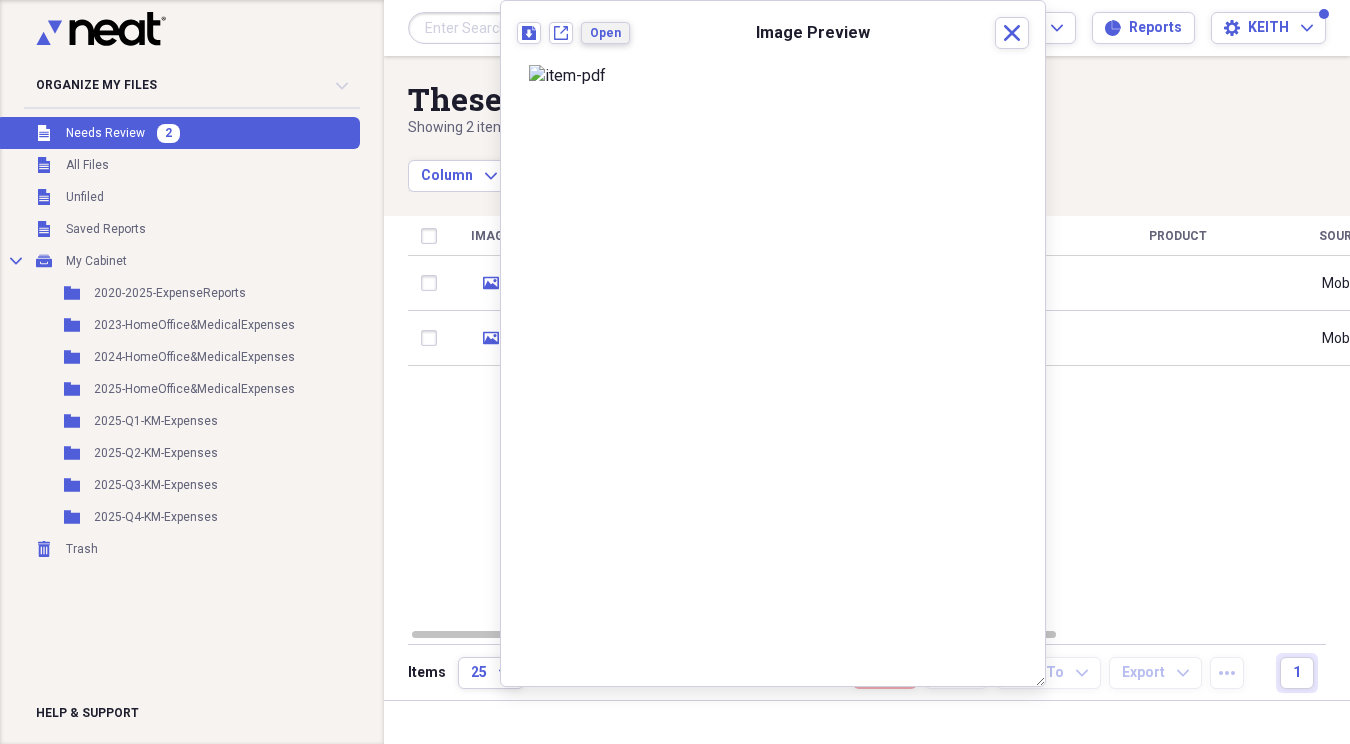 click on "Open" at bounding box center (605, 33) 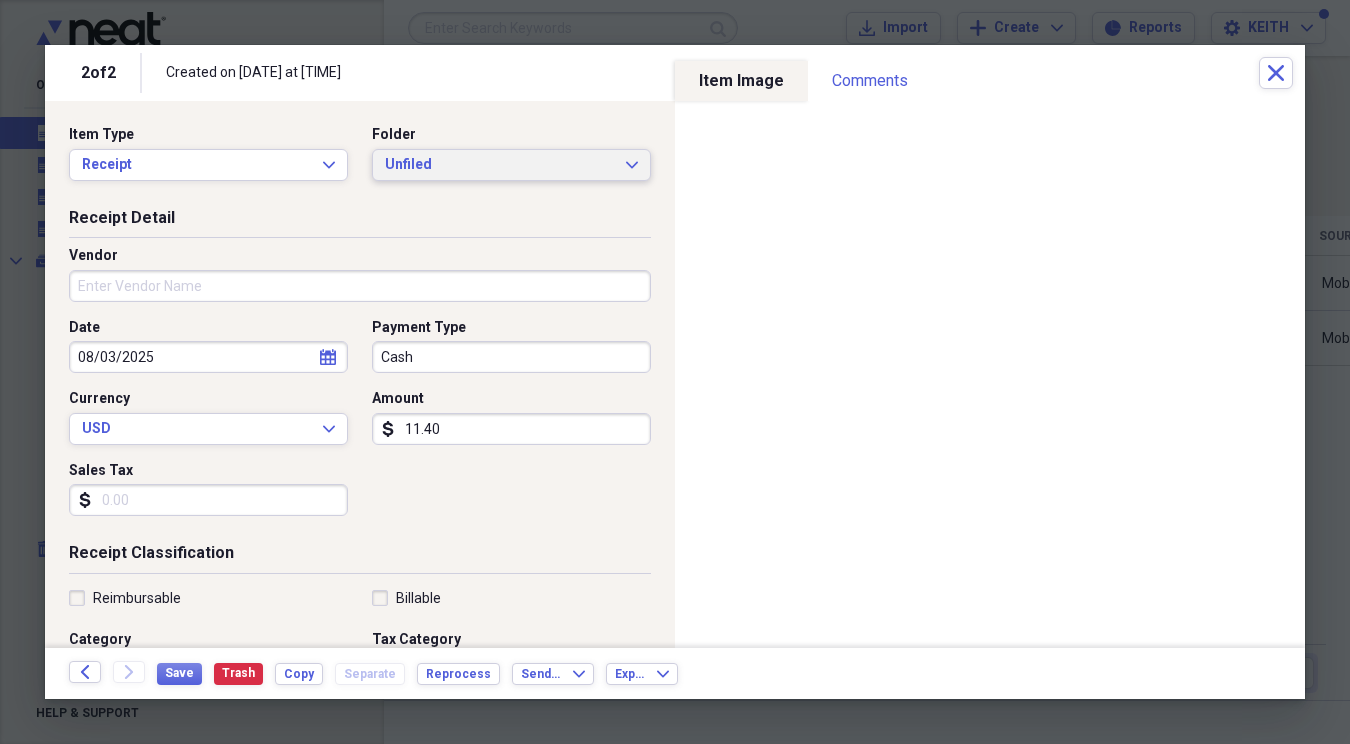 click on "Unfiled" at bounding box center [499, 165] 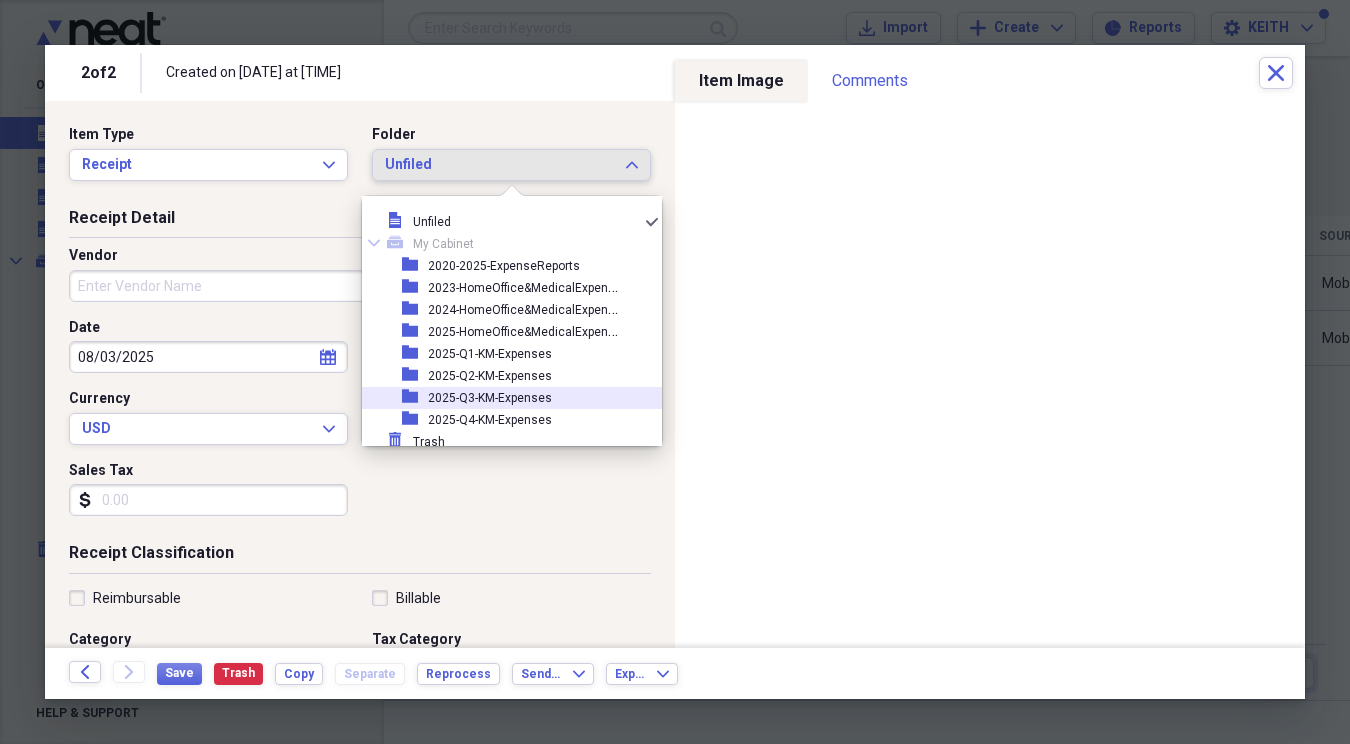 click on "2025-Q3-KM-Expenses" at bounding box center [490, 398] 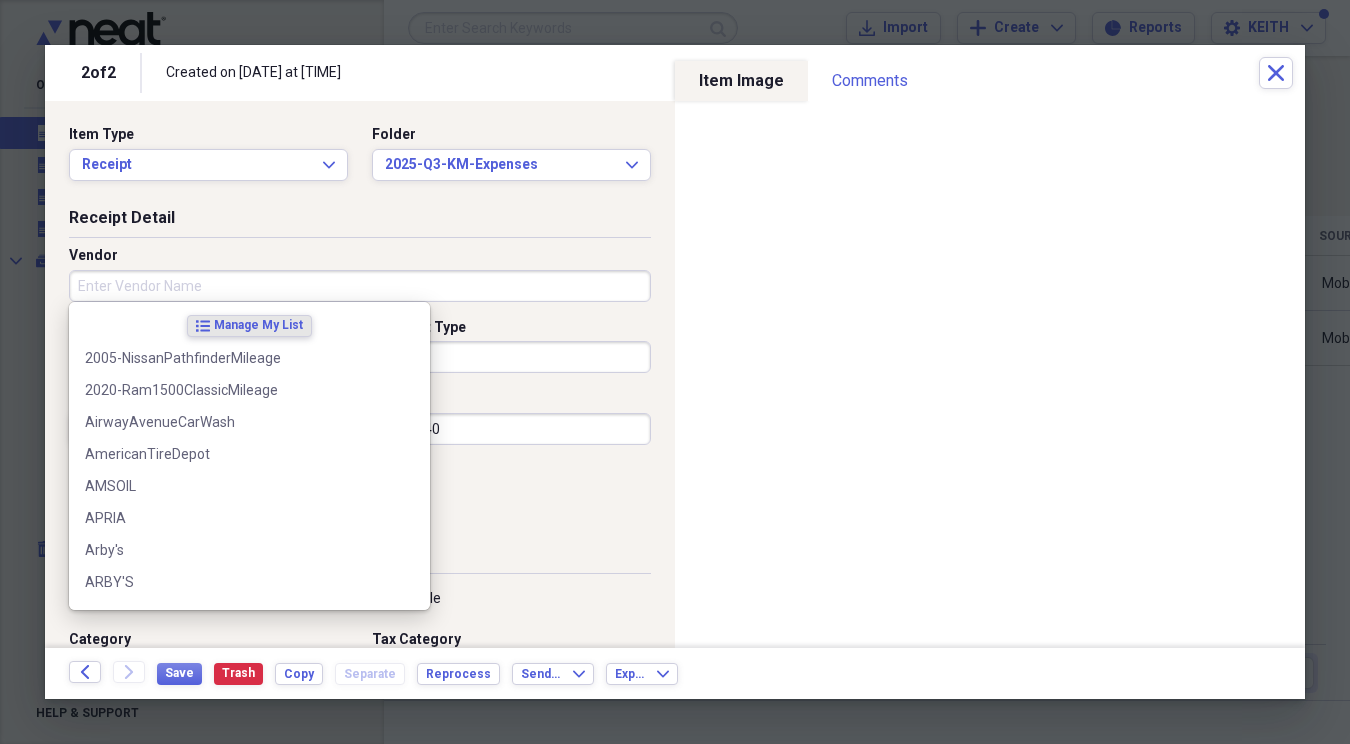 click on "Vendor" at bounding box center [360, 286] 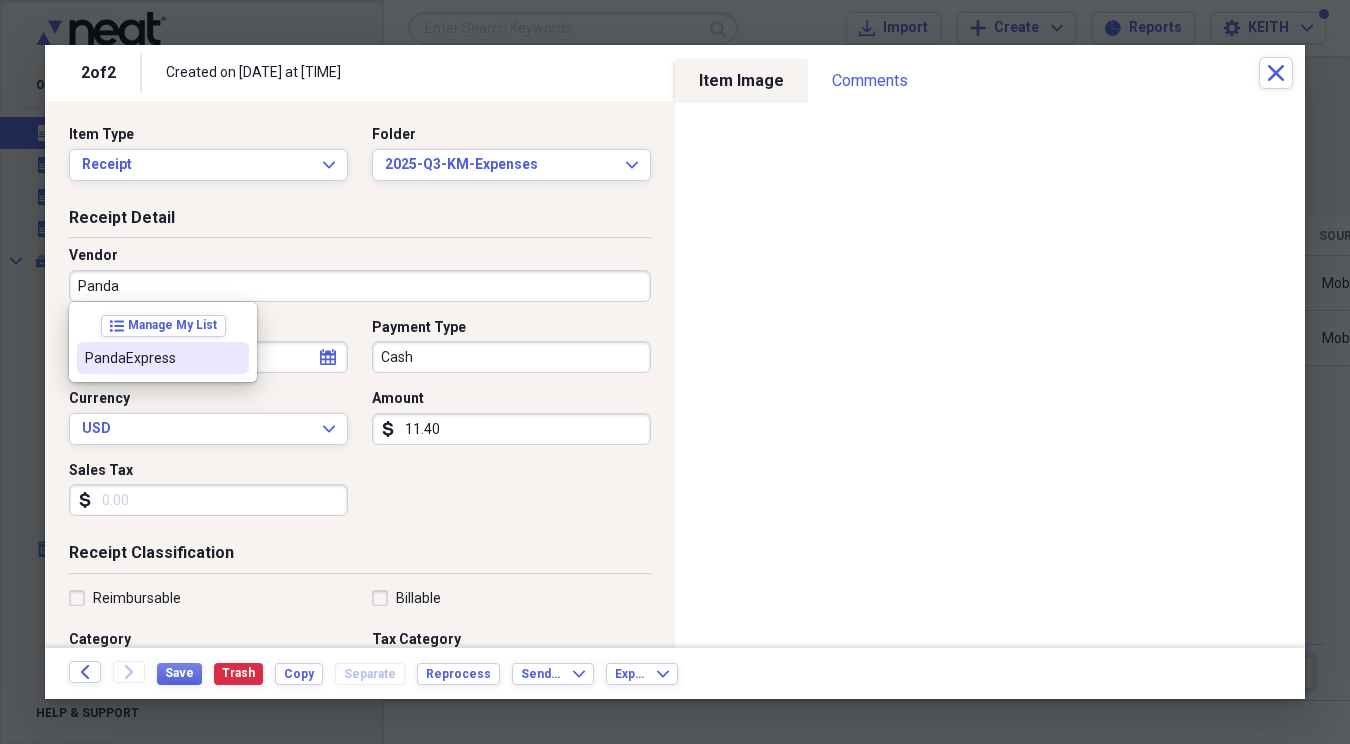 click on "PandaExpress" at bounding box center (151, 358) 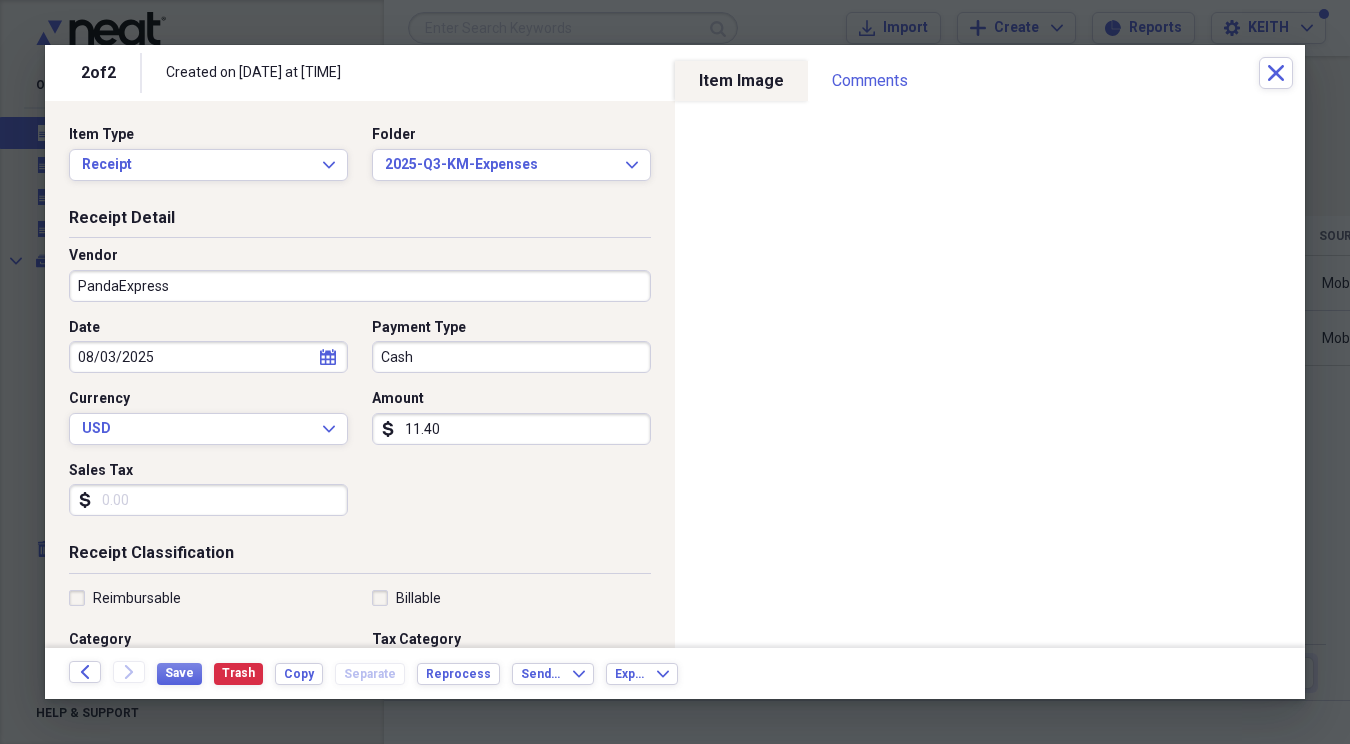 type on "2025-MealExpenses" 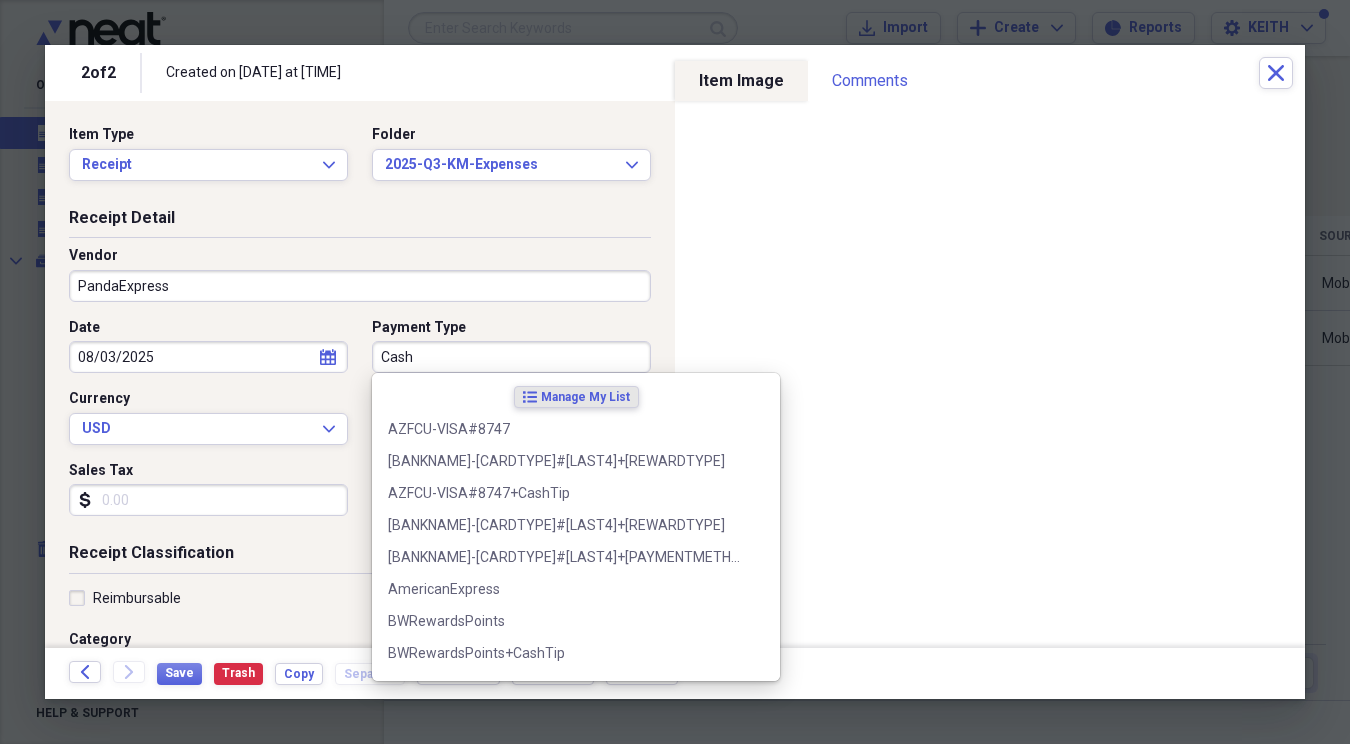 click on "Cash" at bounding box center [511, 357] 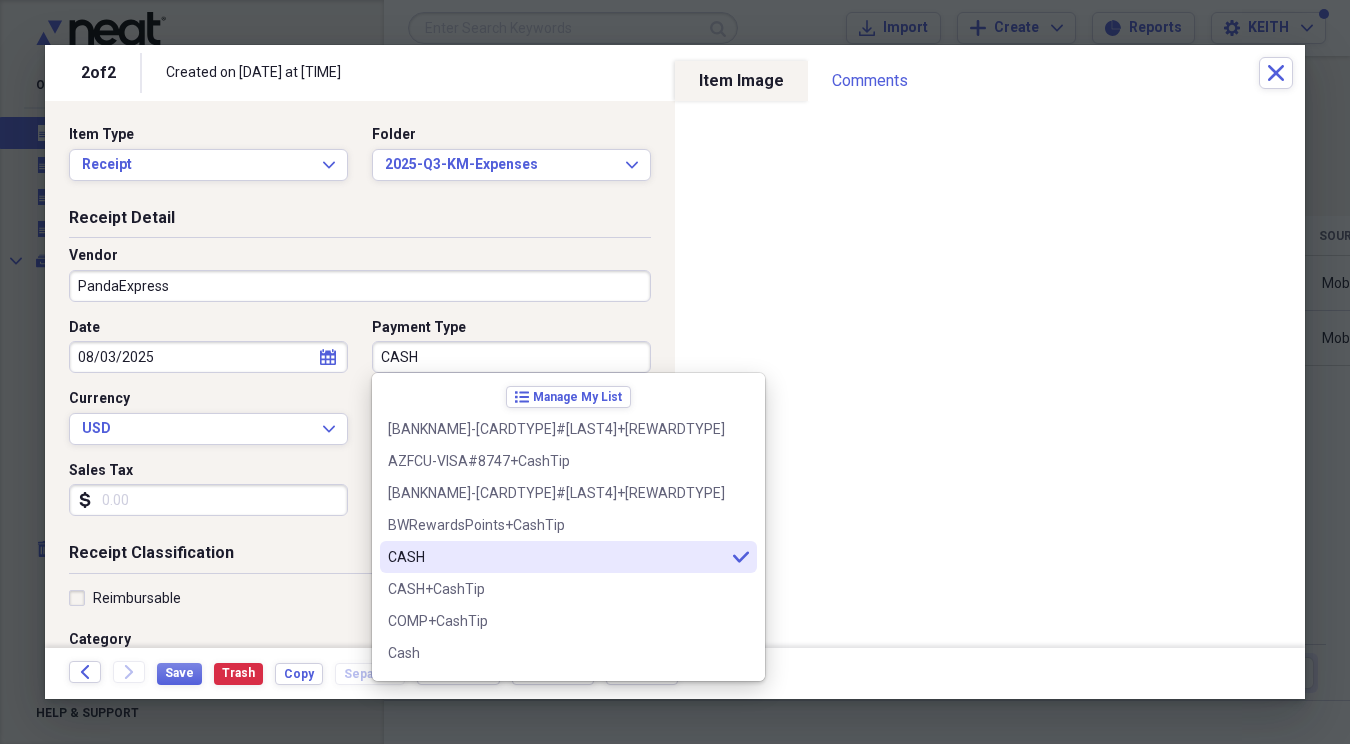 type on "CASH" 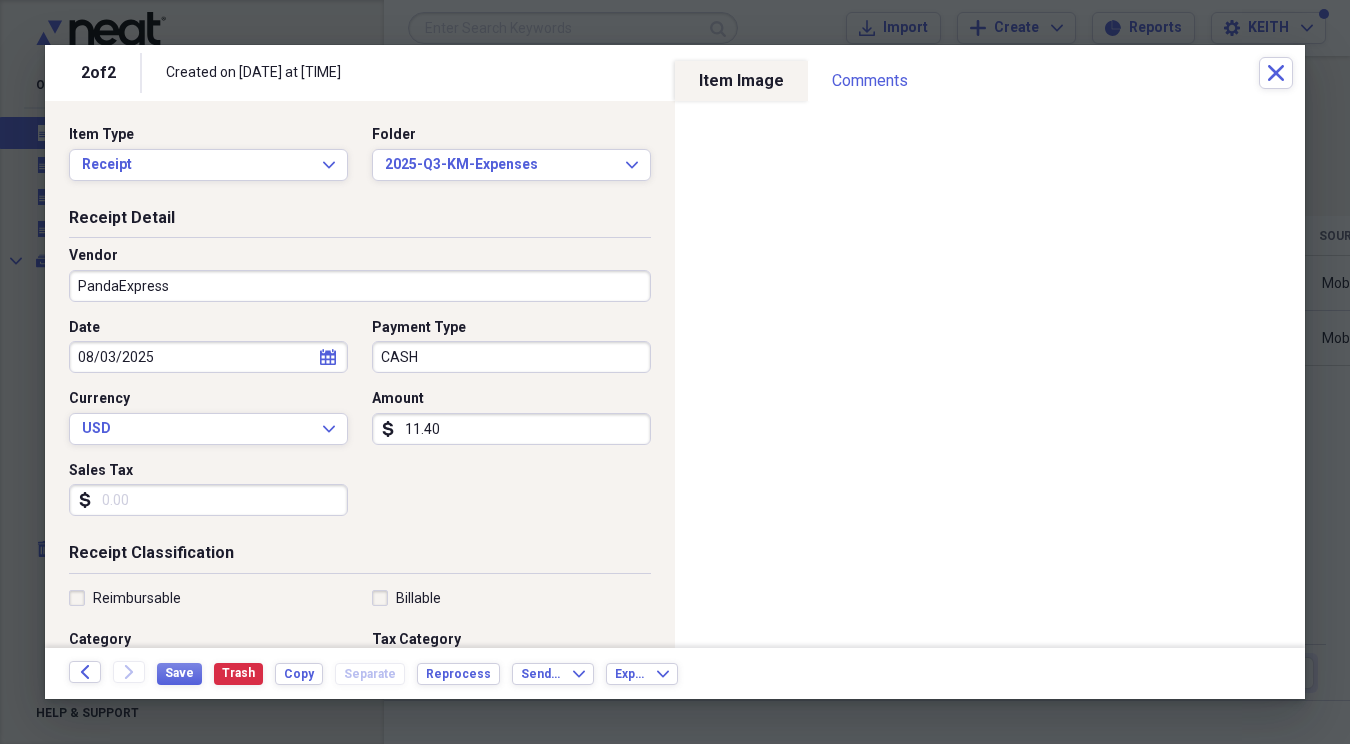 click on "11.40" at bounding box center (511, 429) 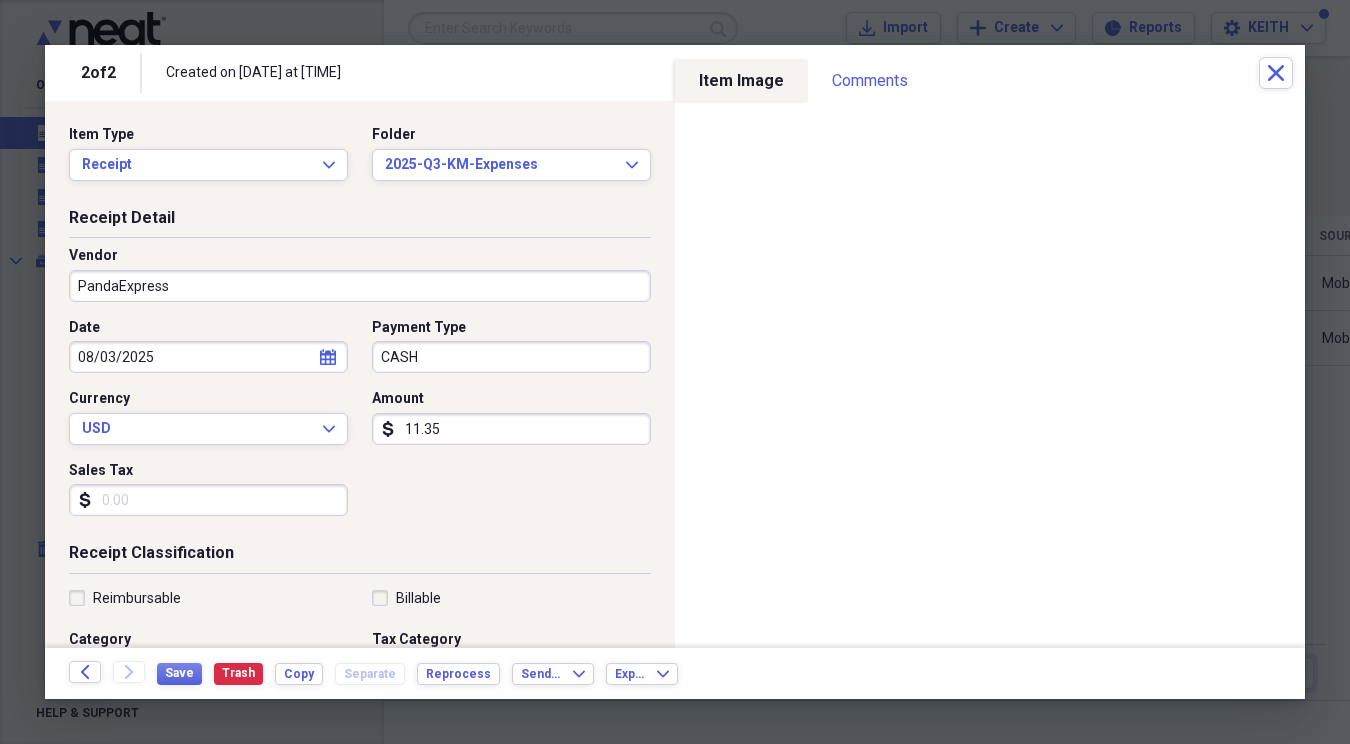 type on "11.35" 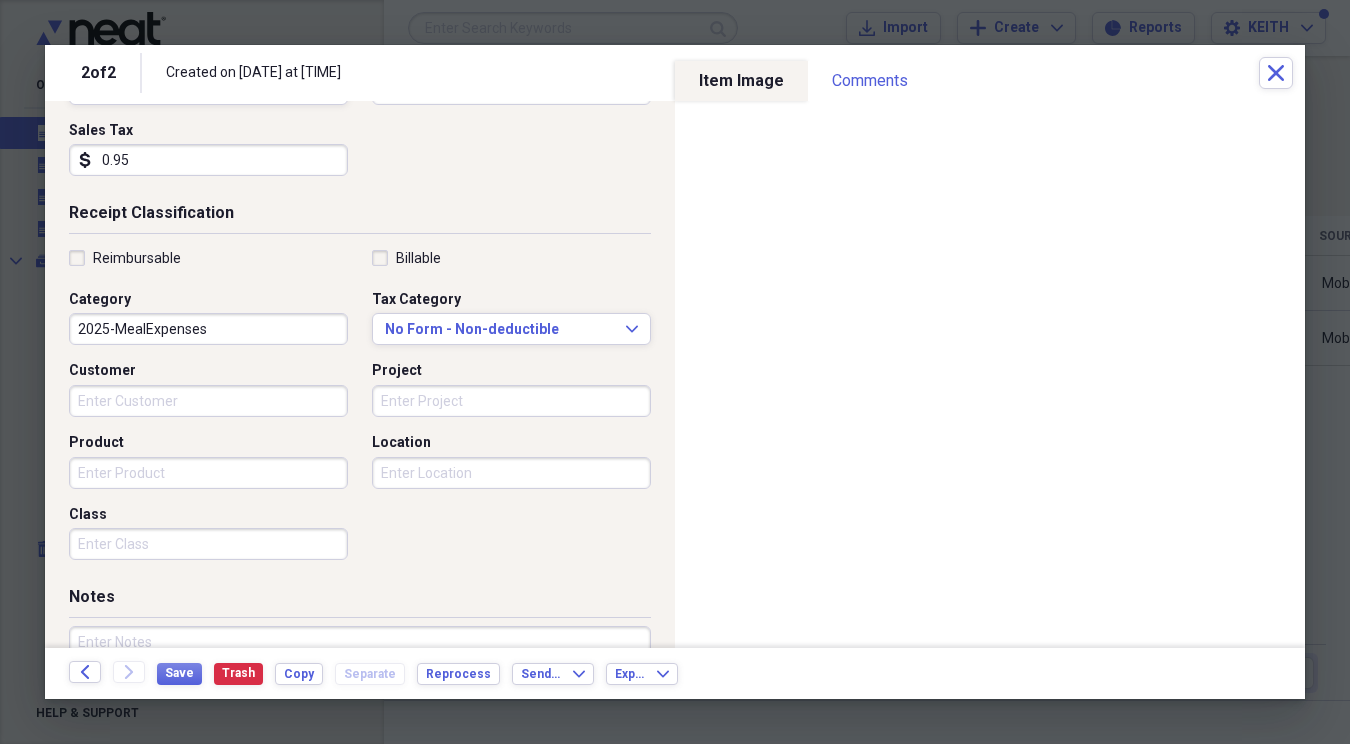 scroll, scrollTop: 473, scrollLeft: 0, axis: vertical 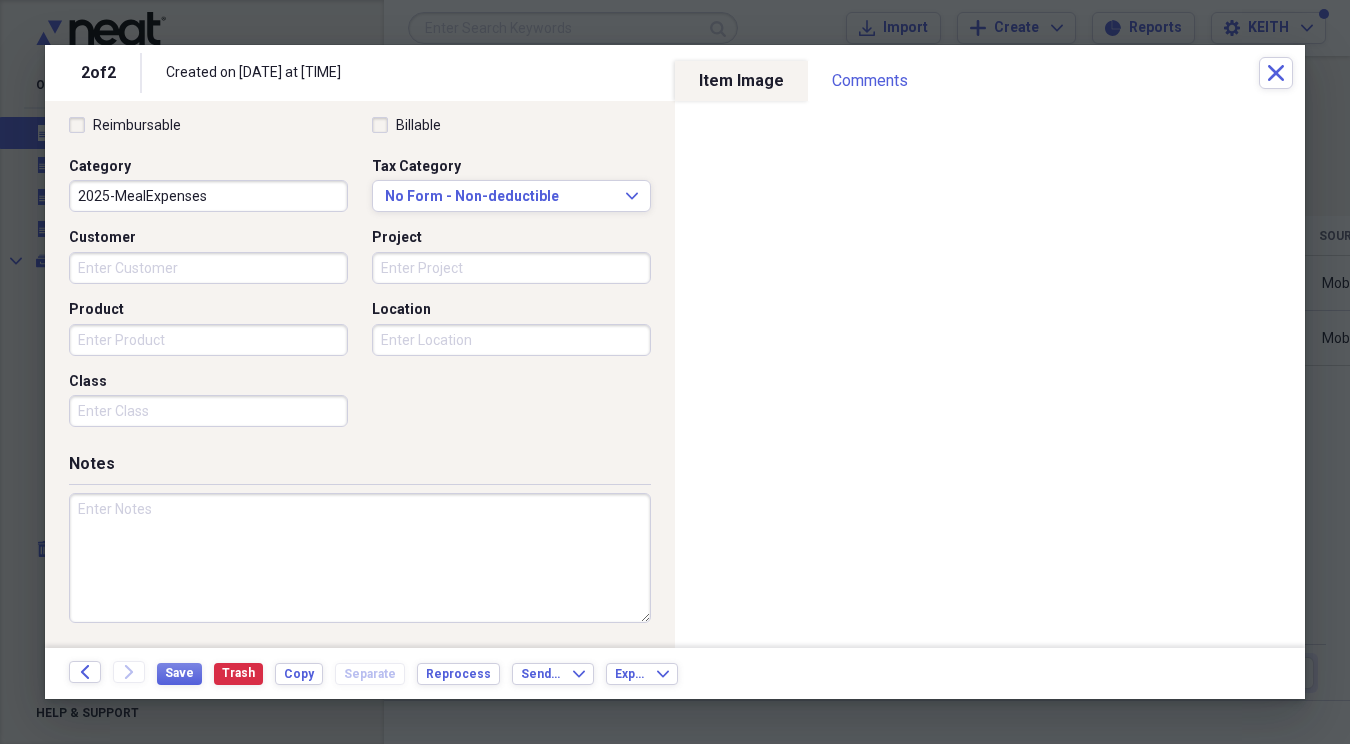 type on "0.95" 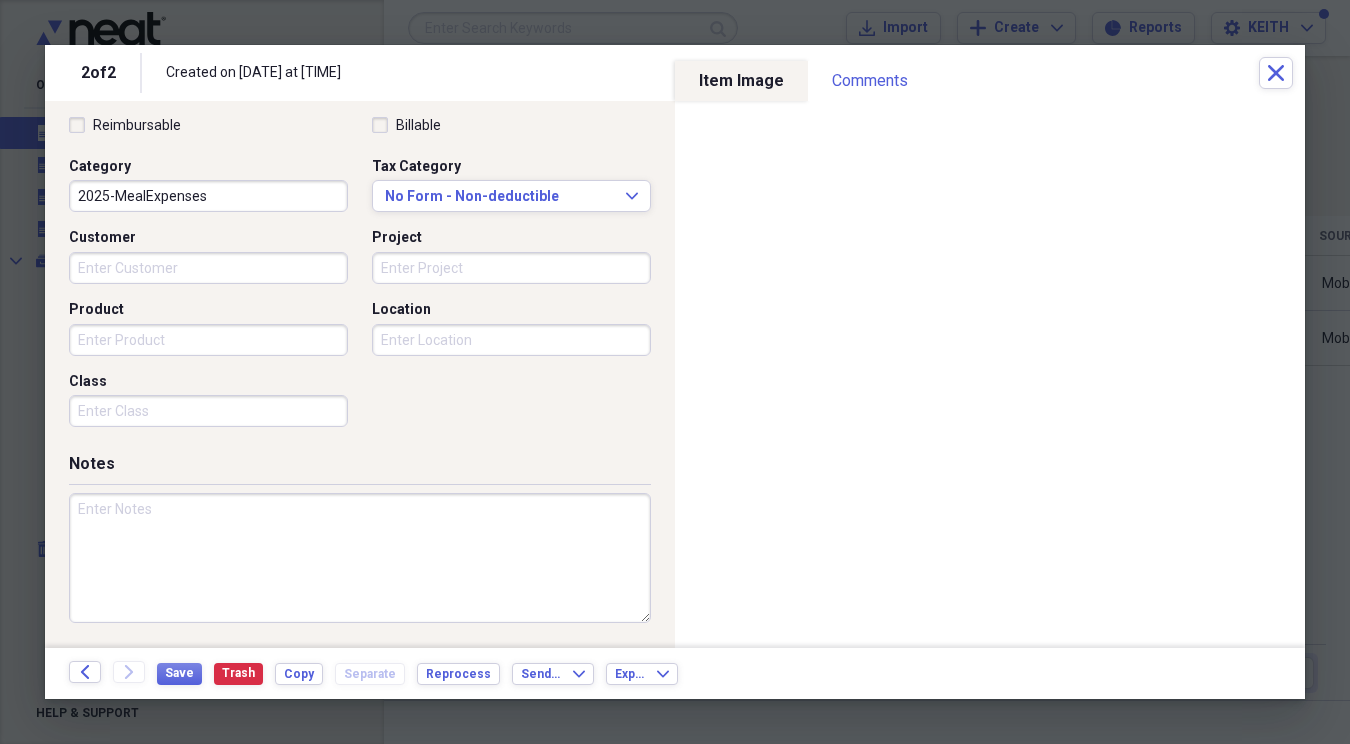 paste on "[FIRST] [MEAL] / Overnight stay in [CITY], [STATE] on [DATE] due to [COMPANY] of [STATE] [PLANT] service on [DATE]" 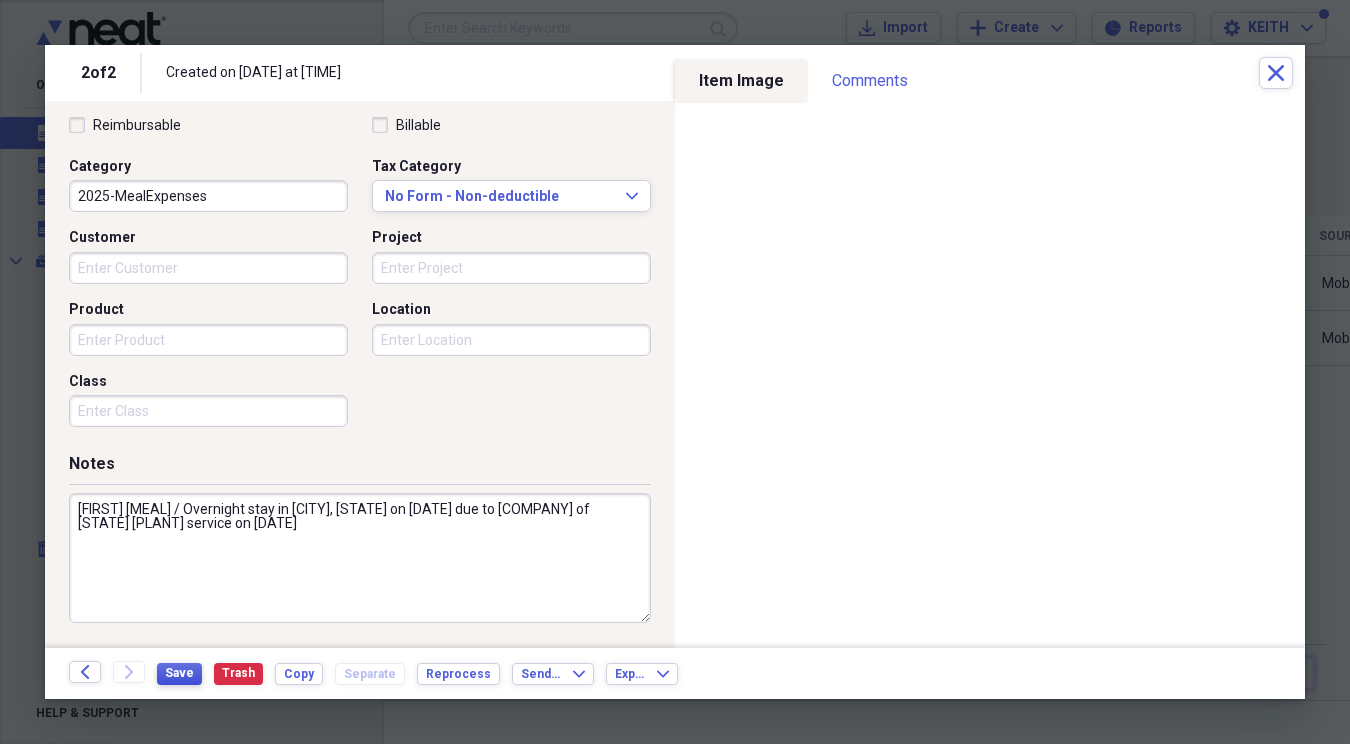type on "[FIRST] [MEAL] / Overnight stay in [CITY], [STATE] on [DATE] due to [COMPANY] of [STATE] [PLANT] service on [DATE]" 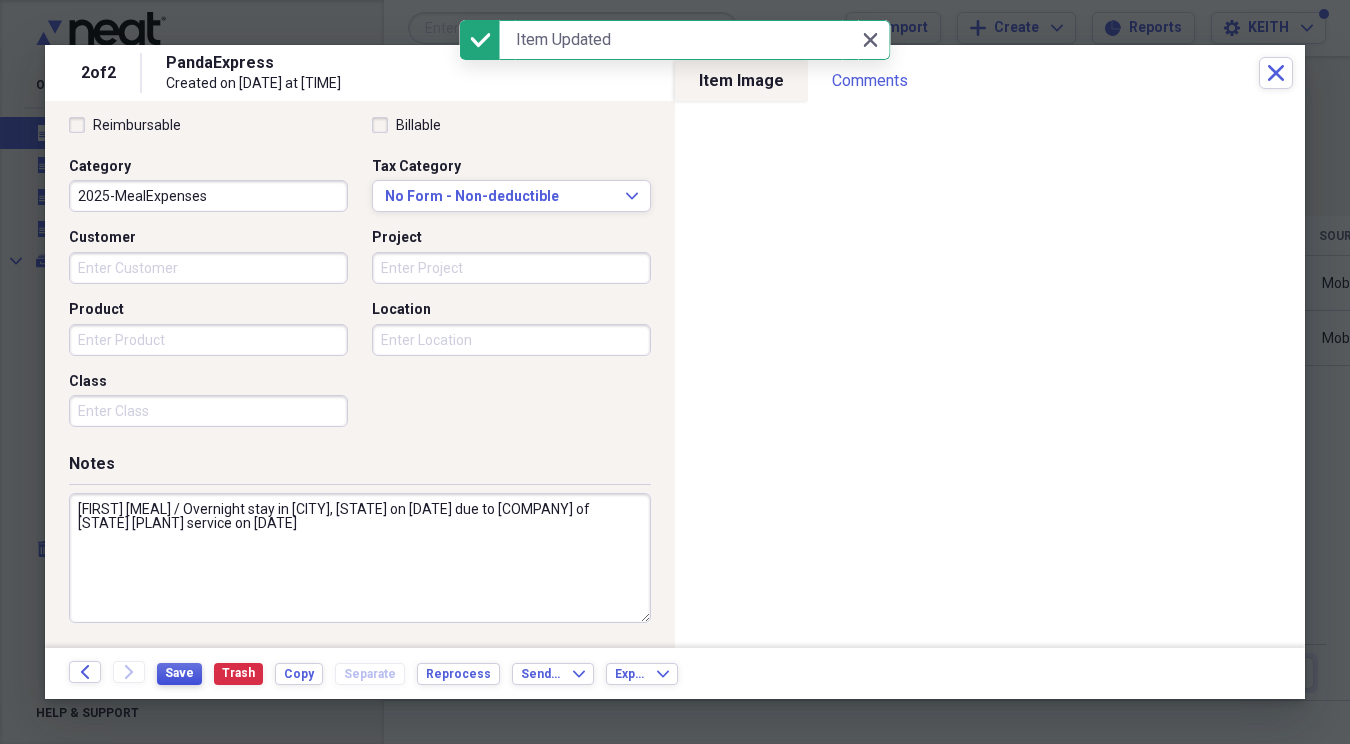 scroll, scrollTop: 0, scrollLeft: 0, axis: both 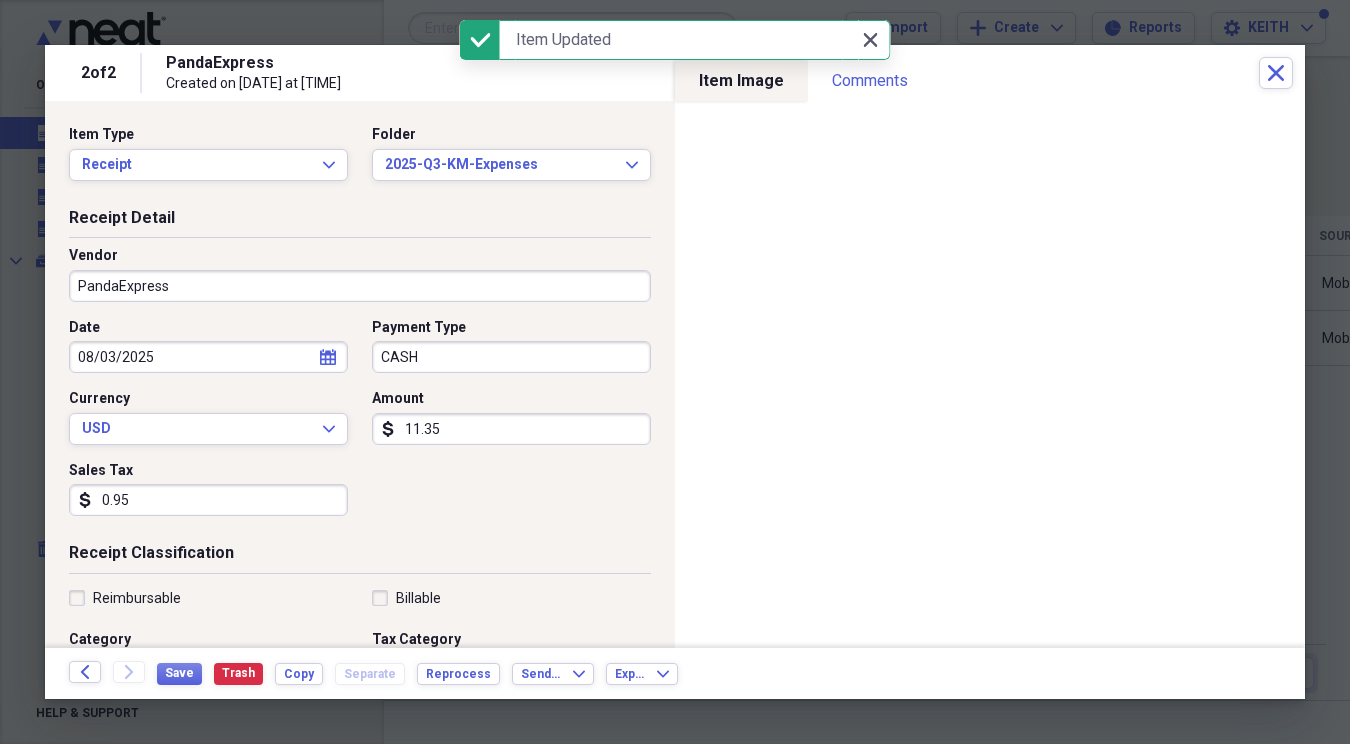 click on "Close Close" at bounding box center [870, 40] 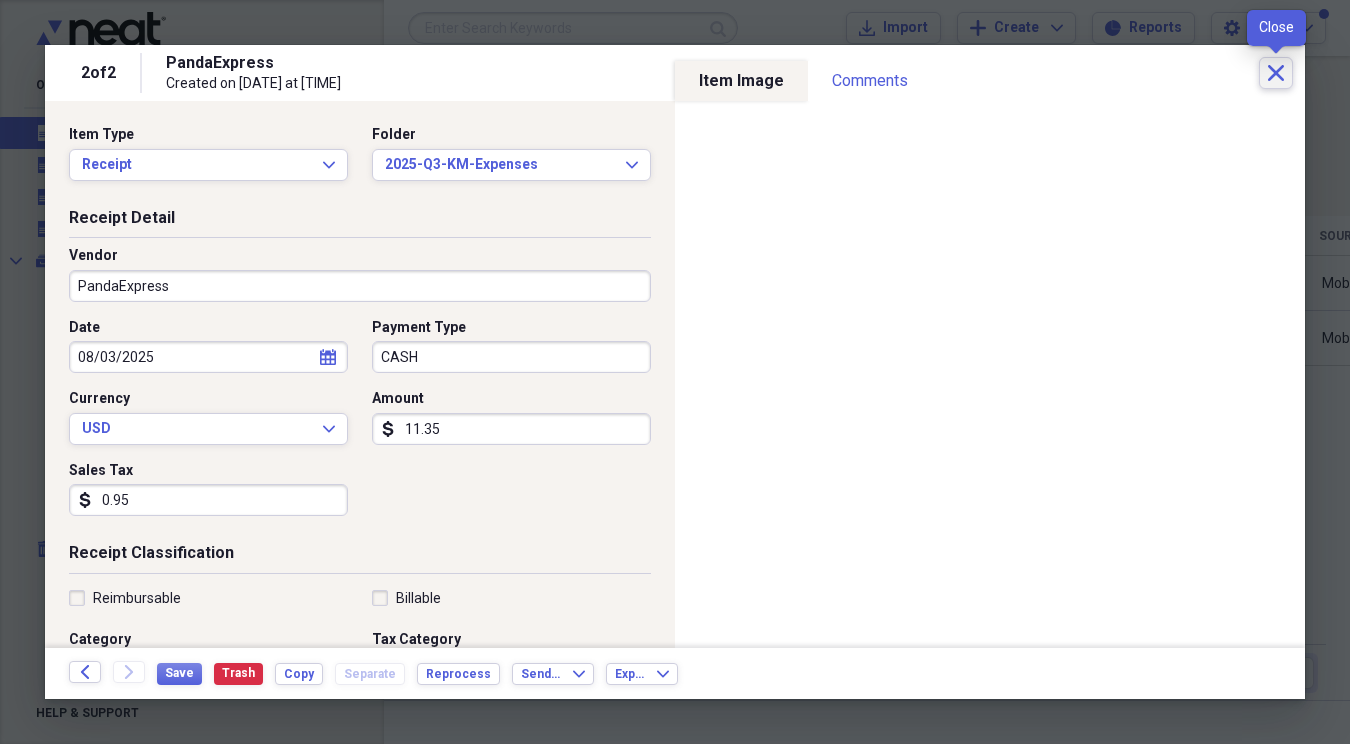 click on "Close" 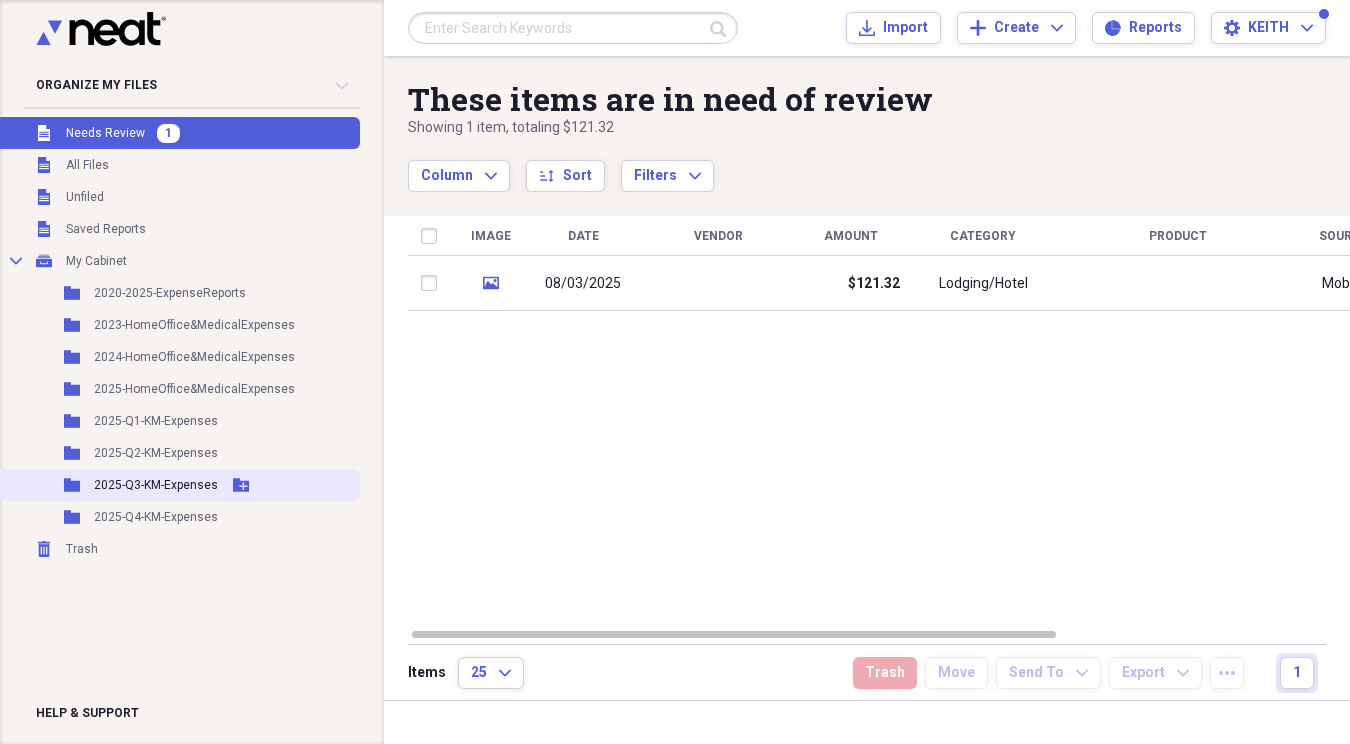 click on "Folder 2025-Q3-KM-Expenses Add Folder" at bounding box center (178, 485) 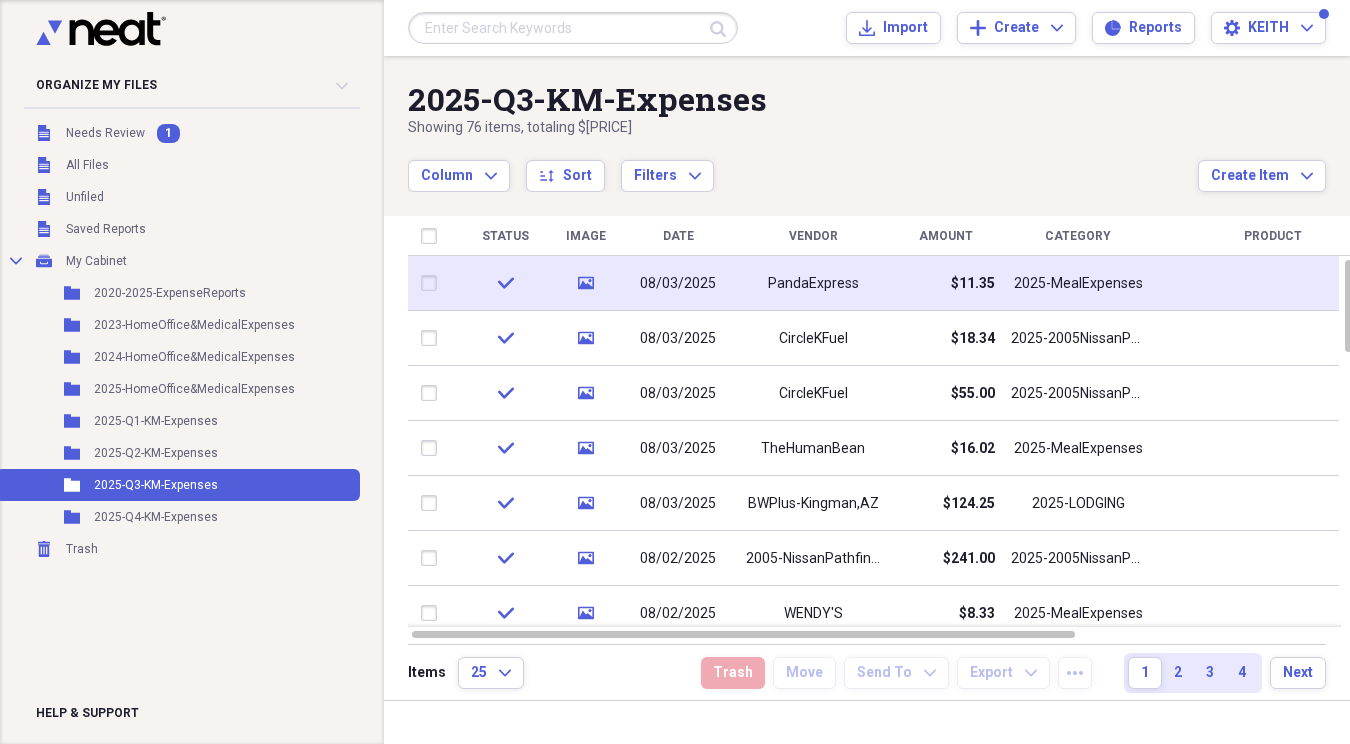 click on "media" 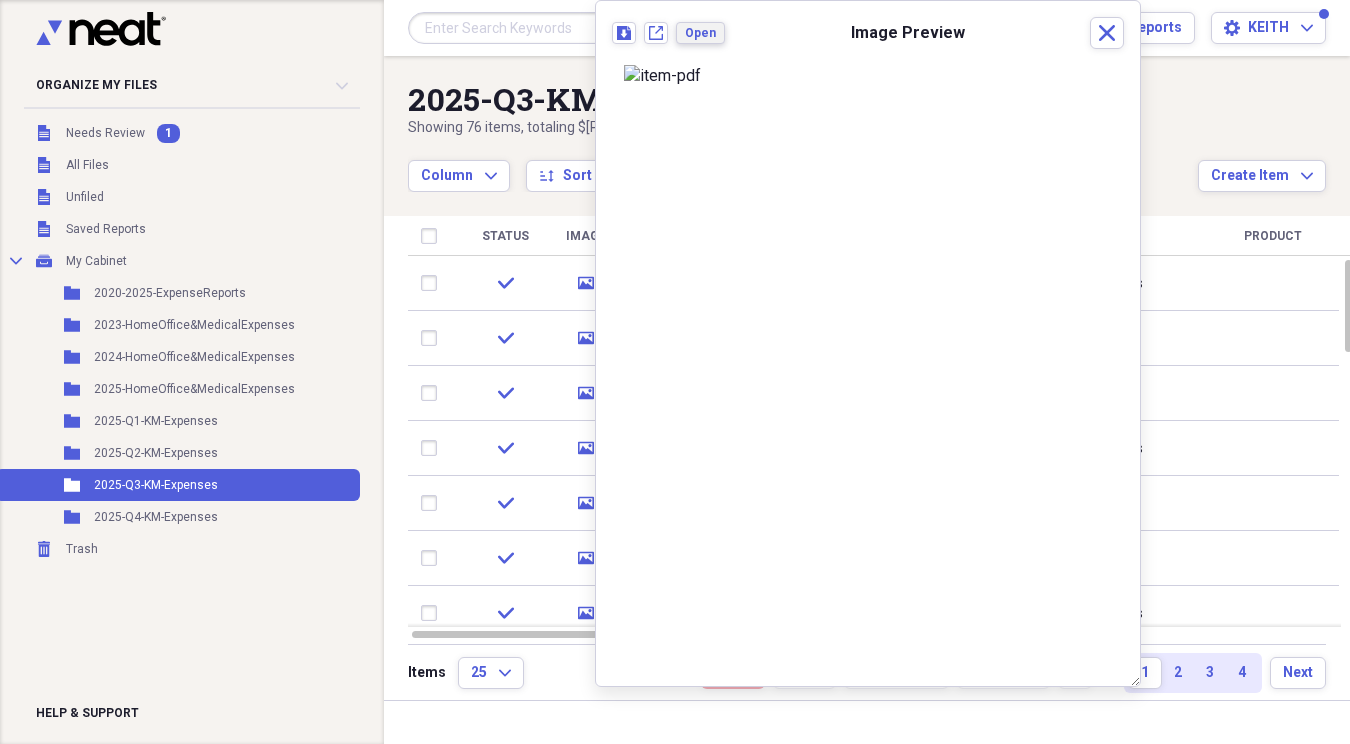 click on "Open" at bounding box center [700, 33] 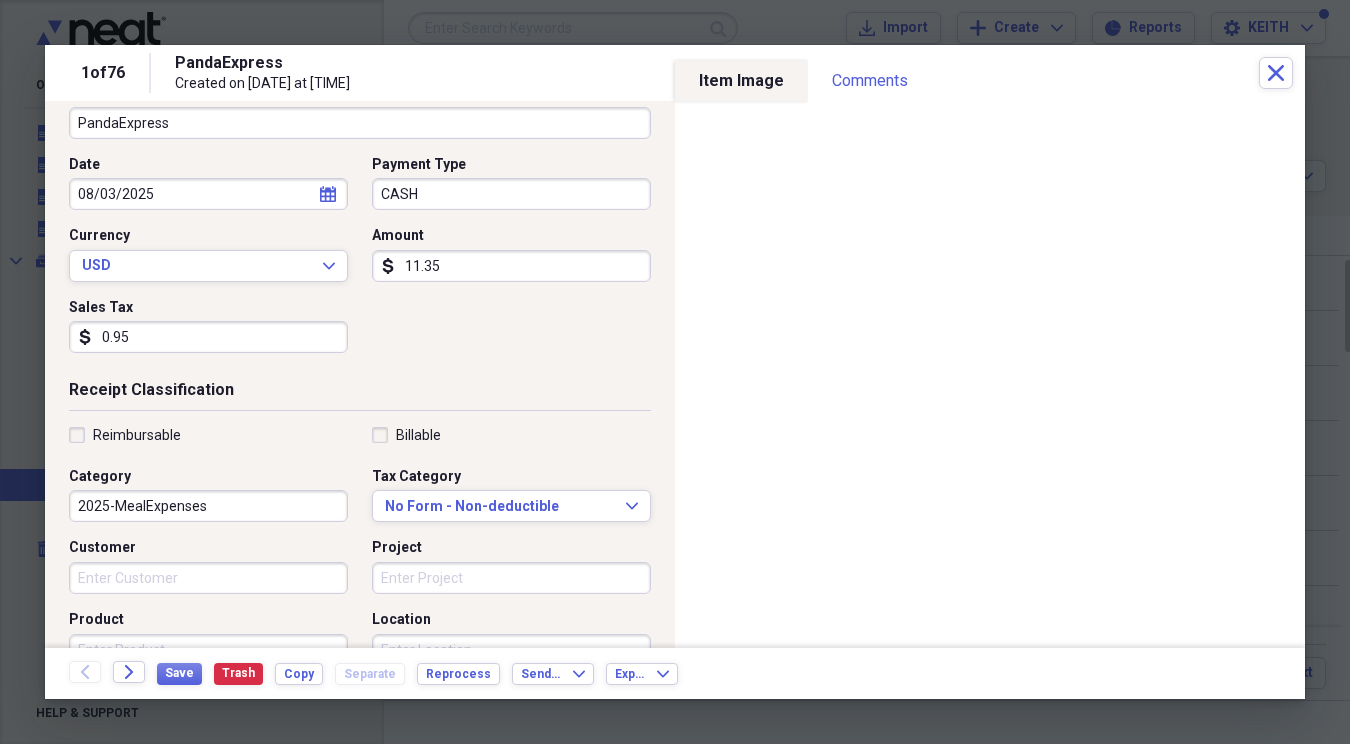 scroll, scrollTop: 0, scrollLeft: 0, axis: both 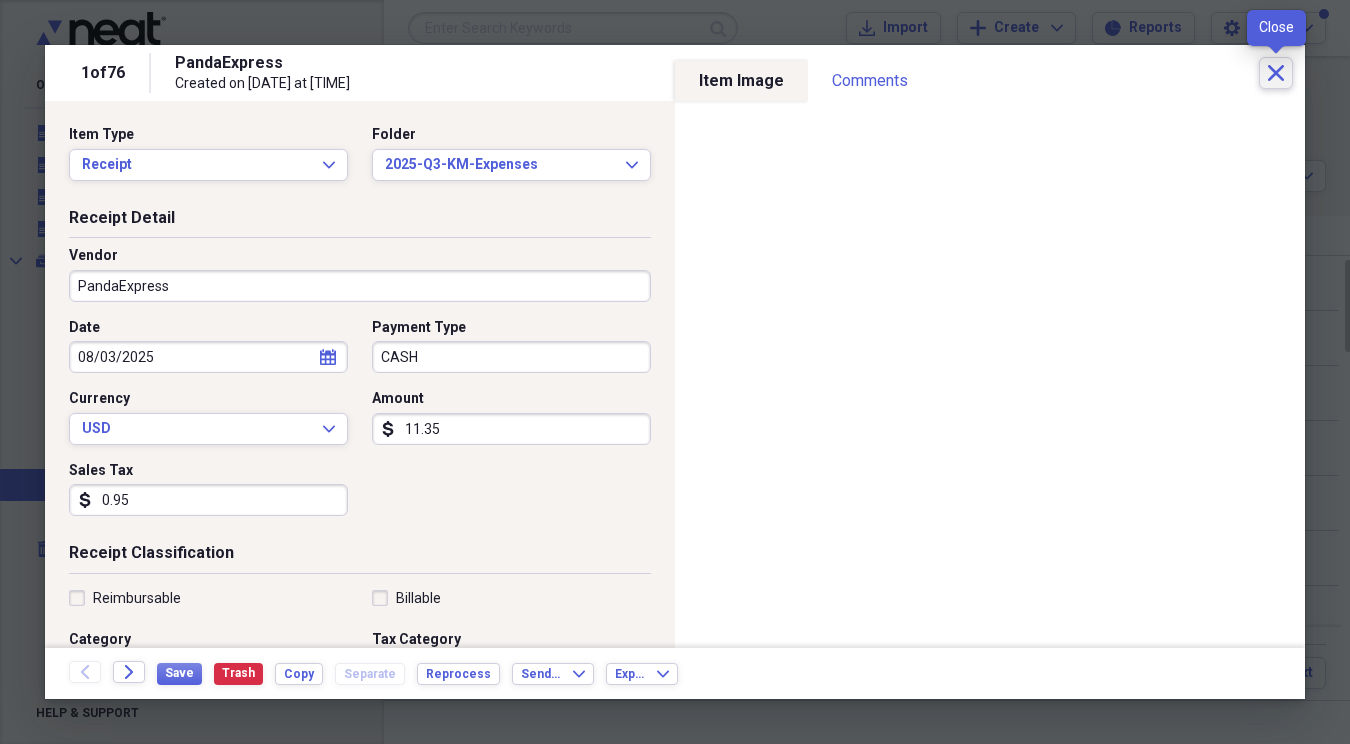 click 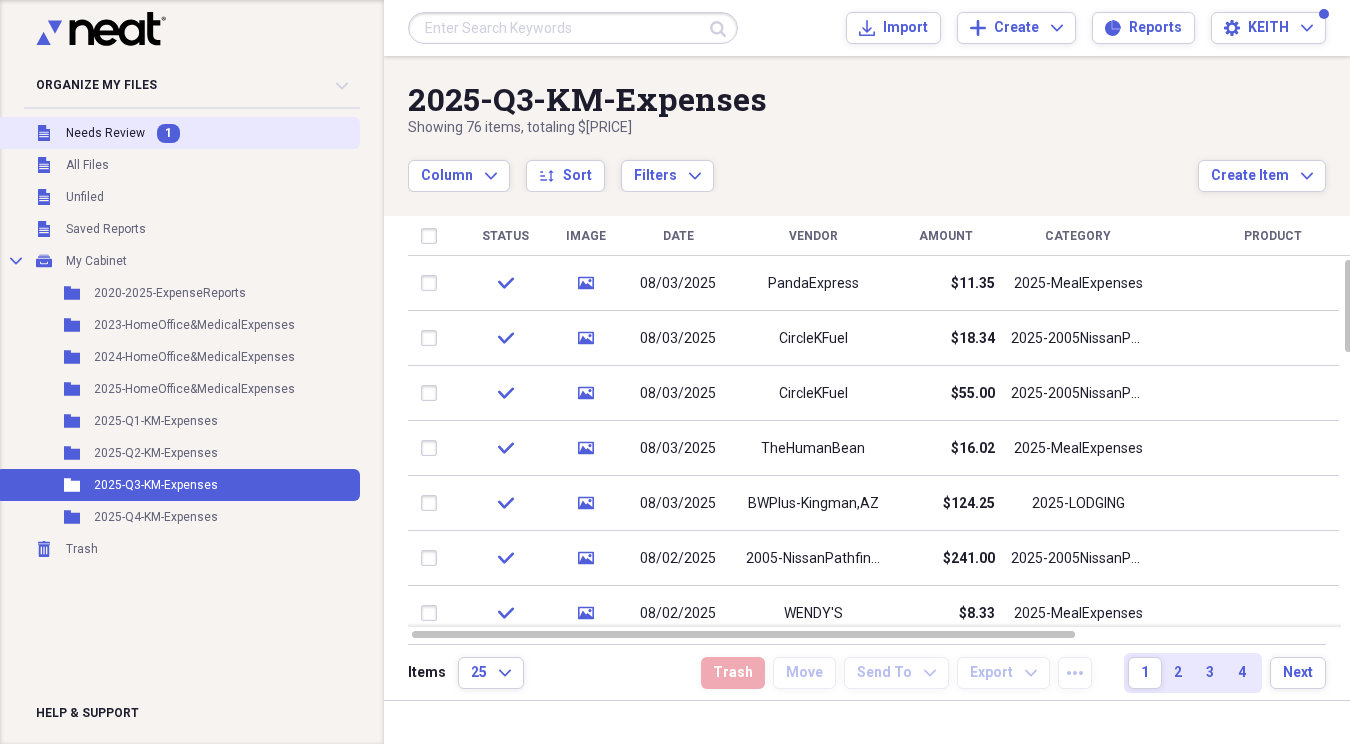 click on "Needs Review" at bounding box center (105, 133) 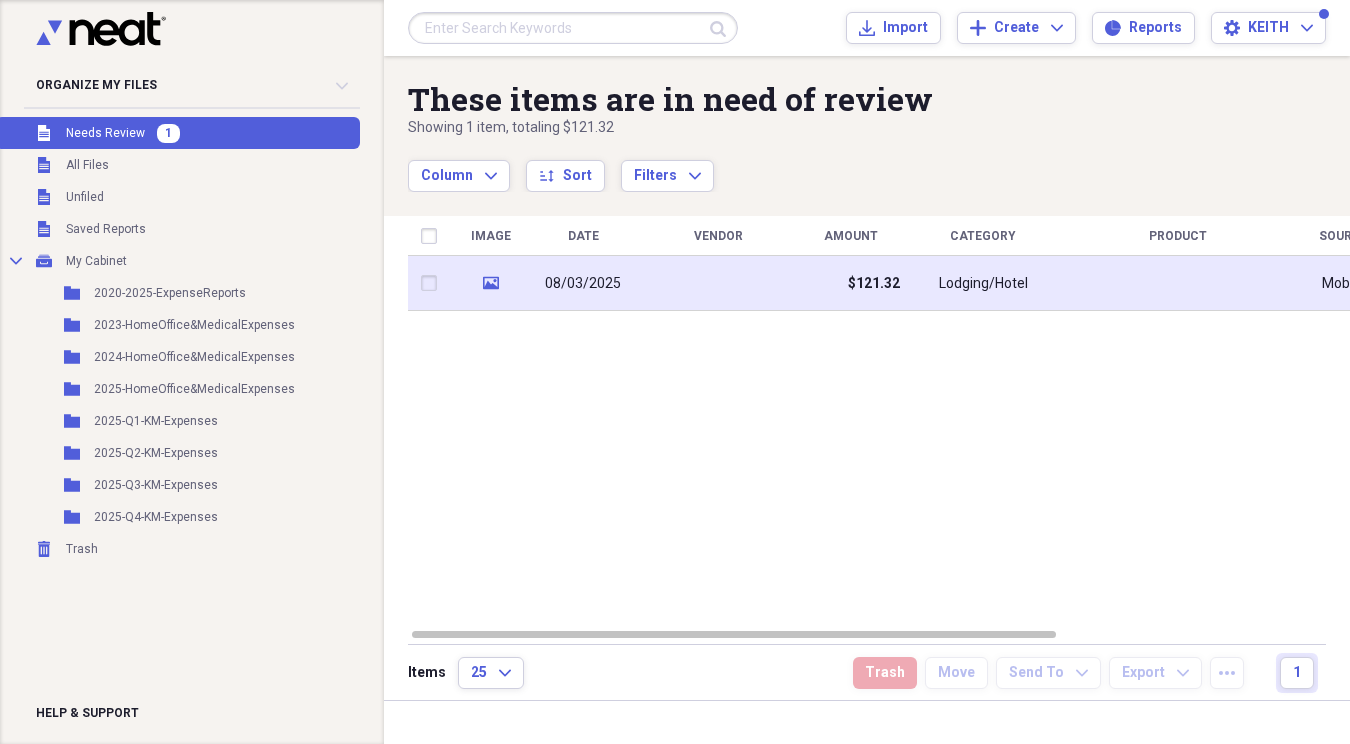 click on "media" 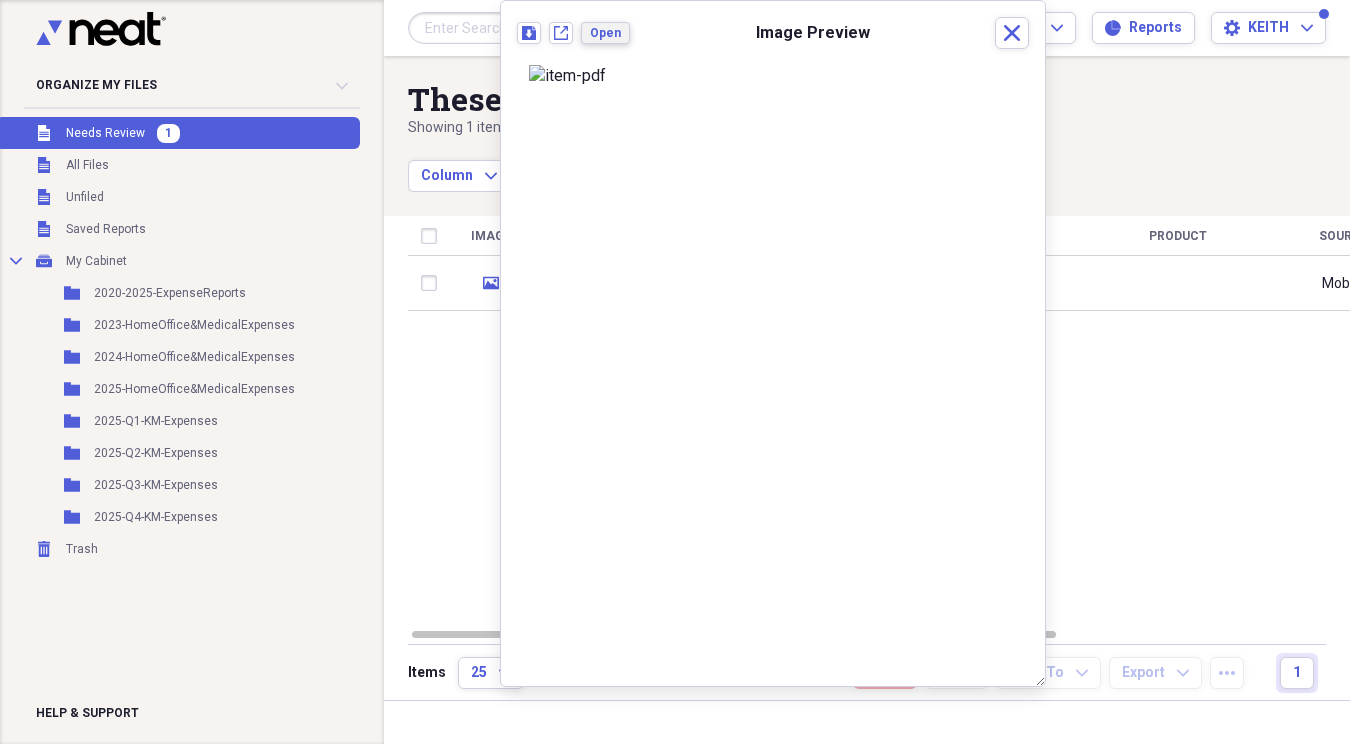 click on "Open" at bounding box center [605, 33] 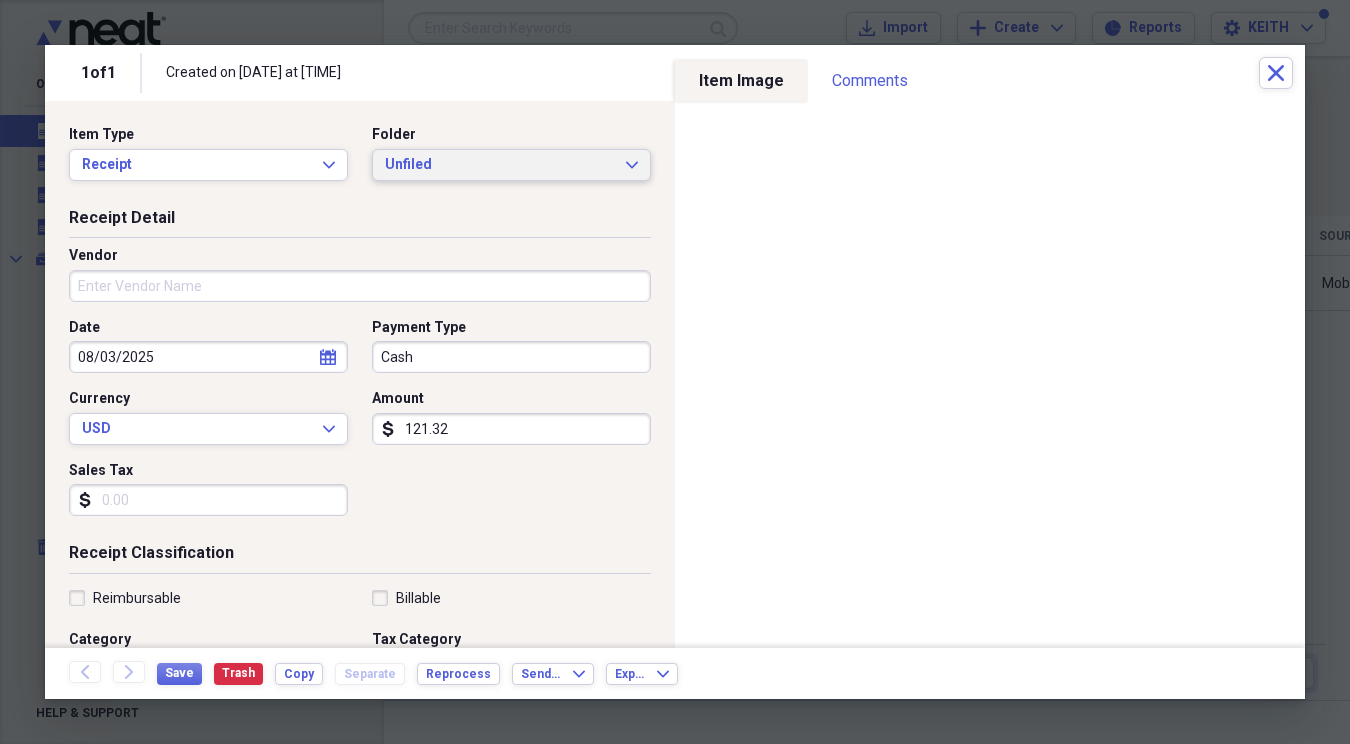 click on "Unfiled" at bounding box center (499, 165) 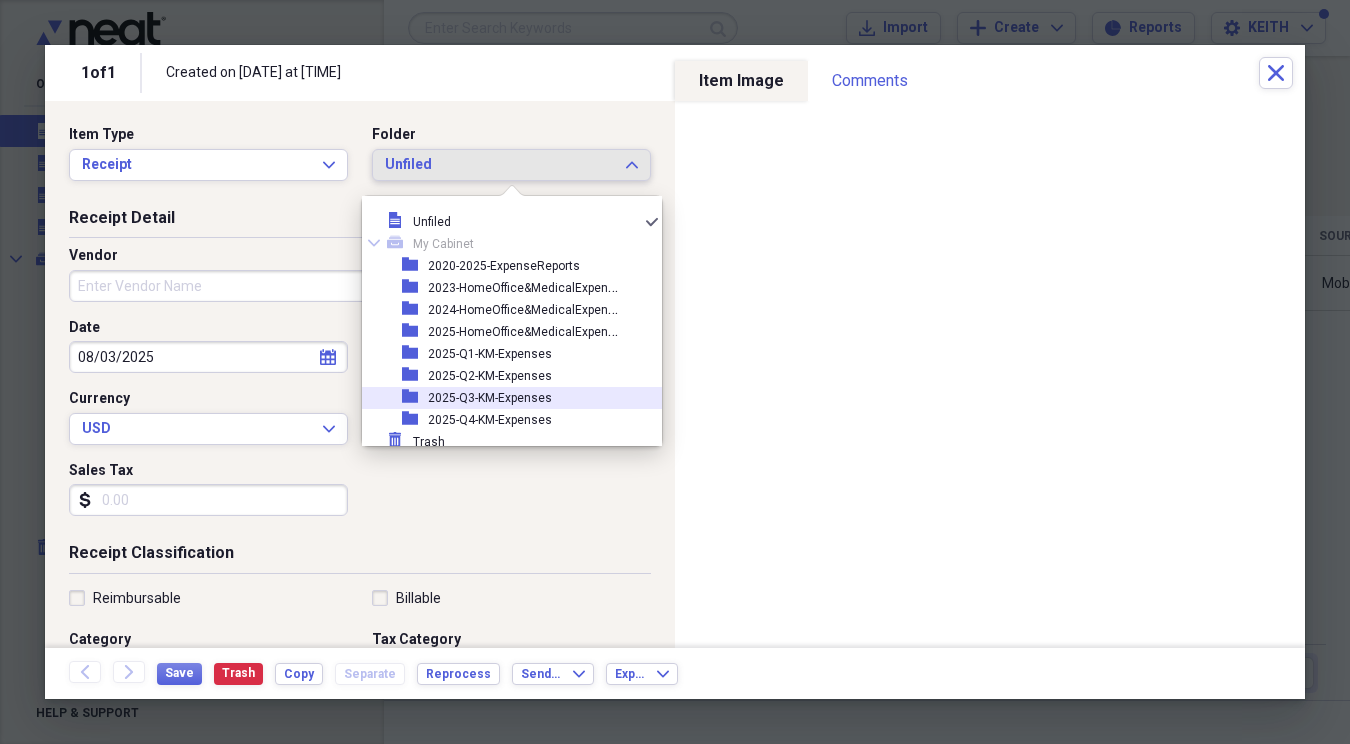click on "2025-Q3-KM-Expenses" at bounding box center [490, 398] 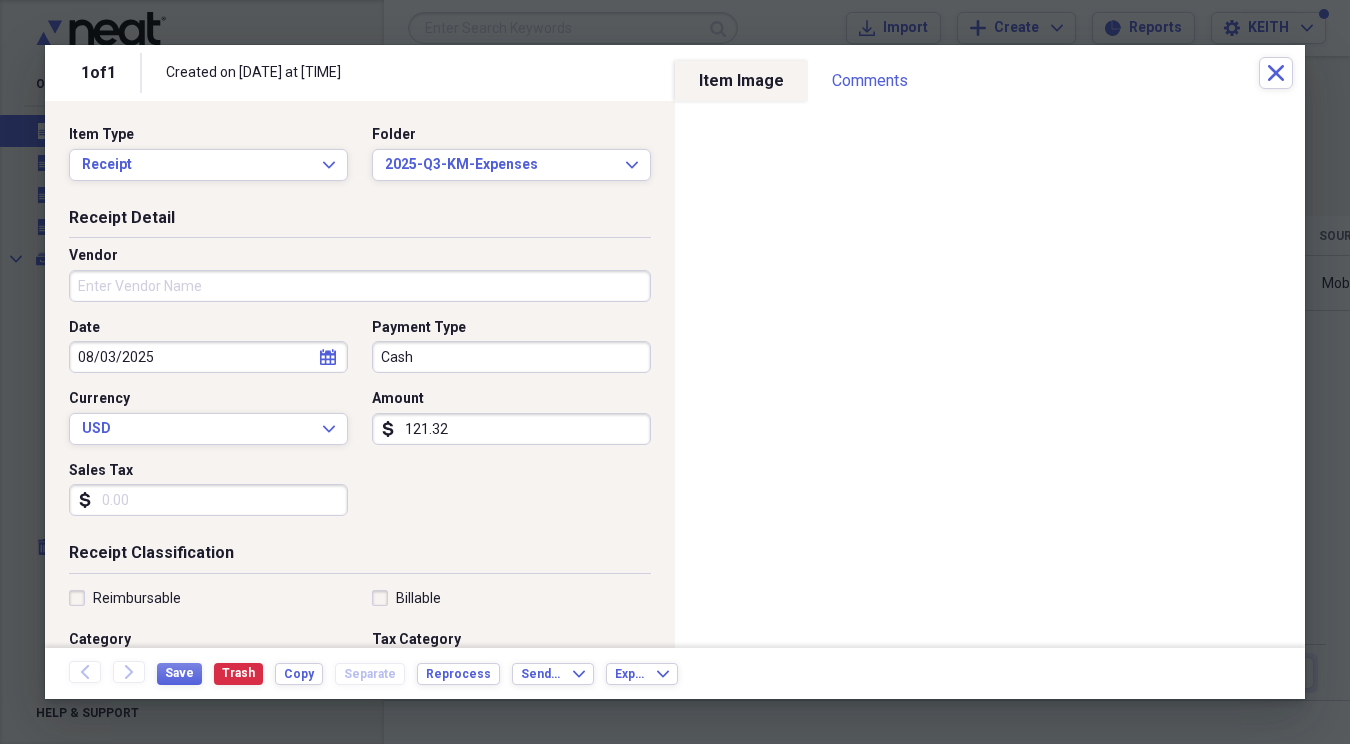 click on "Vendor" at bounding box center (360, 286) 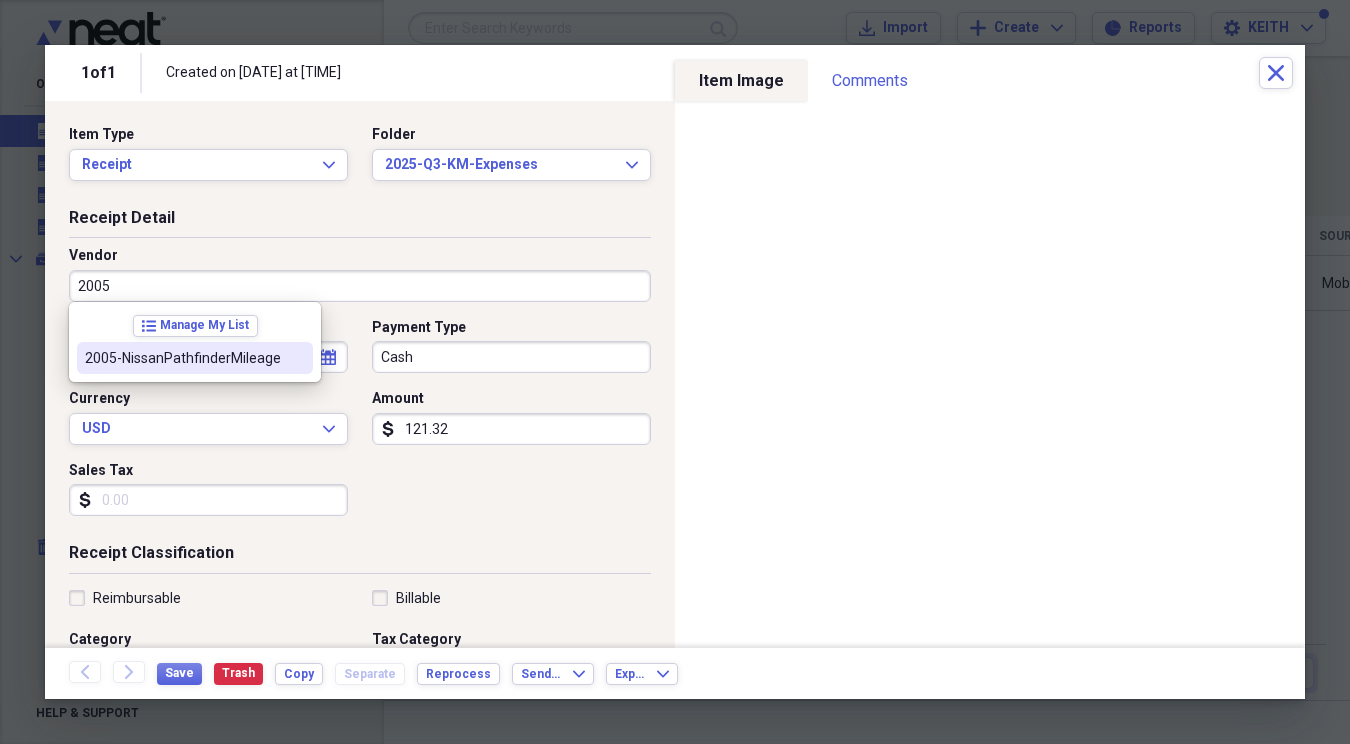 click on "2005-NissanPathfinderMileage" at bounding box center [183, 358] 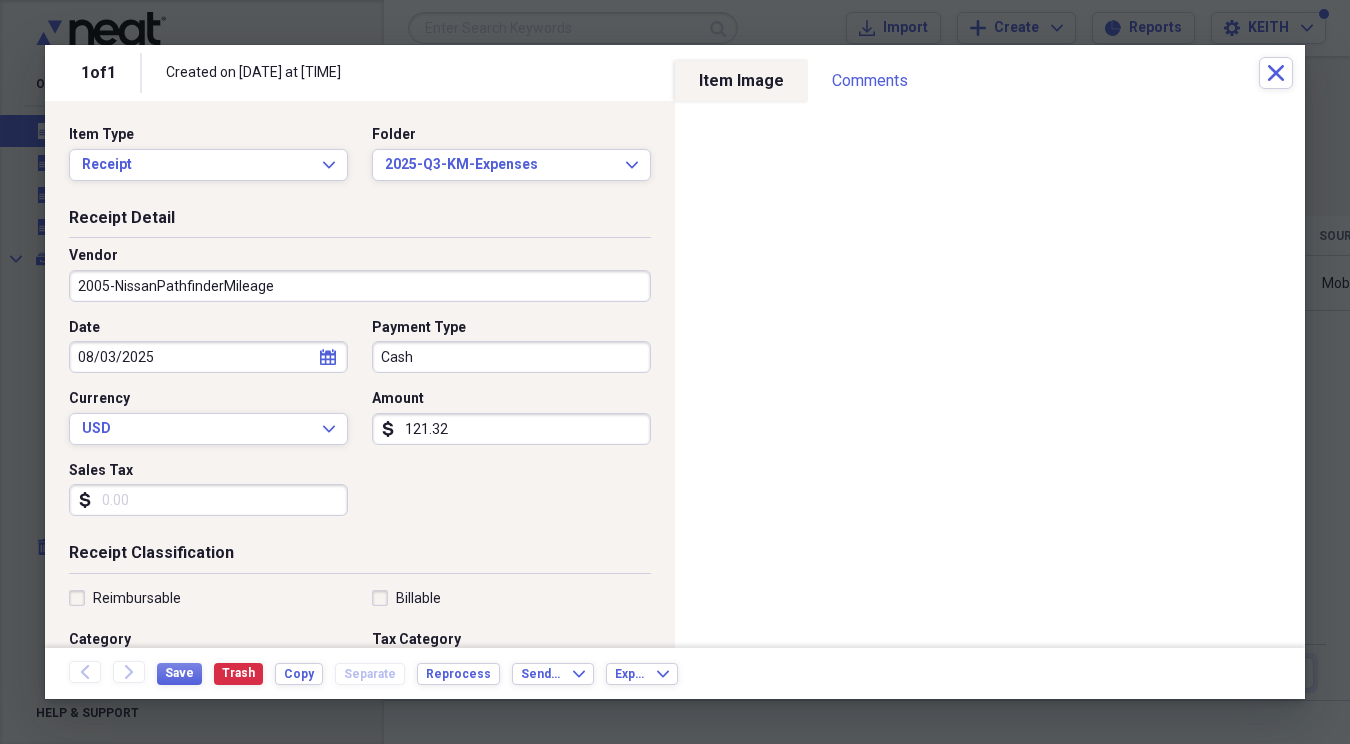 type on "2025-2005NissanPathfinderMileage" 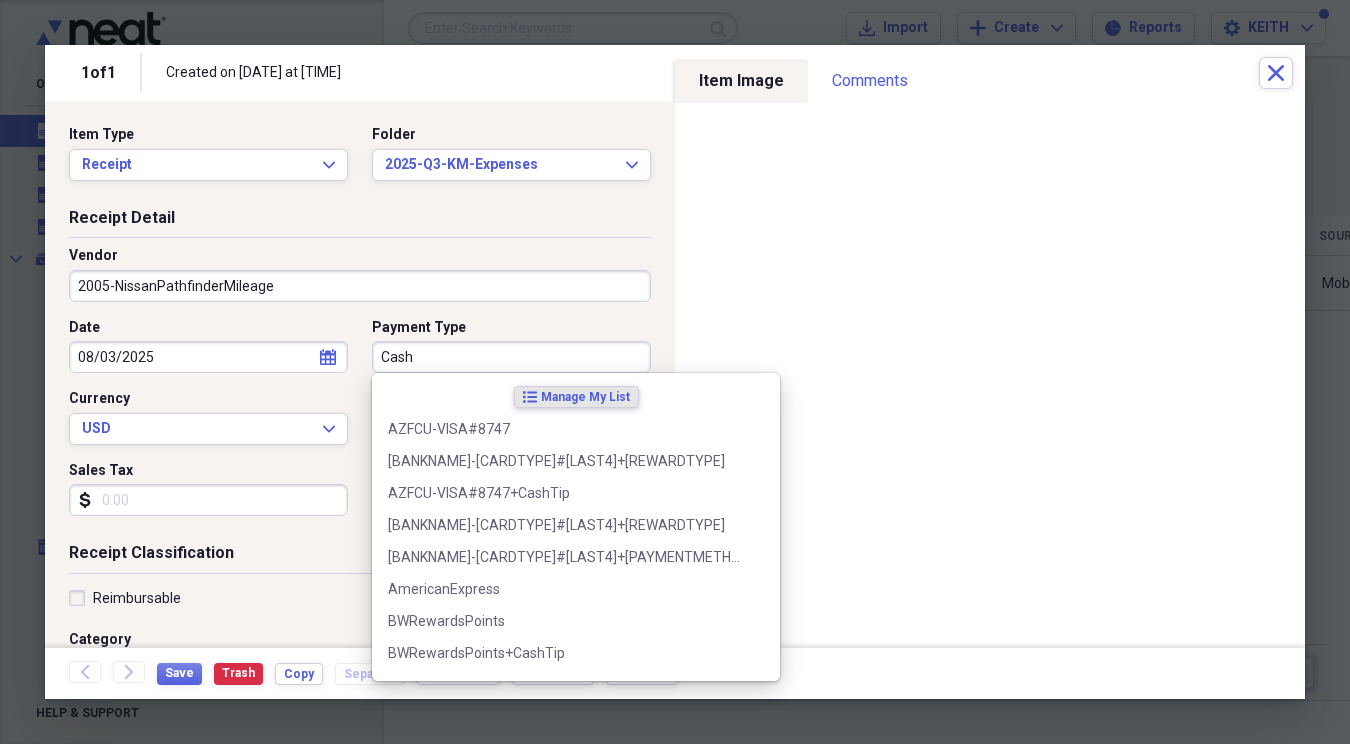 click on "Cash" at bounding box center [511, 357] 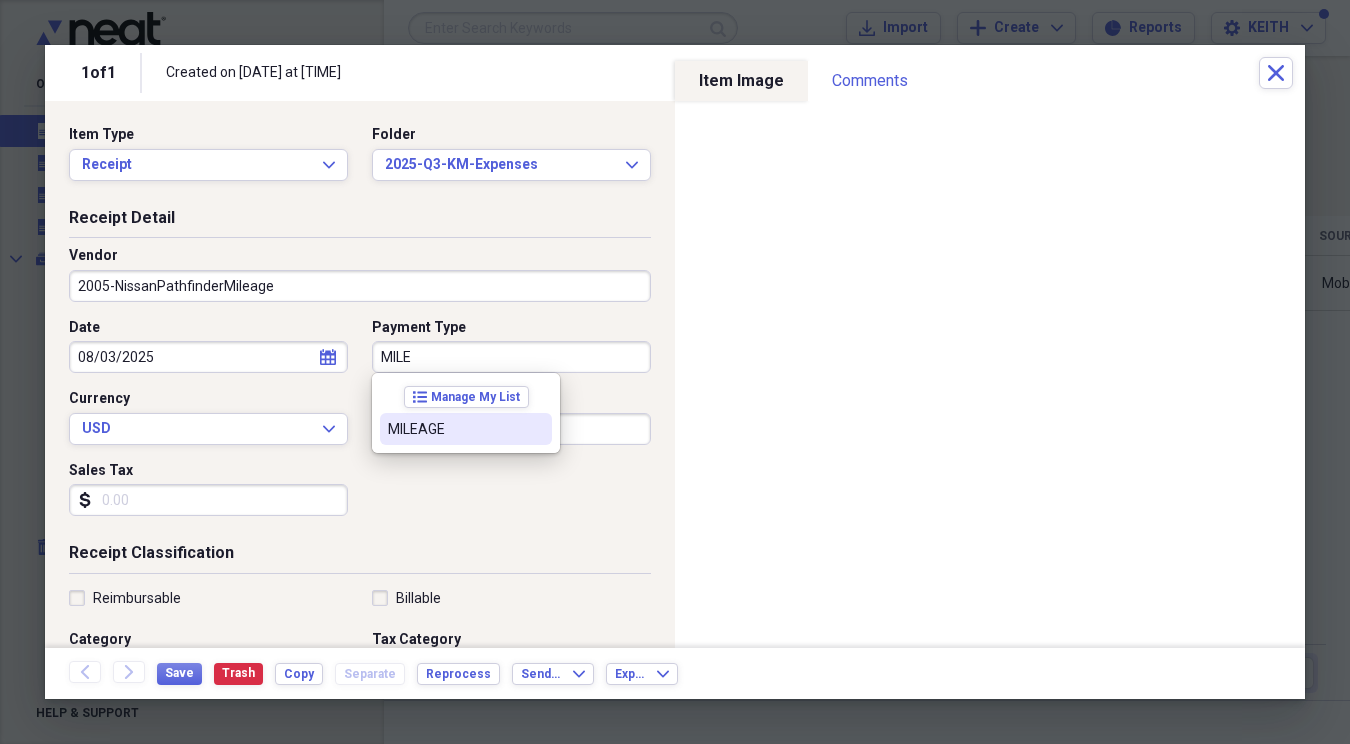 click on "MILEAGE" at bounding box center (466, 429) 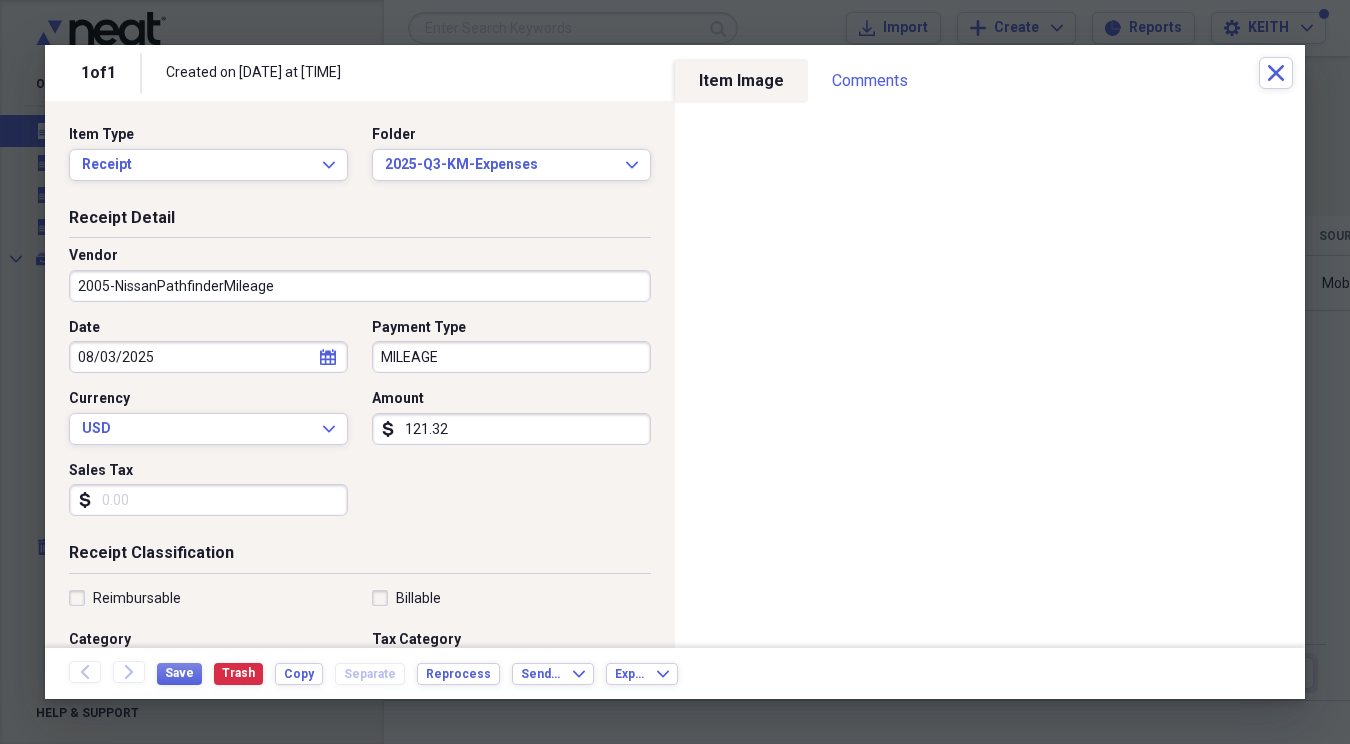 click on "121.32" at bounding box center (511, 429) 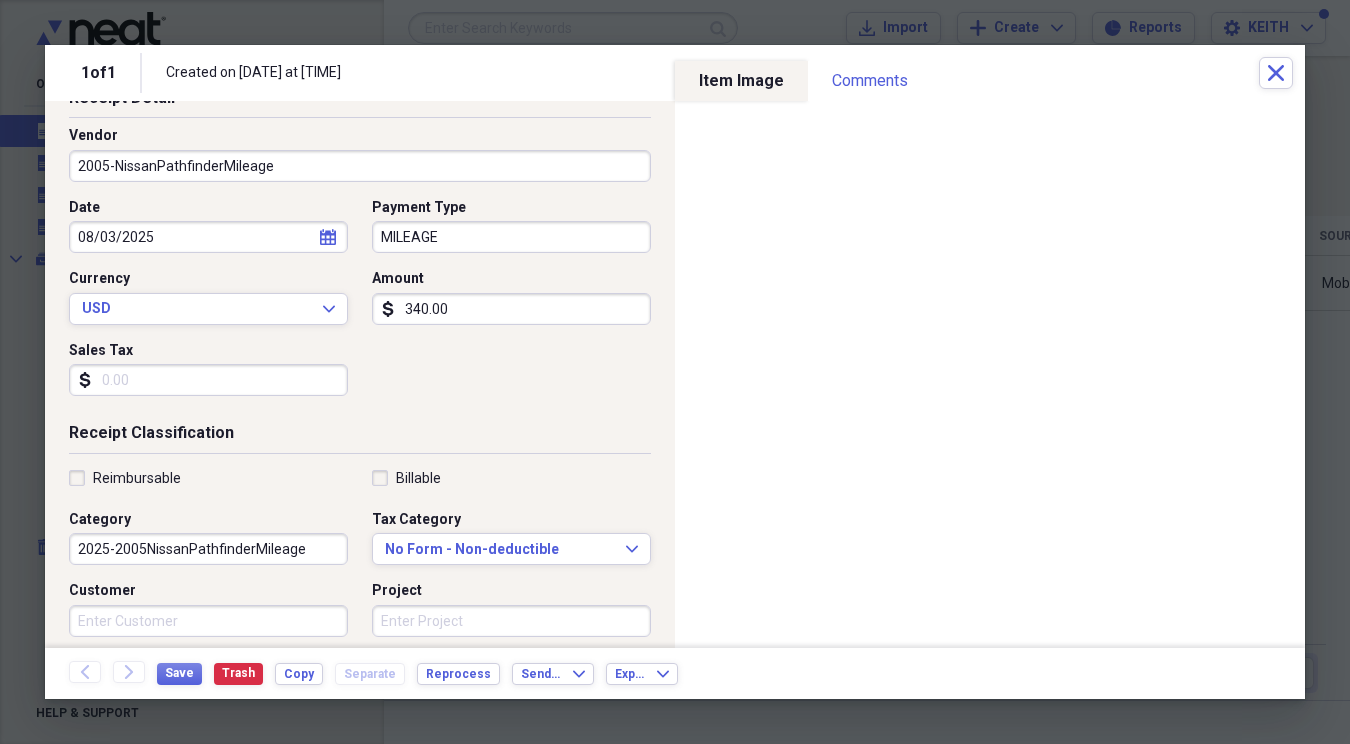 scroll, scrollTop: 211, scrollLeft: 0, axis: vertical 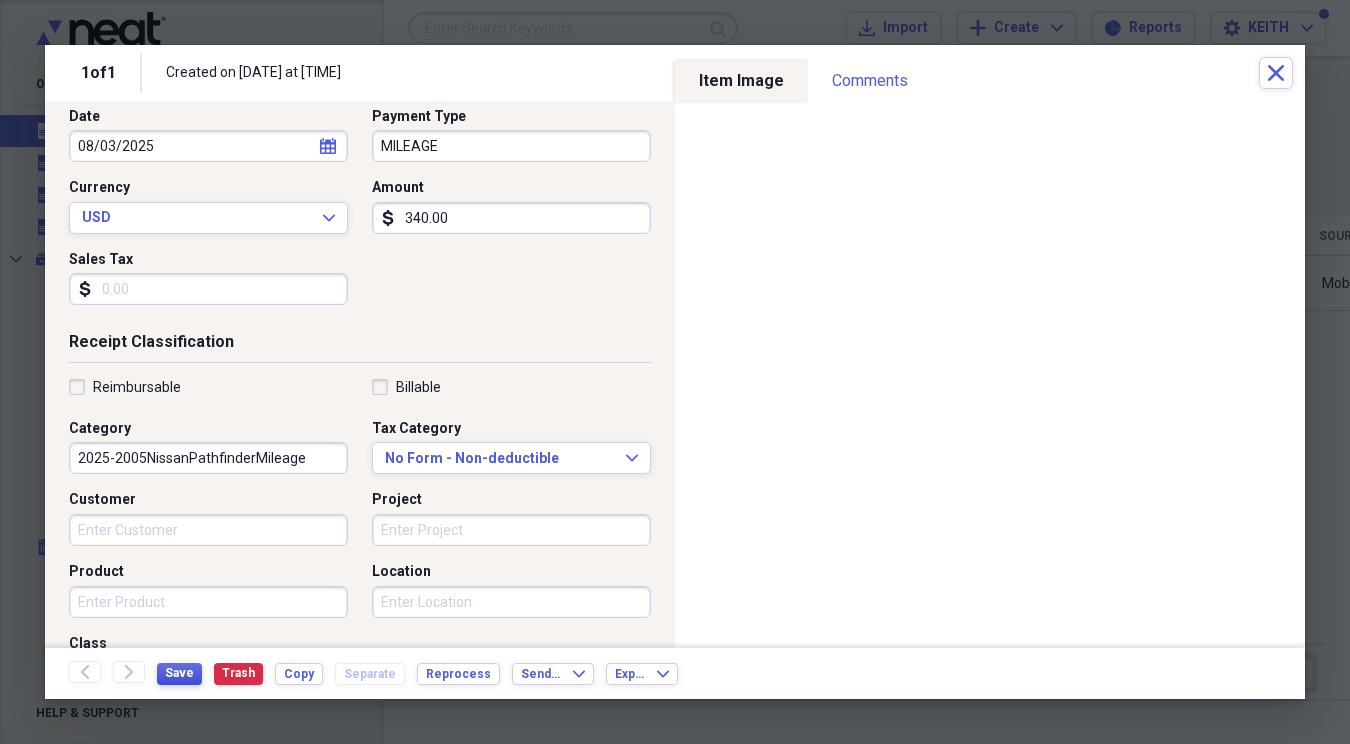 type on "340.00" 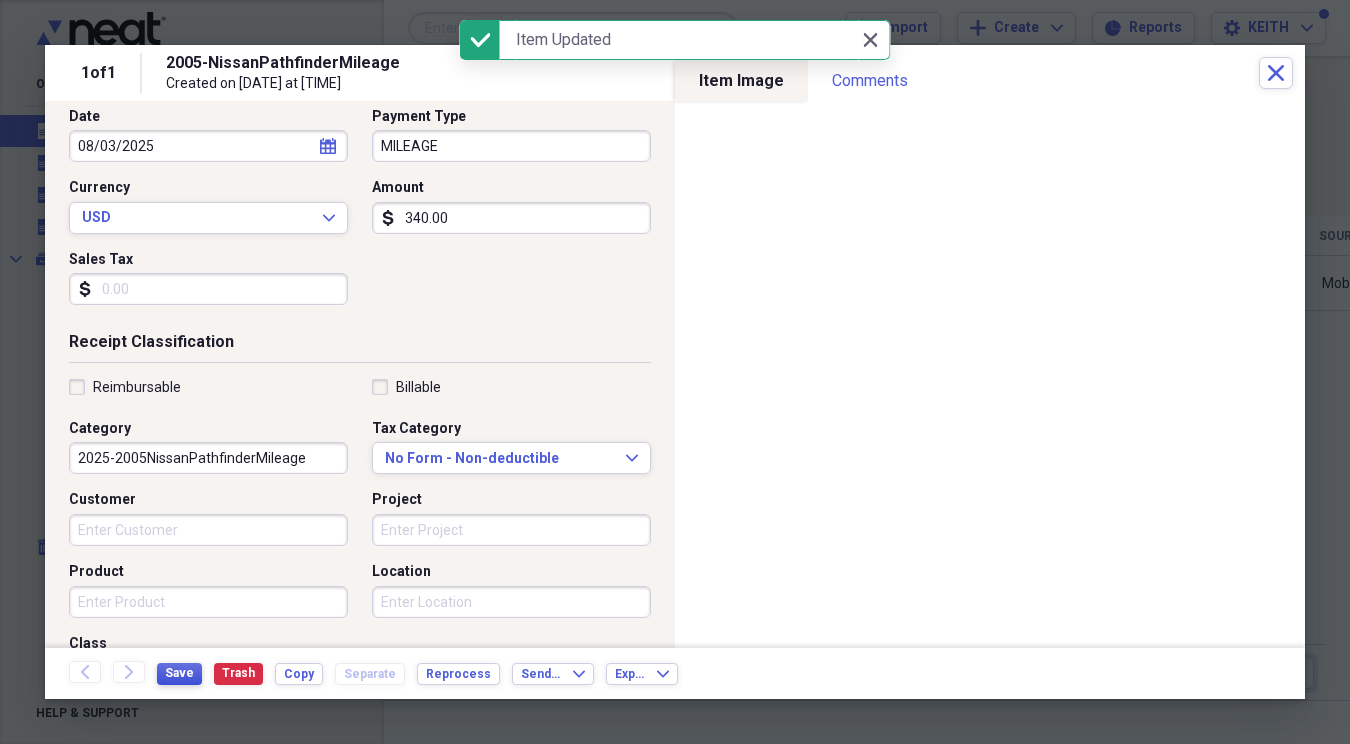 scroll, scrollTop: 0, scrollLeft: 0, axis: both 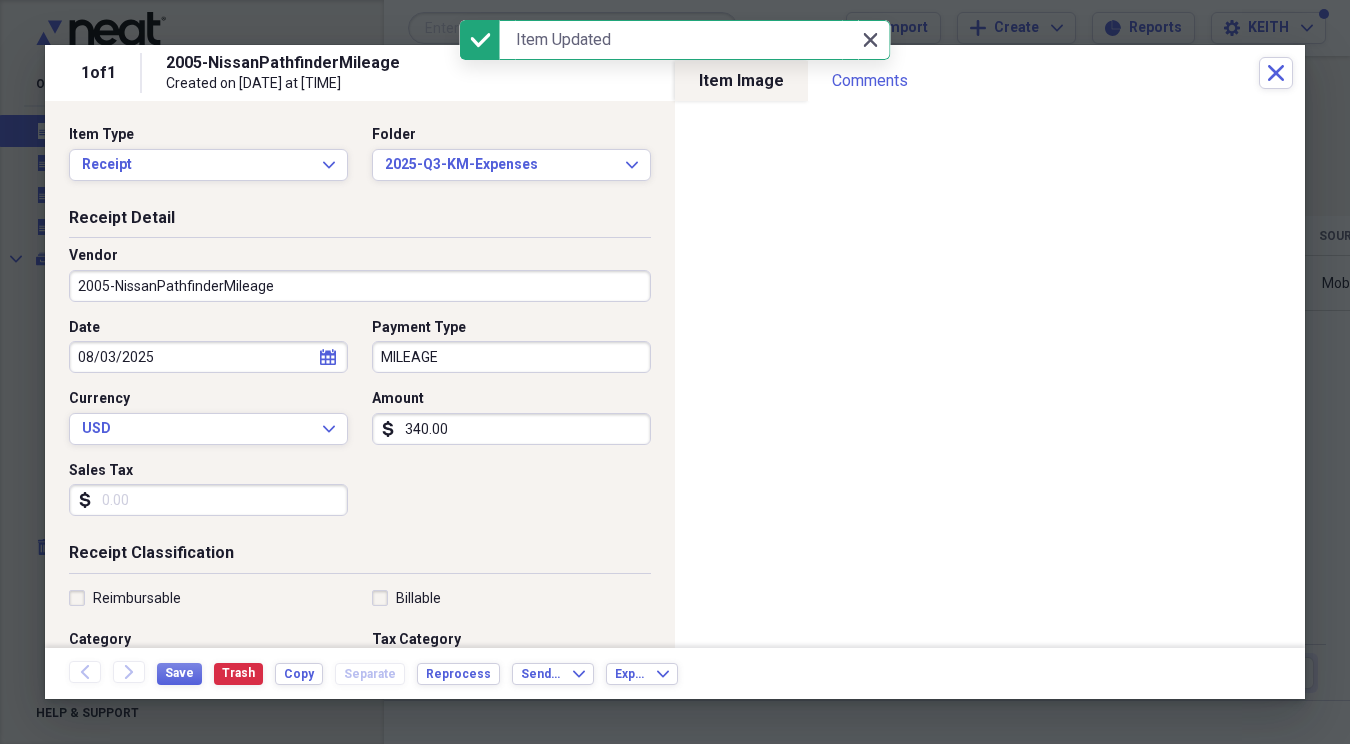 click on "Close Close" at bounding box center (870, 40) 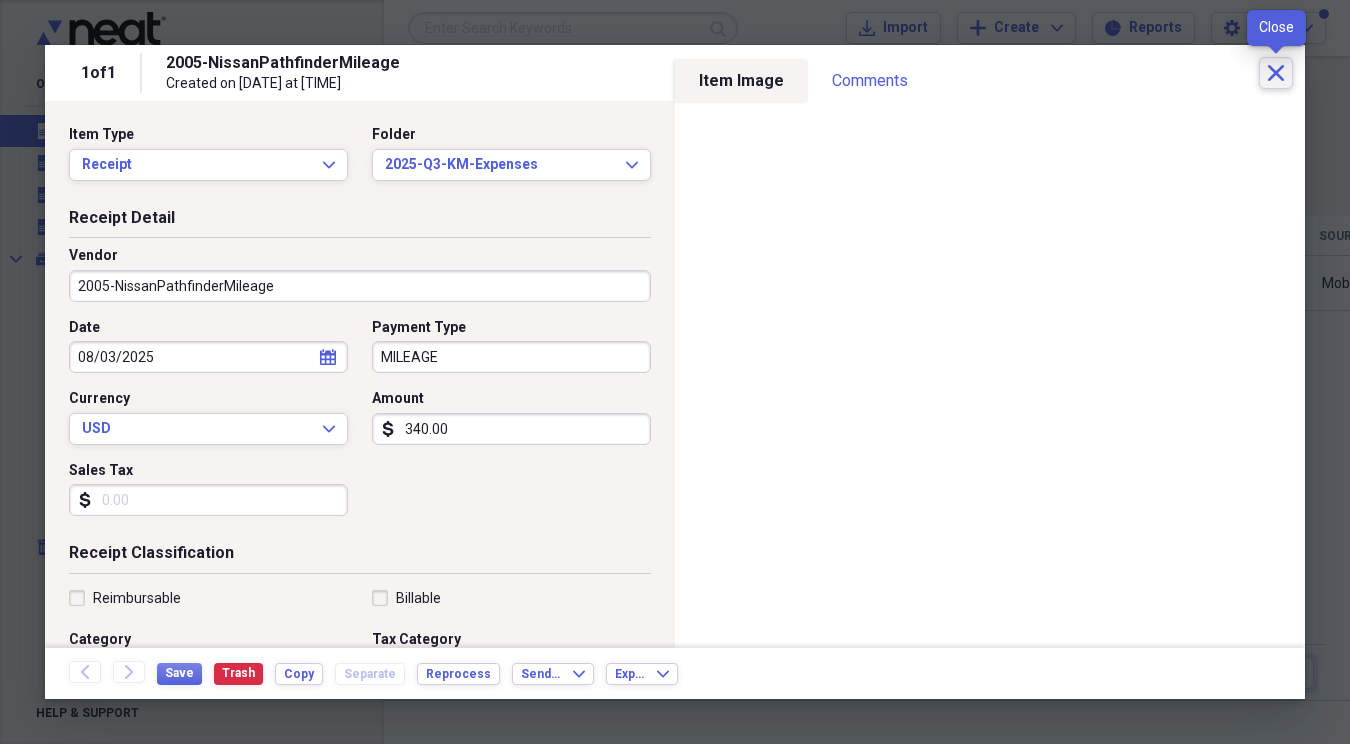 click on "Close" 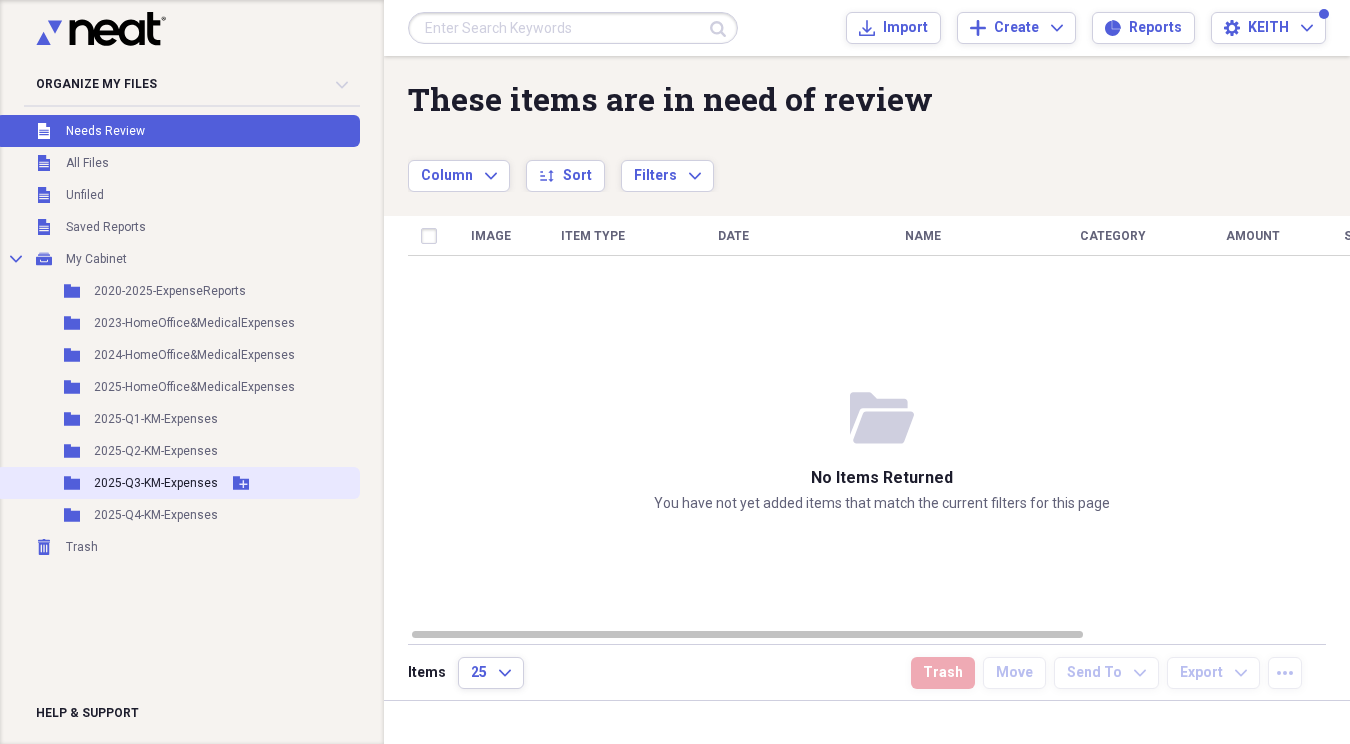 click on "2025-Q3-KM-Expenses" at bounding box center (156, 483) 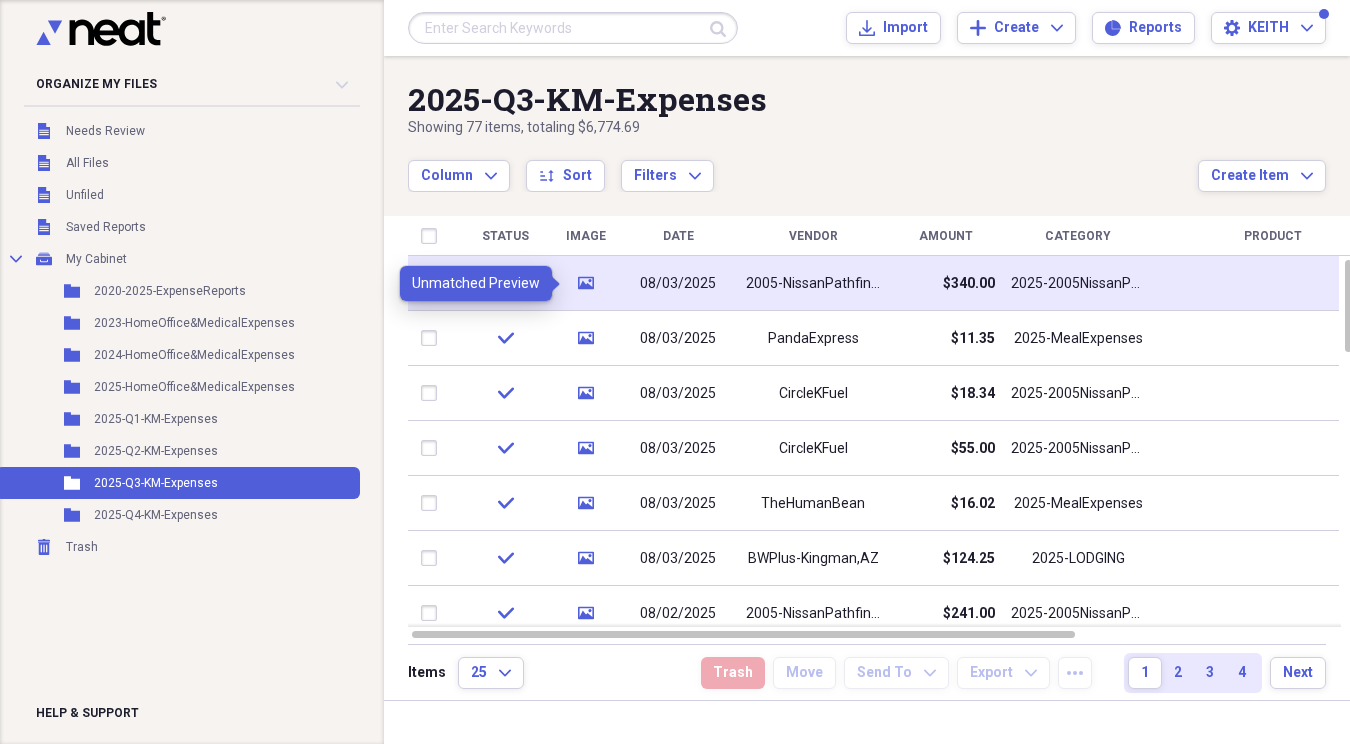 click on "media" 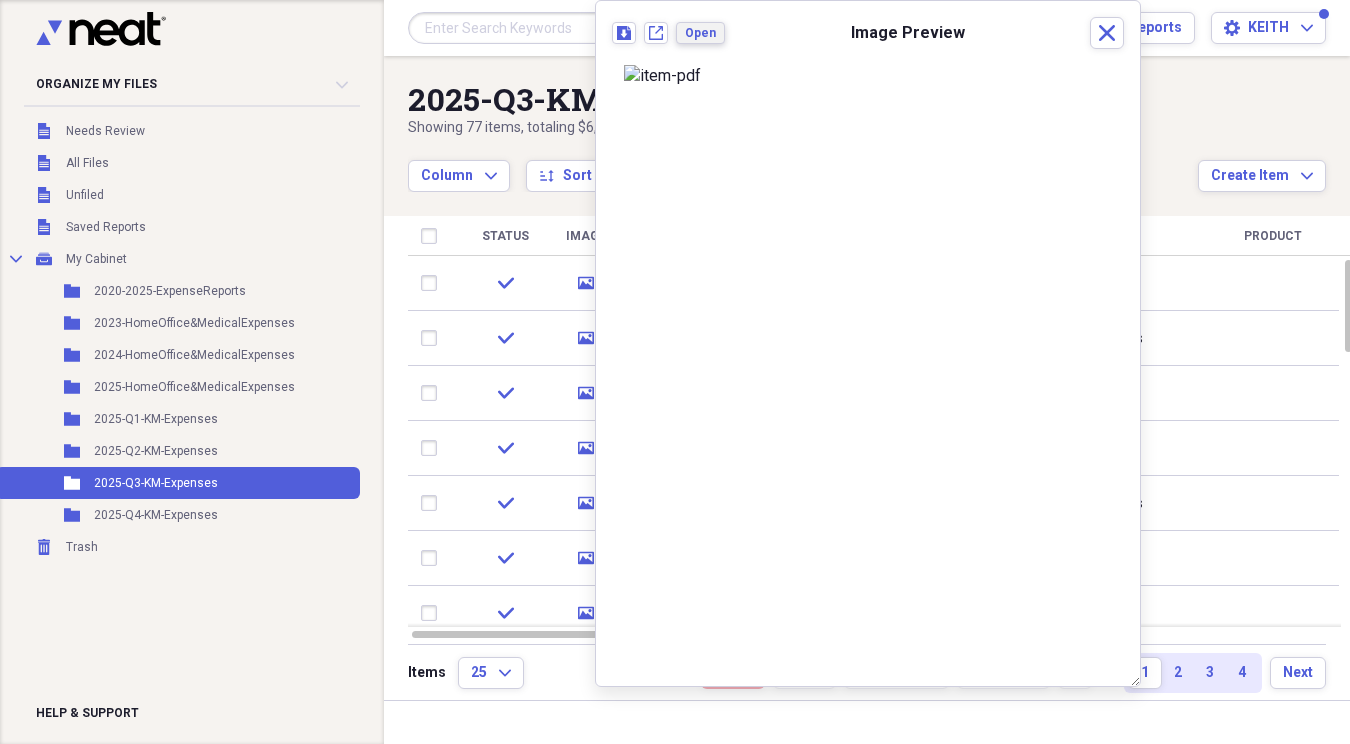 click on "Open" at bounding box center (700, 33) 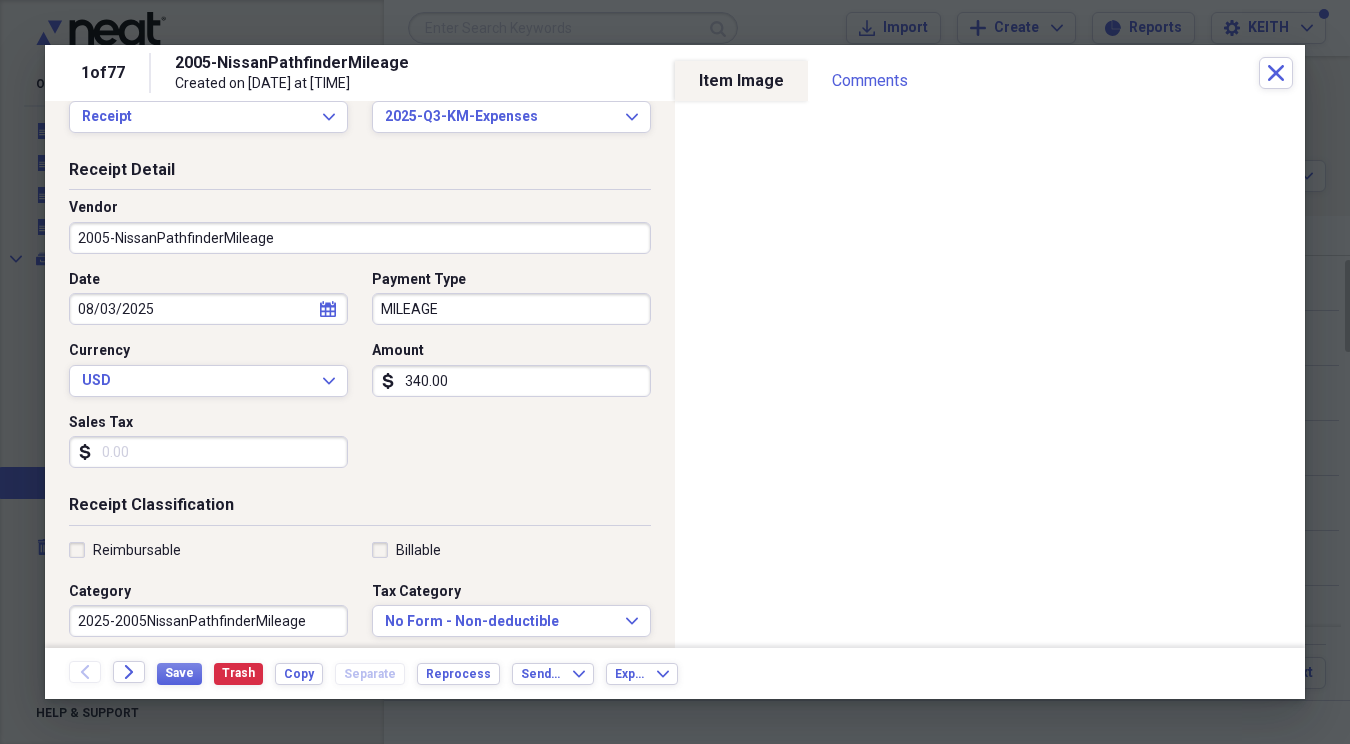 scroll, scrollTop: 0, scrollLeft: 0, axis: both 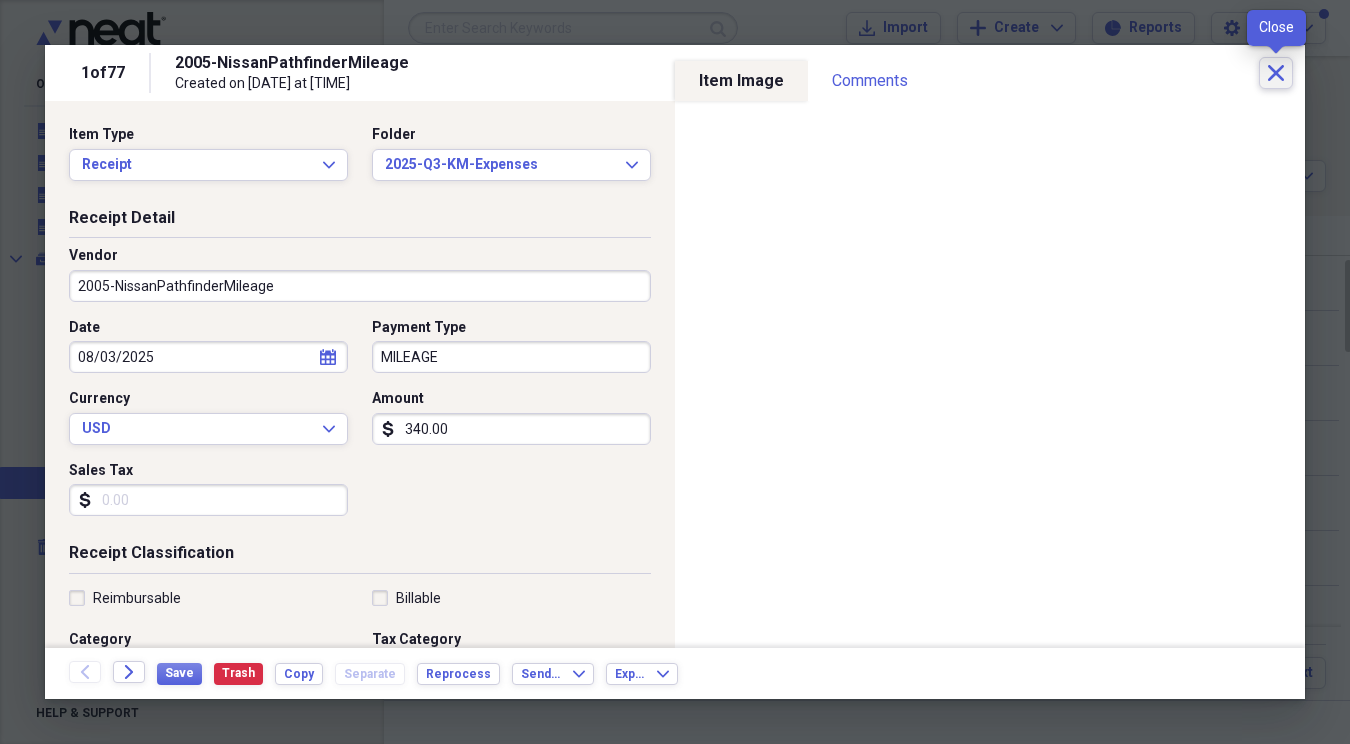 click on "Close" 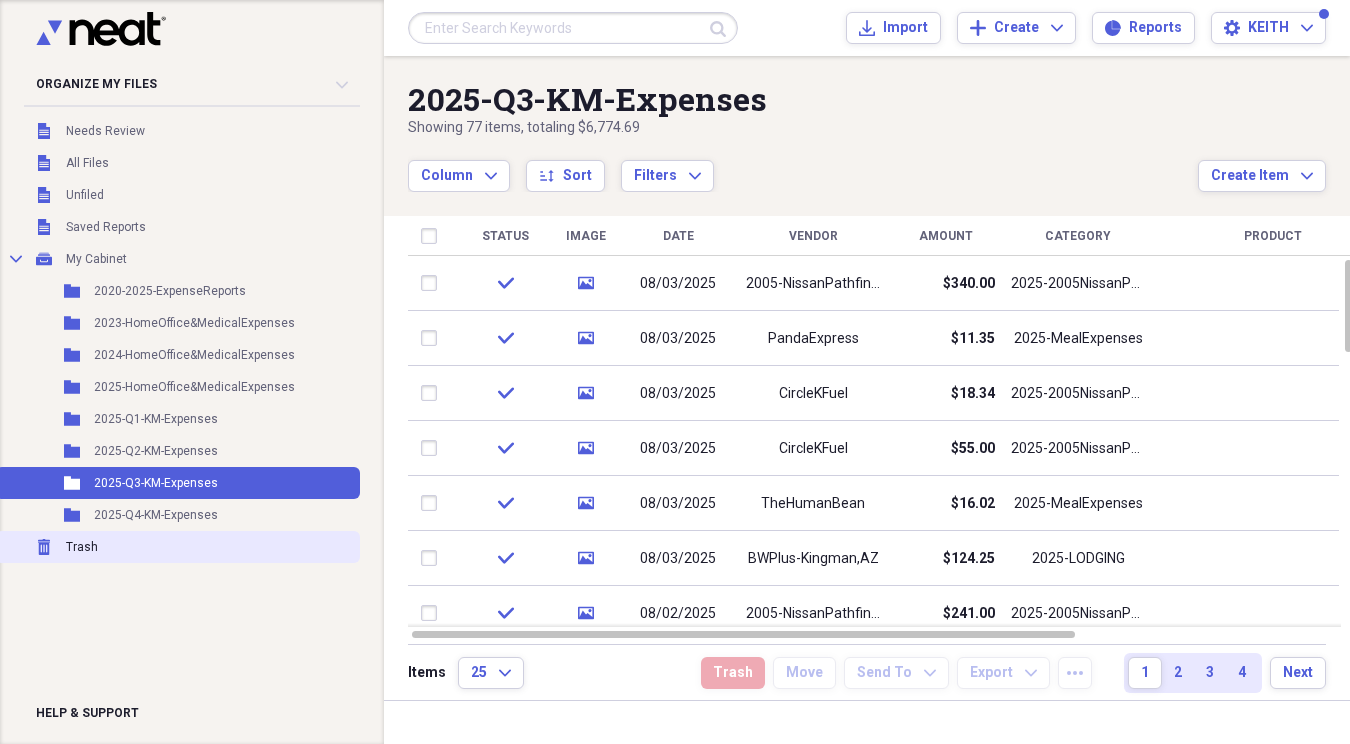 click on "Trash" at bounding box center (82, 547) 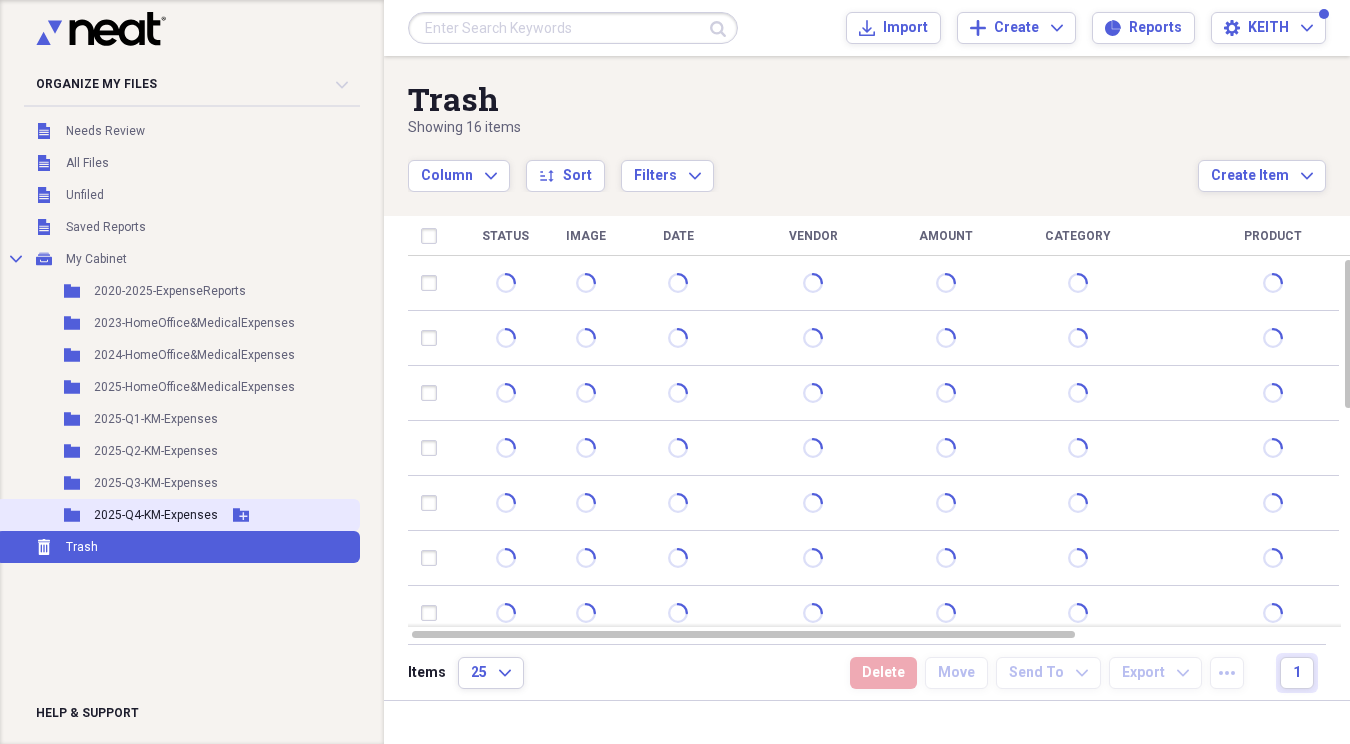 click on "2025-Q4-KM-Expenses" at bounding box center [156, 515] 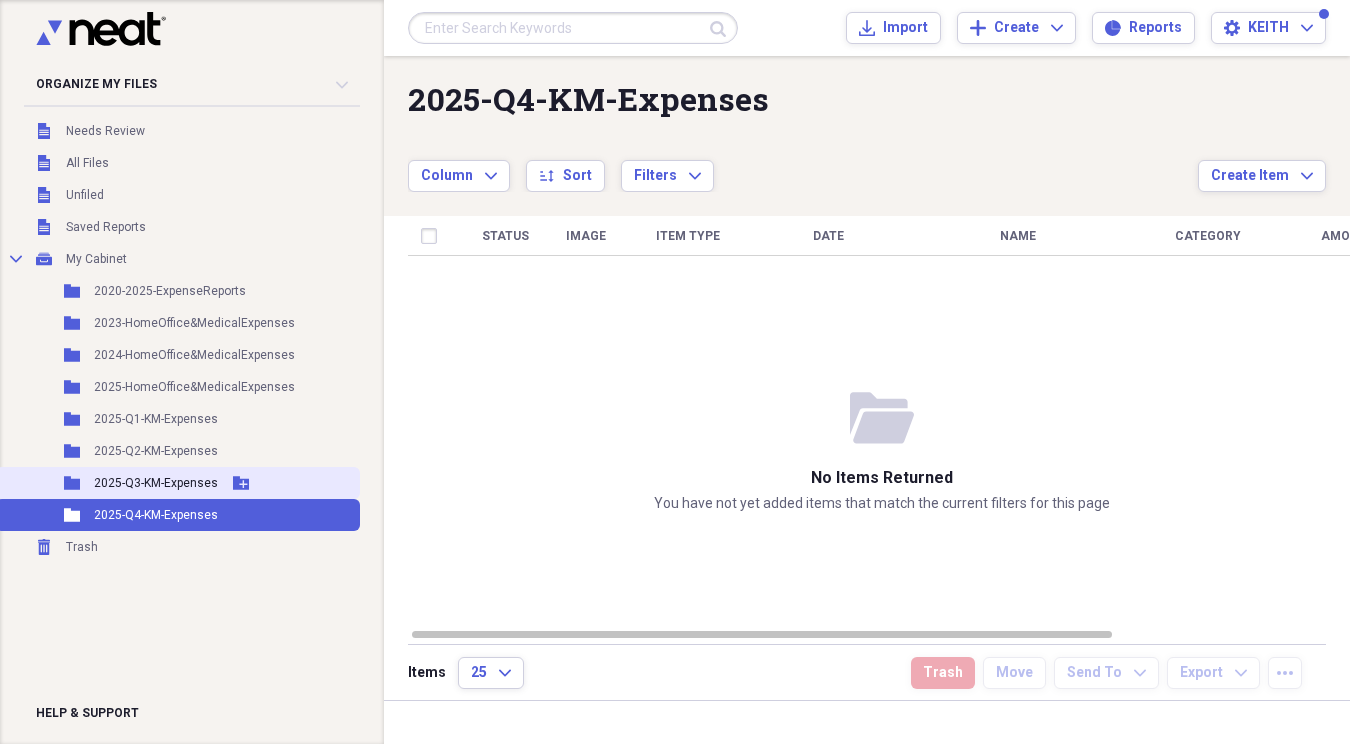 click on "2025-Q3-KM-Expenses" at bounding box center (156, 483) 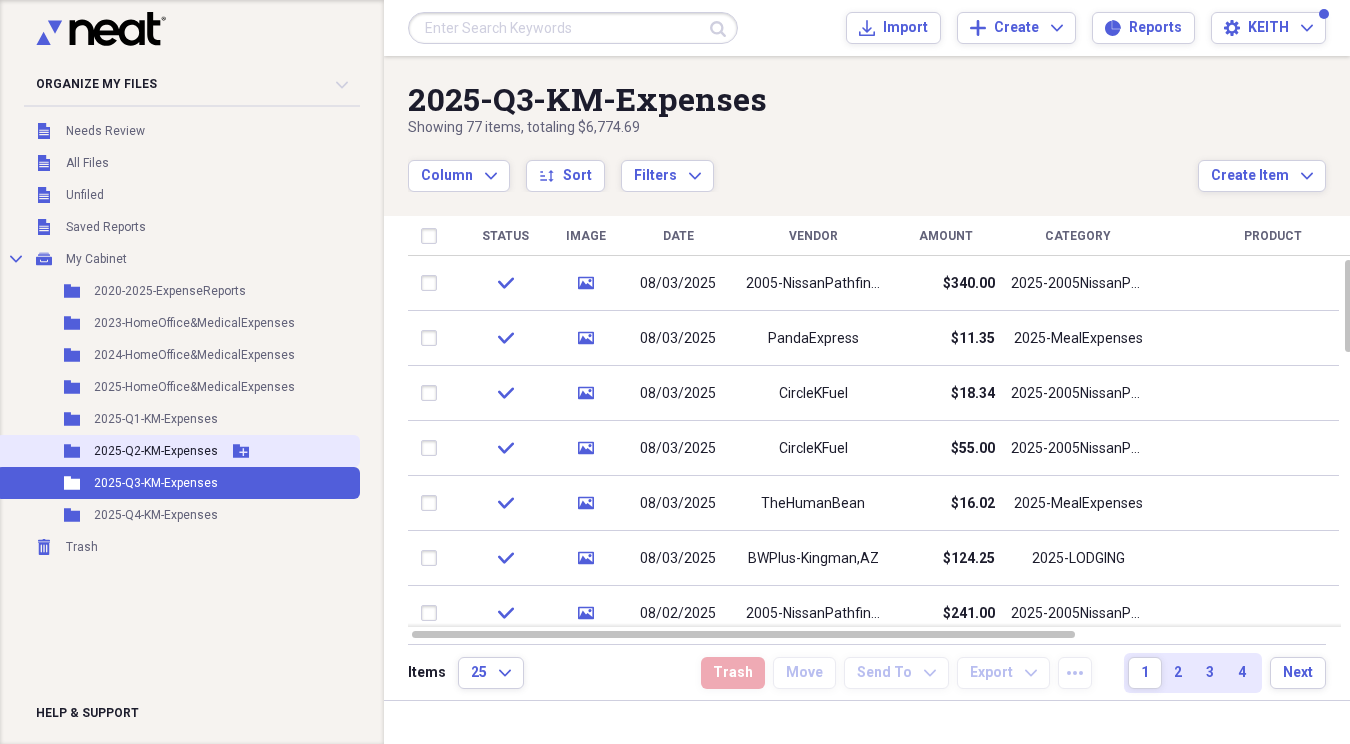 click on "2025-Q2-KM-Expenses" at bounding box center [156, 451] 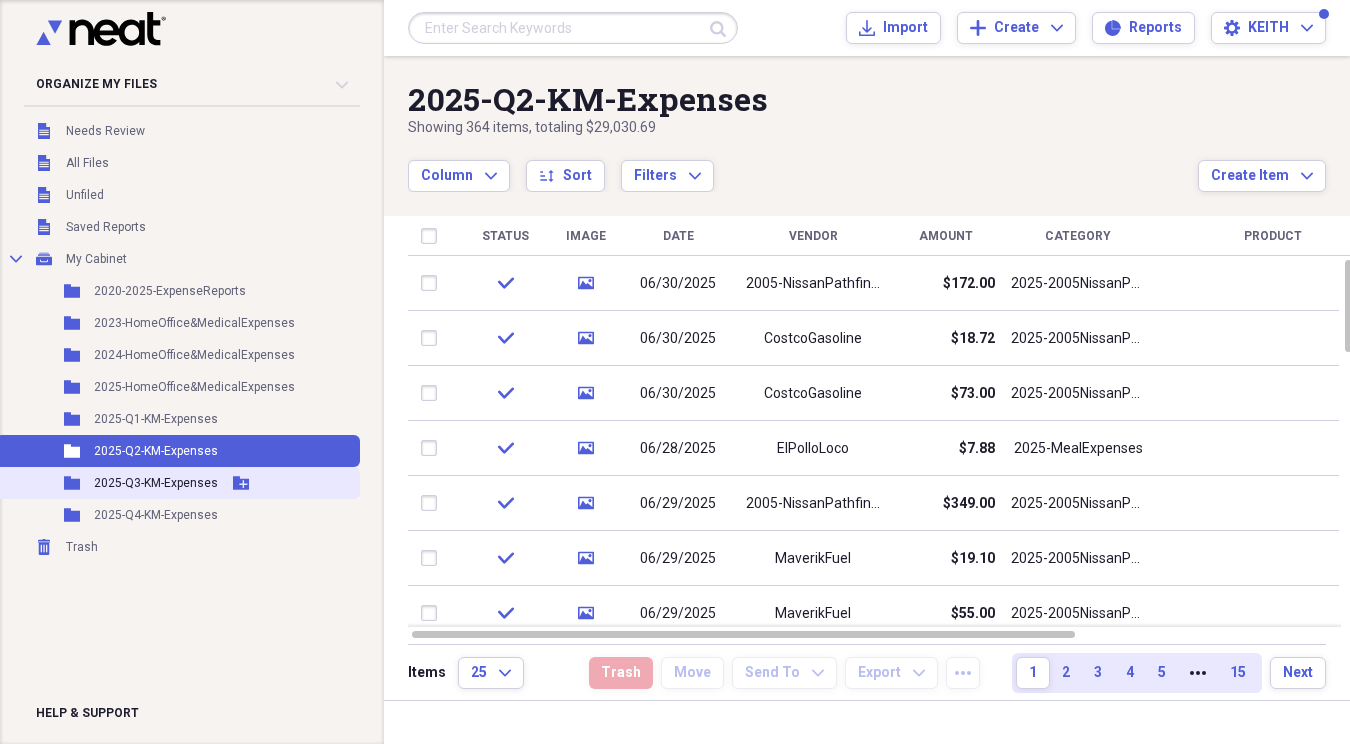 click on "2025-Q3-KM-Expenses" at bounding box center [156, 483] 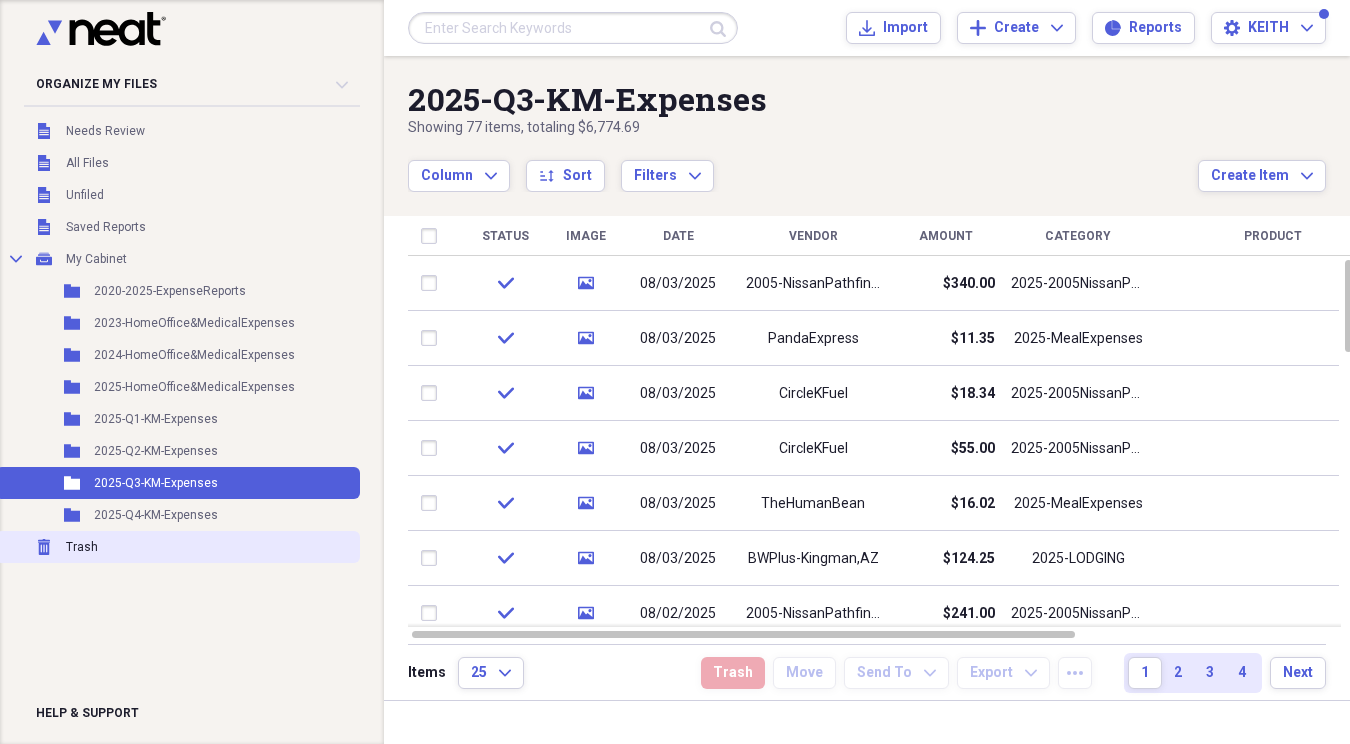 click on "Trash Trash" at bounding box center (178, 547) 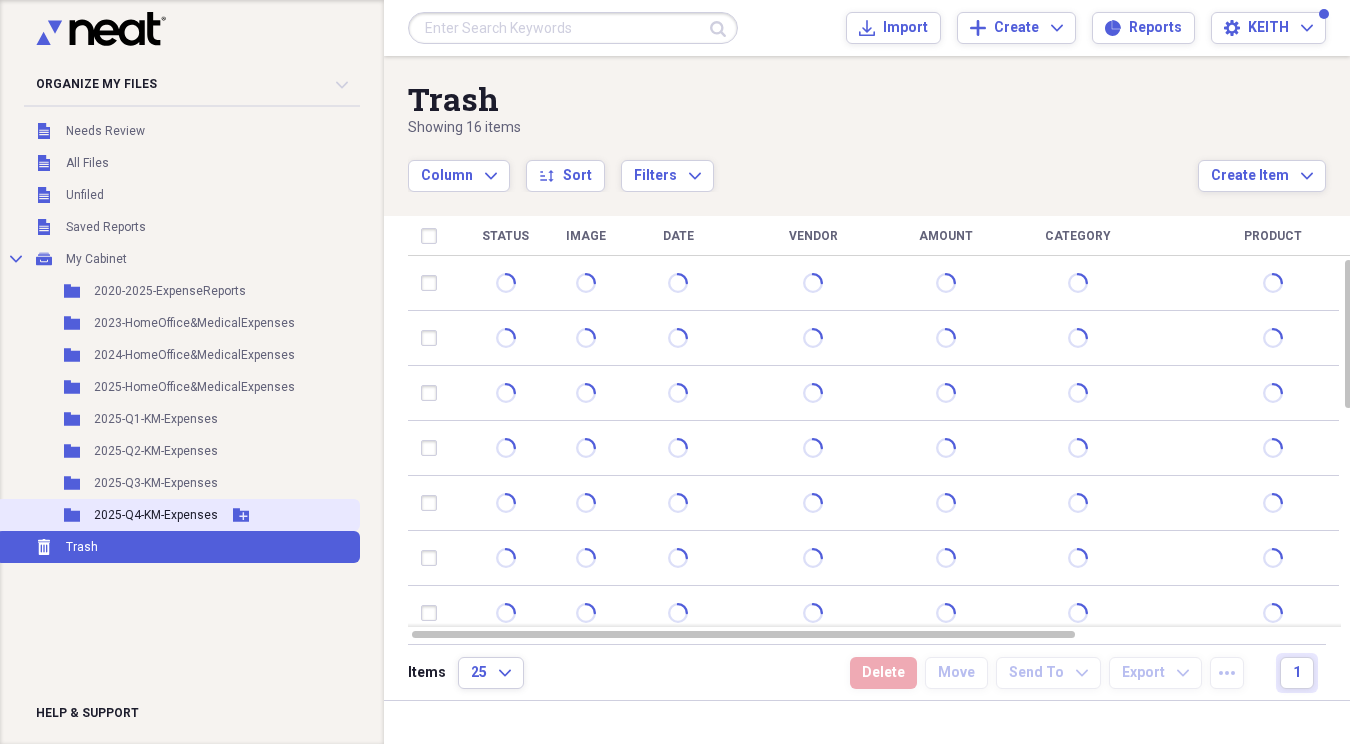 click on "2025-Q4-KM-Expenses" at bounding box center (156, 515) 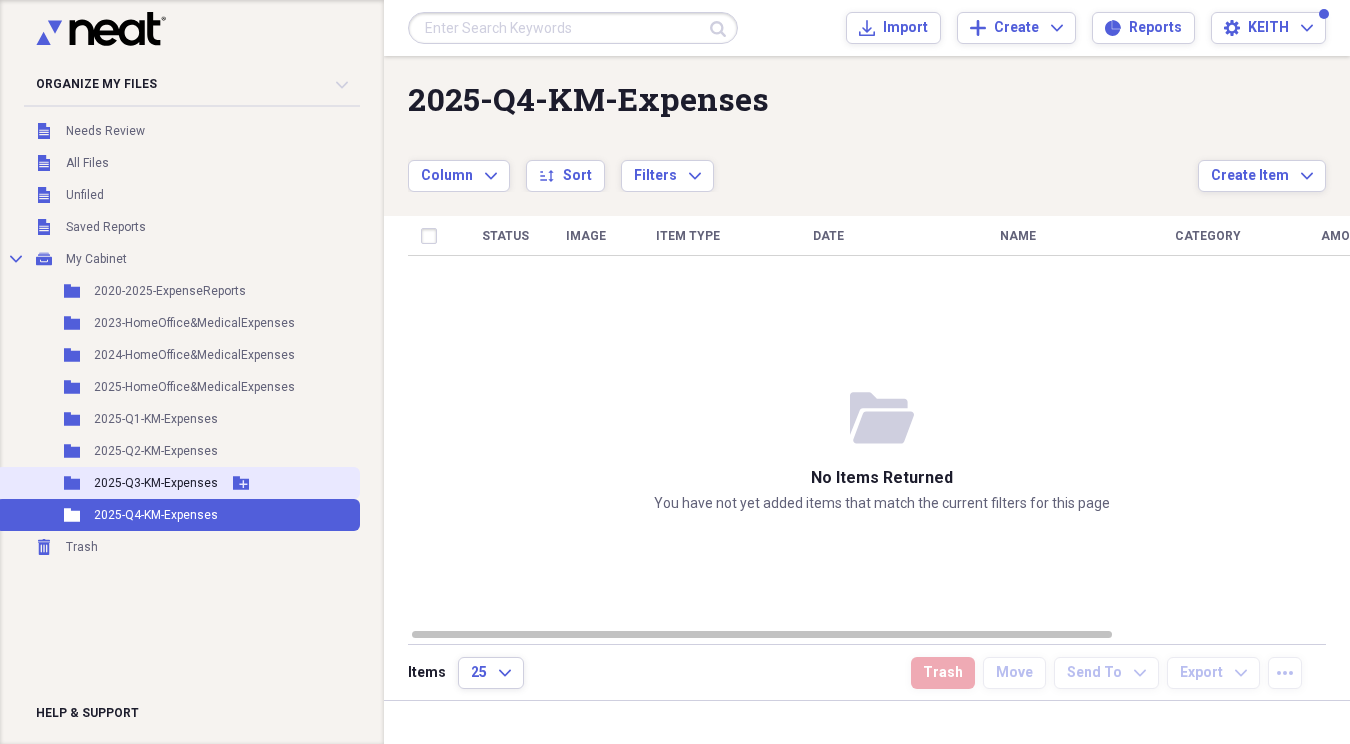 click on "2025-Q3-KM-Expenses" at bounding box center (156, 483) 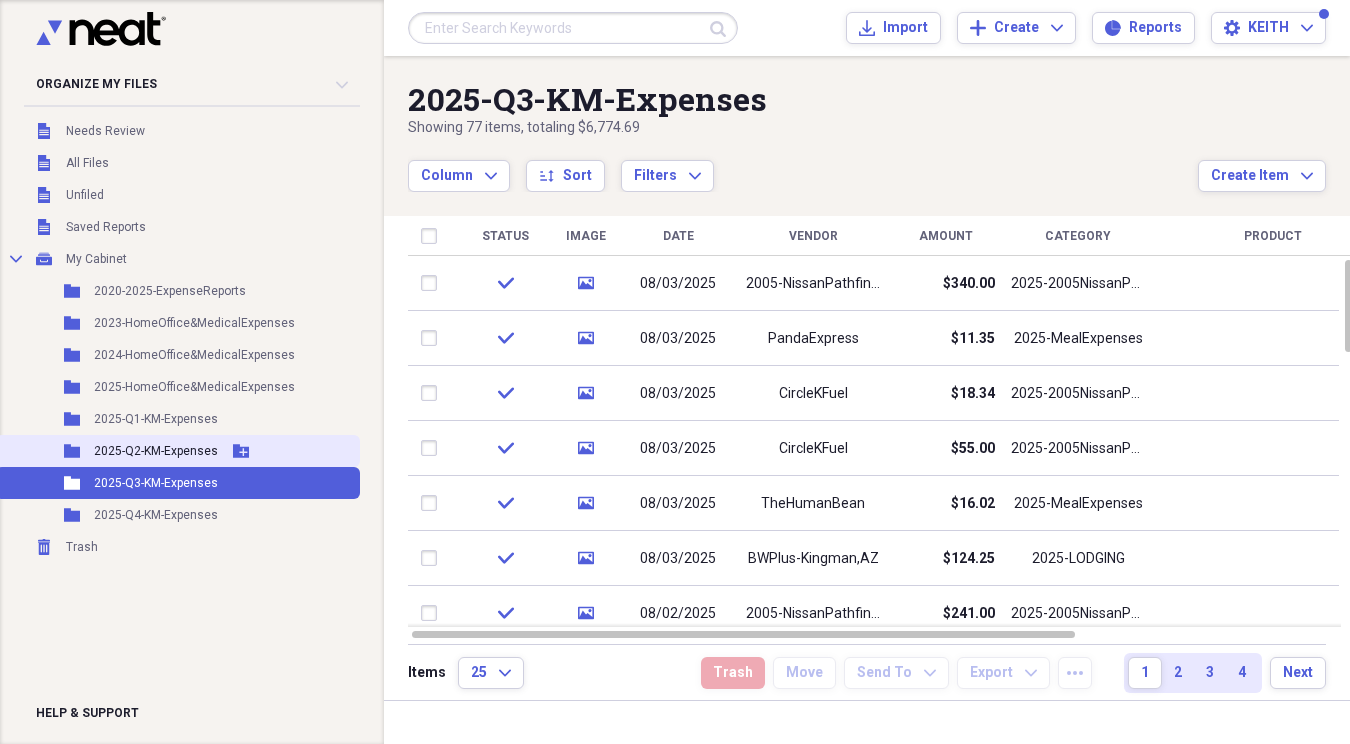 click on "2025-Q2-KM-Expenses" at bounding box center (156, 451) 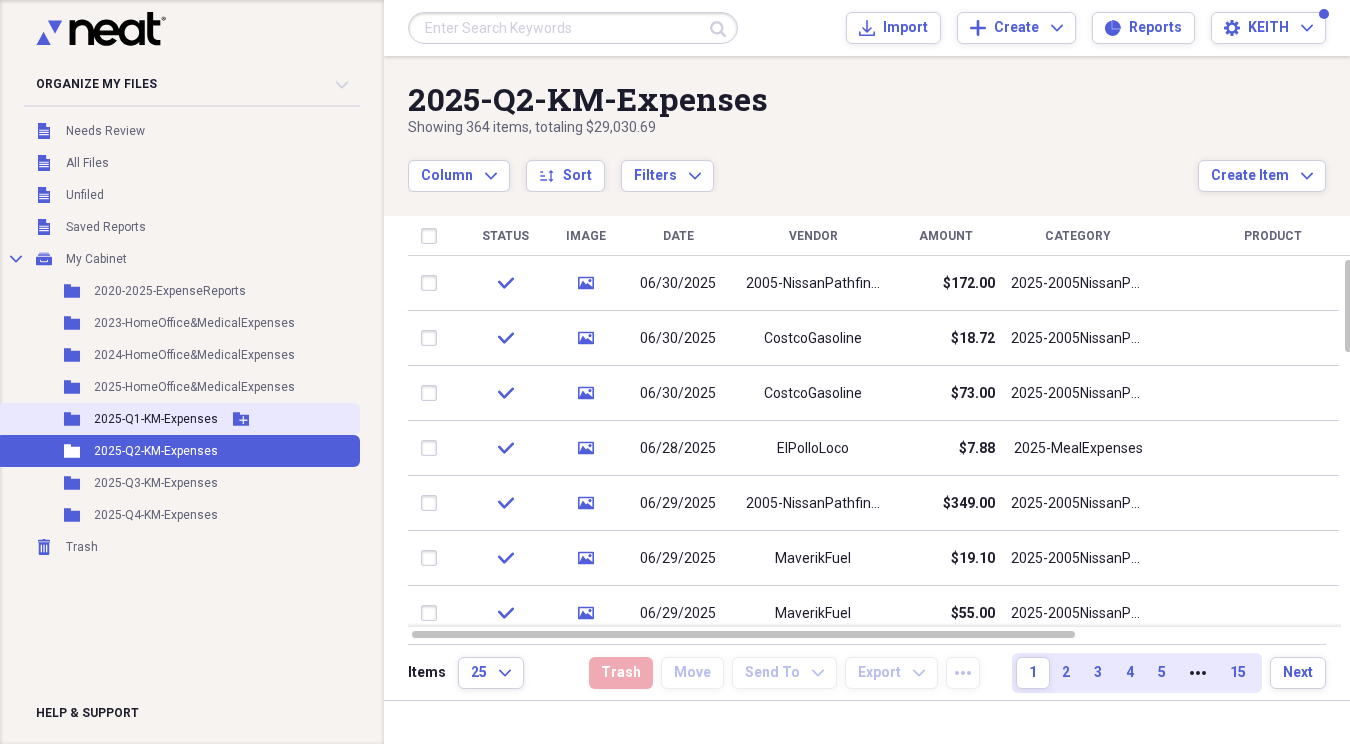 click on "2025-Q1-KM-Expenses" at bounding box center [156, 419] 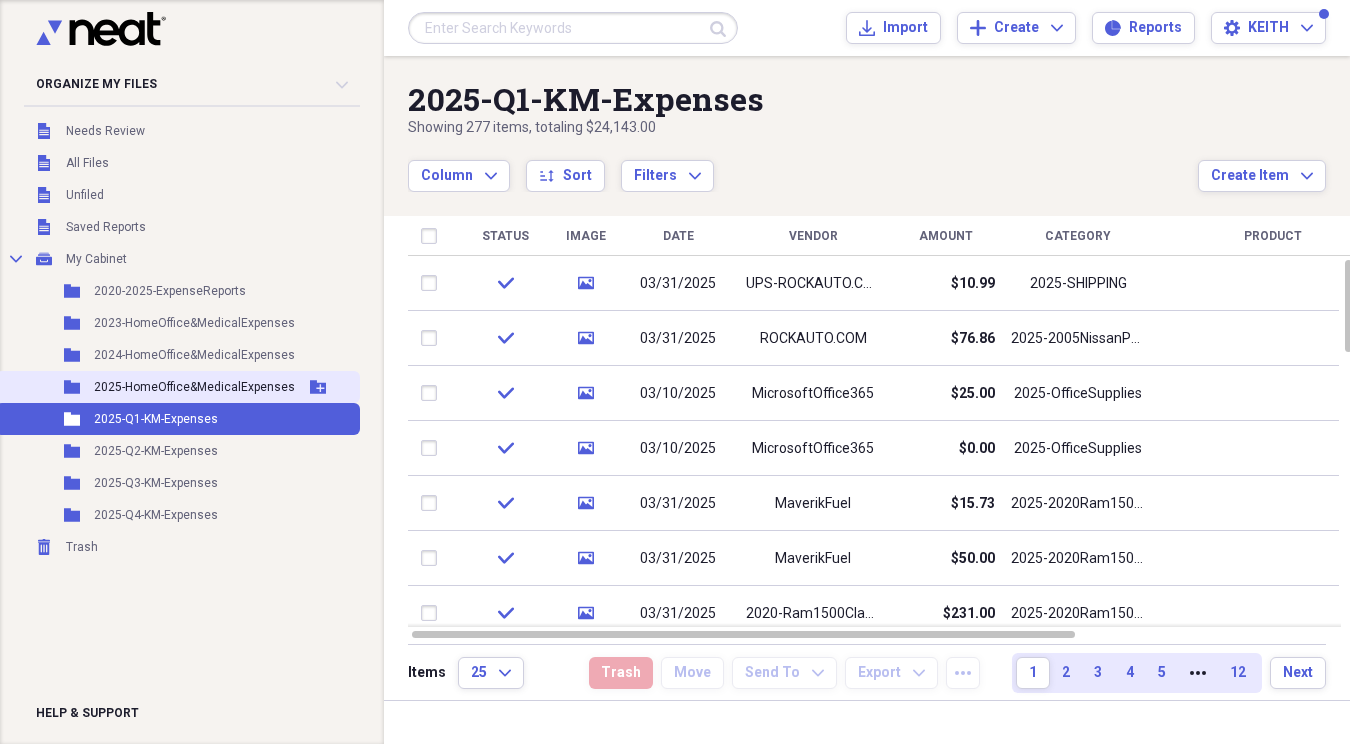 click on "2025-HomeOffice&MedicalExpenses" at bounding box center [194, 387] 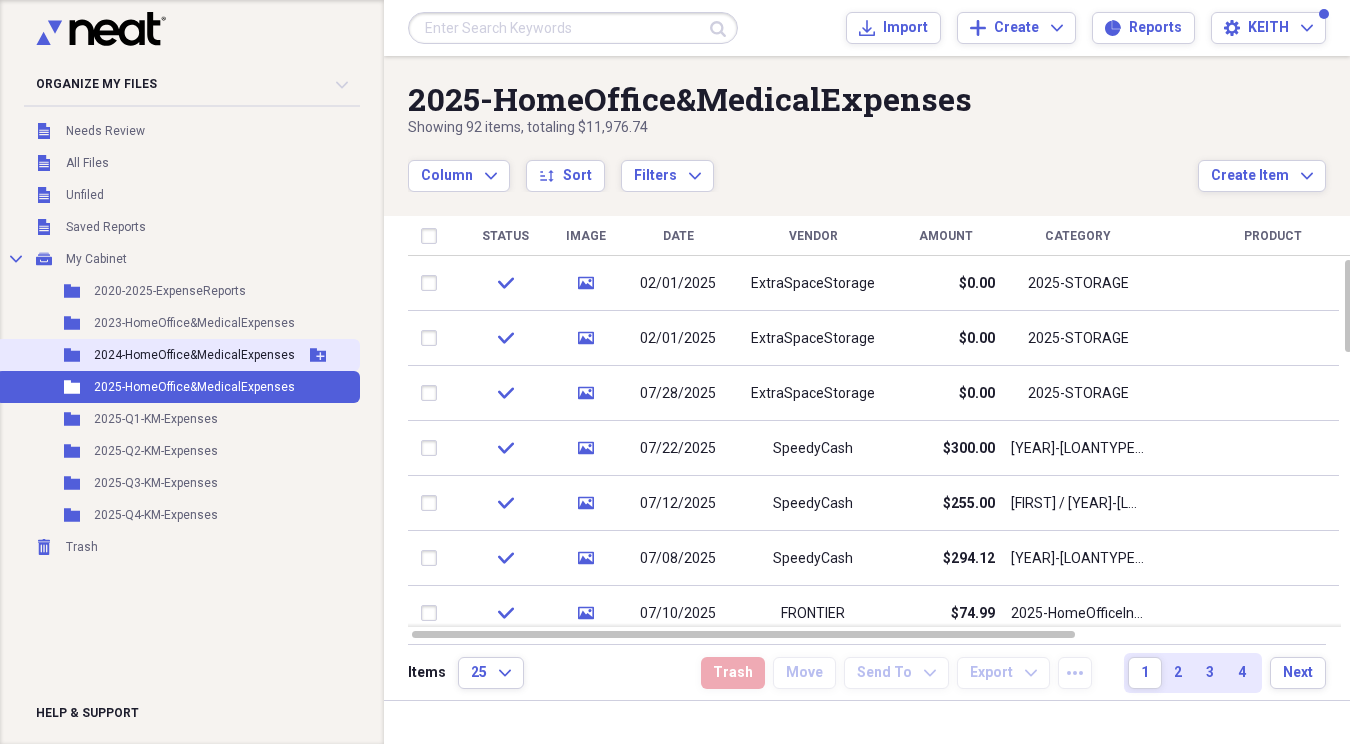 click on "2024-HomeOffice&MedicalExpenses" at bounding box center (194, 355) 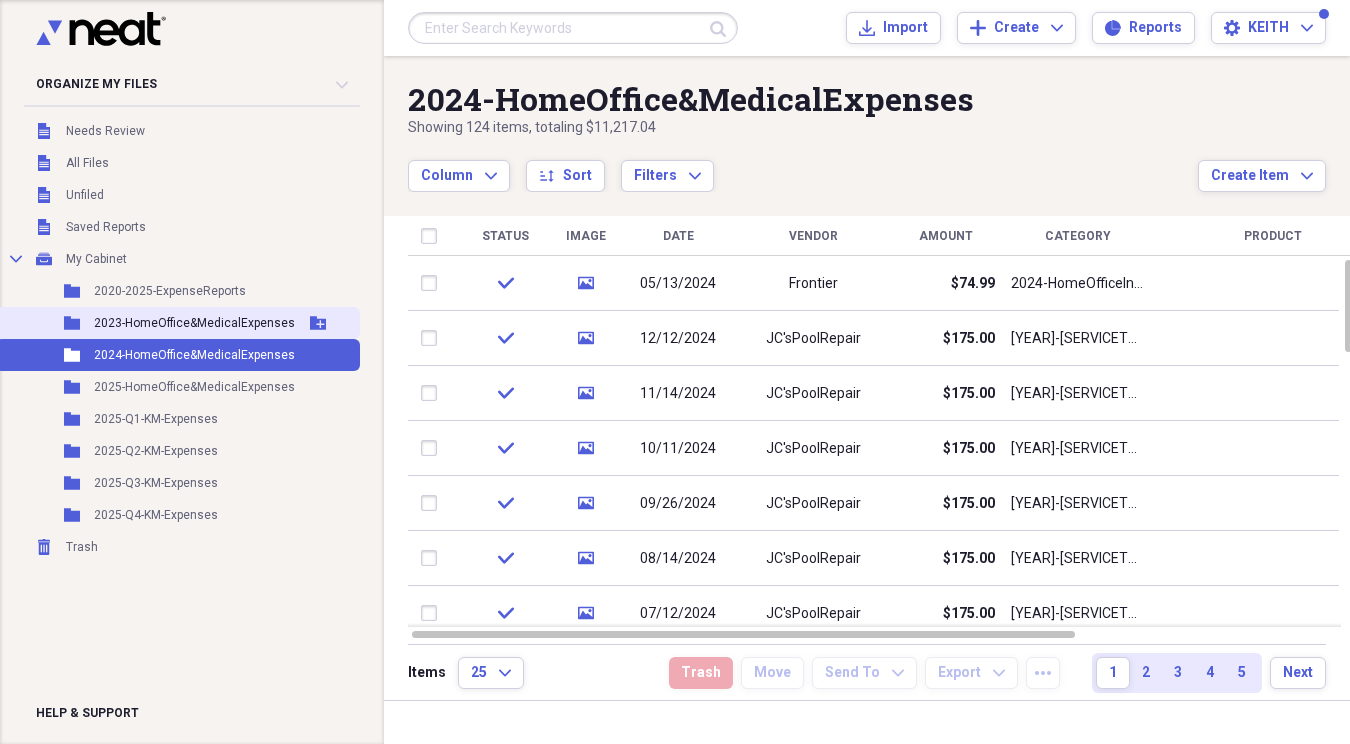 click on "2023-HomeOffice&MedicalExpenses" at bounding box center (194, 323) 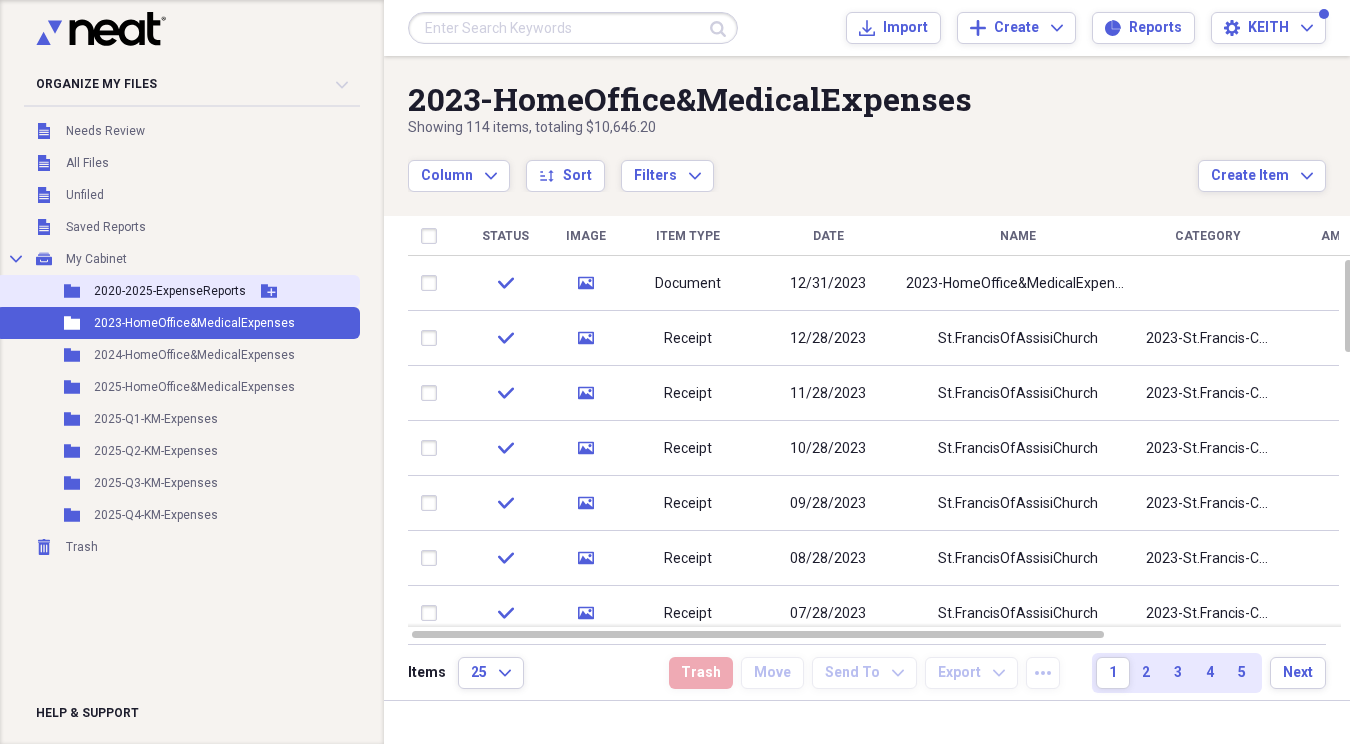 click on "2020-2025-ExpenseReports" at bounding box center (170, 291) 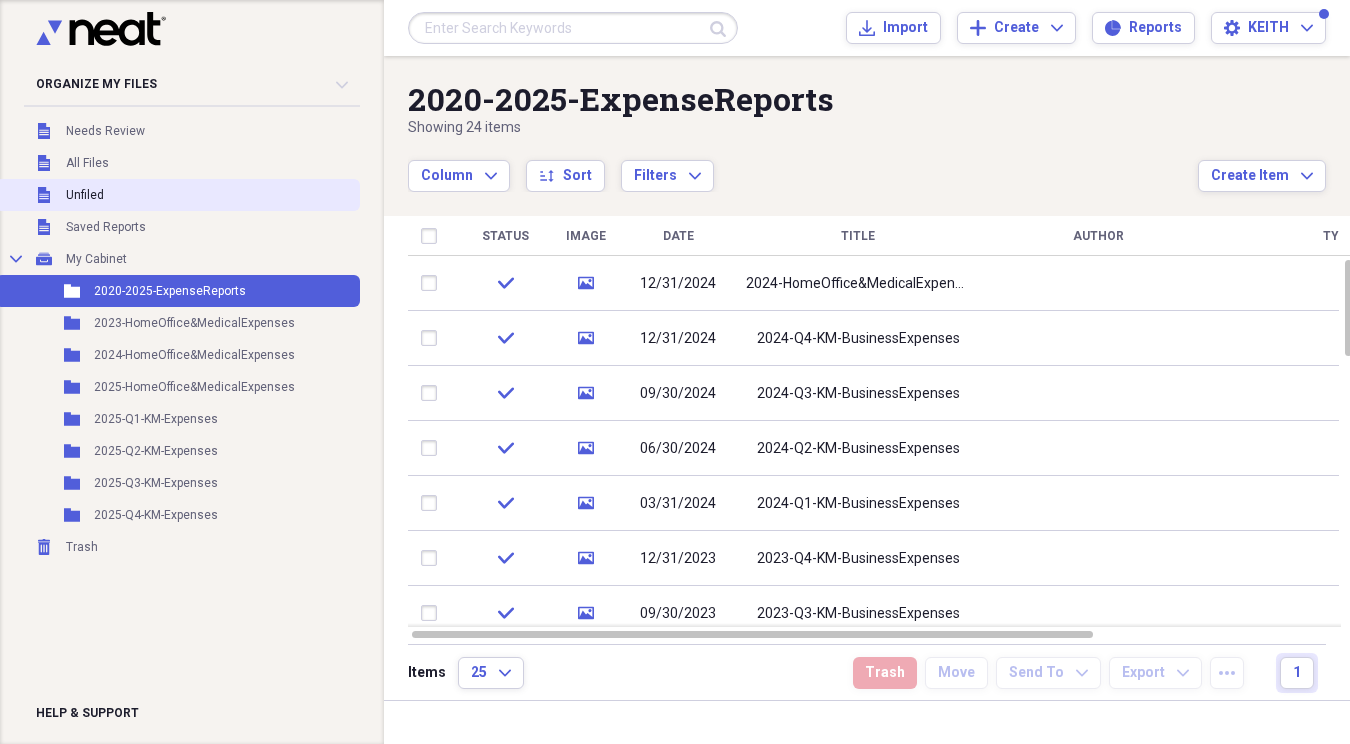 click on "Unfiled" at bounding box center [85, 195] 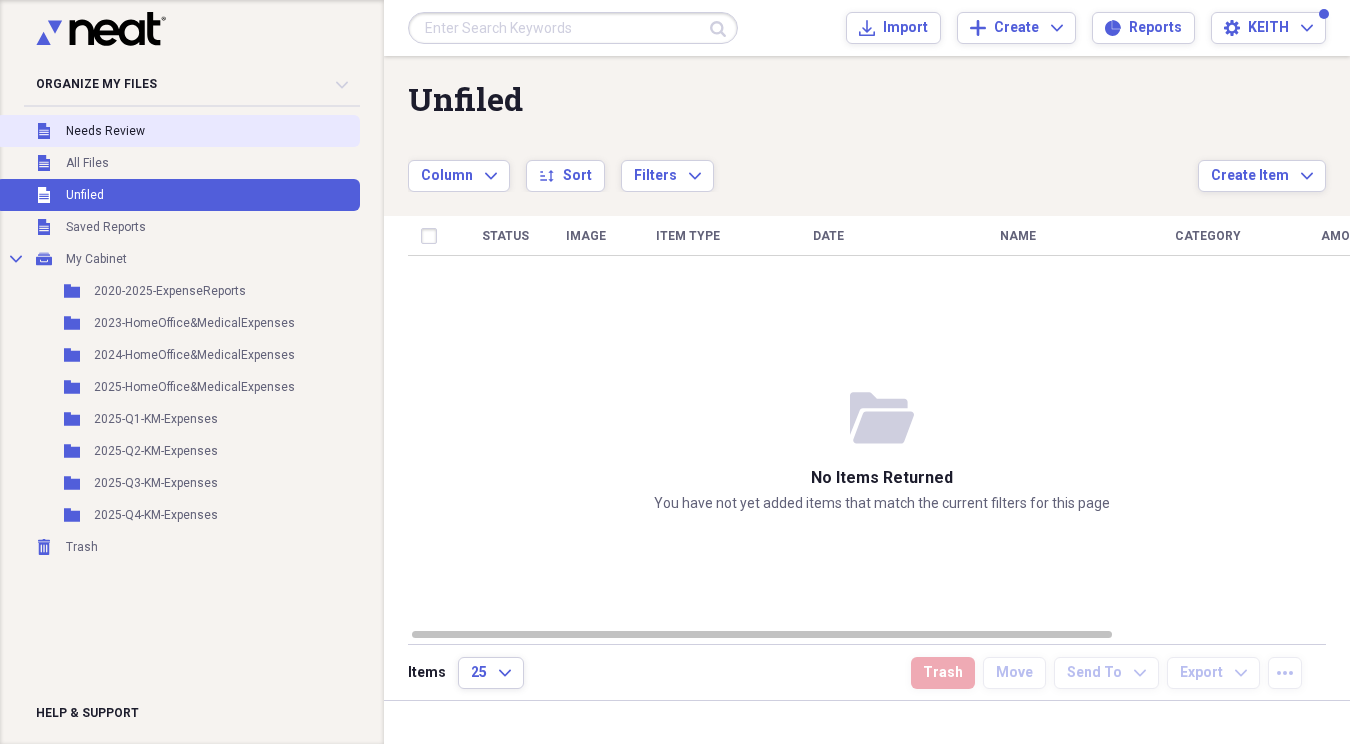 click on "Needs Review" at bounding box center (105, 131) 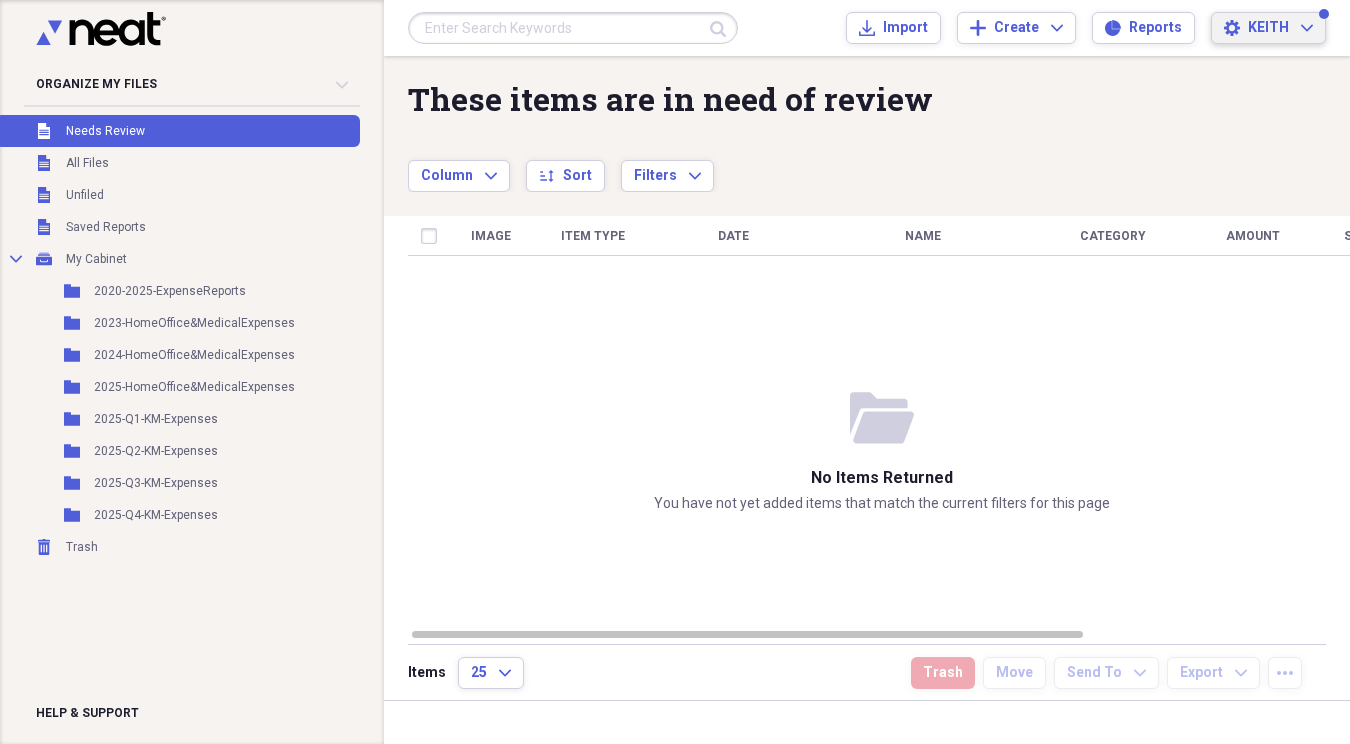 click on "KEITH" at bounding box center [1268, 28] 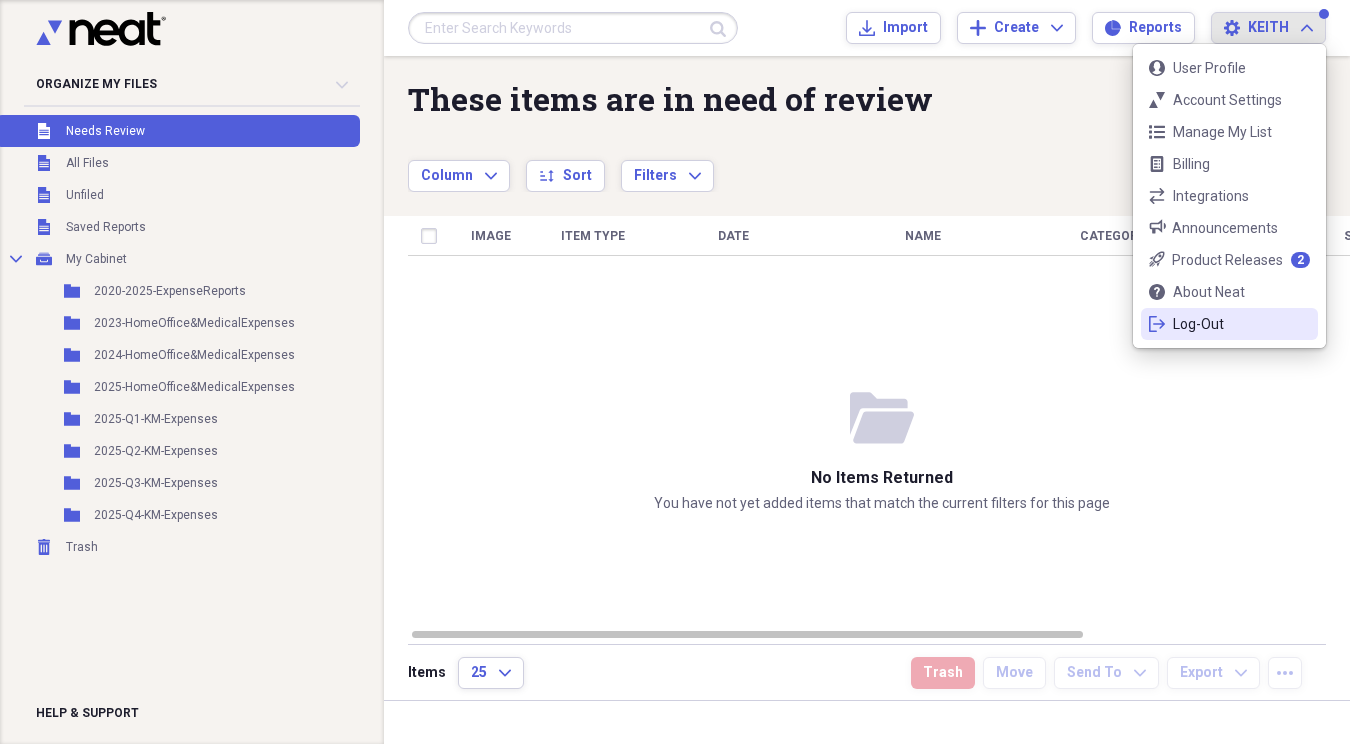 click on "Log-Out" at bounding box center [1229, 324] 